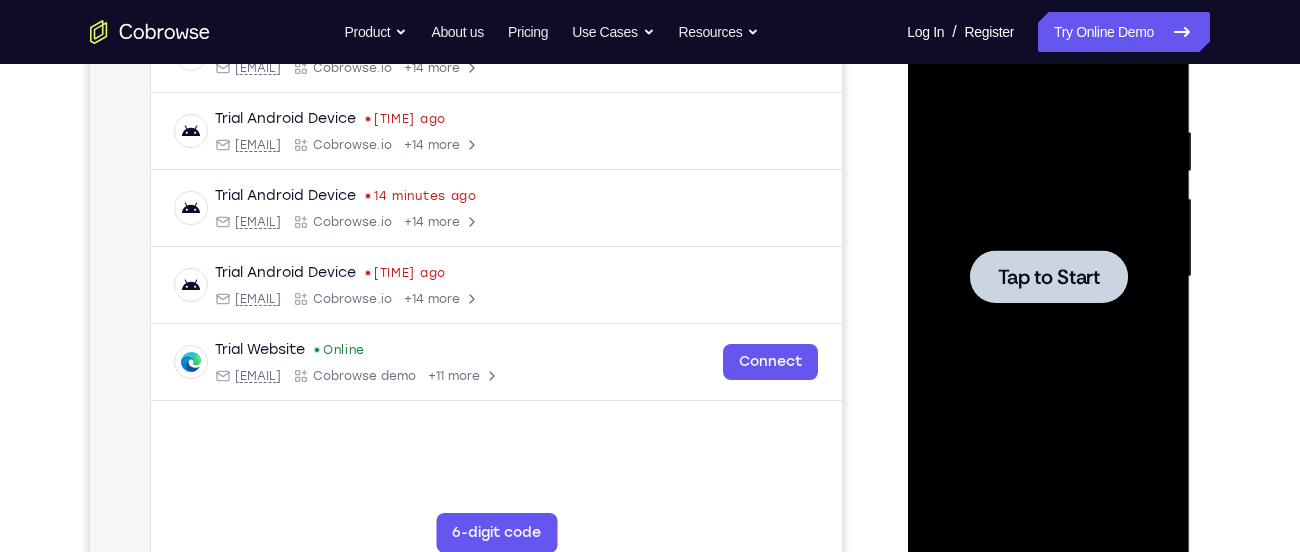 scroll, scrollTop: 0, scrollLeft: 0, axis: both 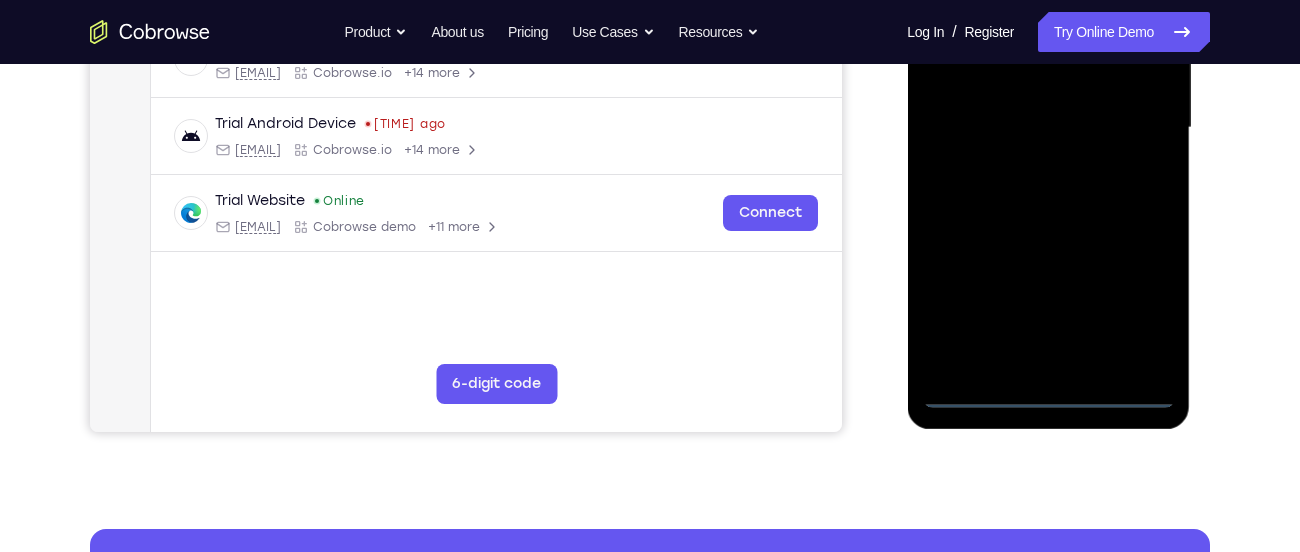 click at bounding box center (1048, 128) 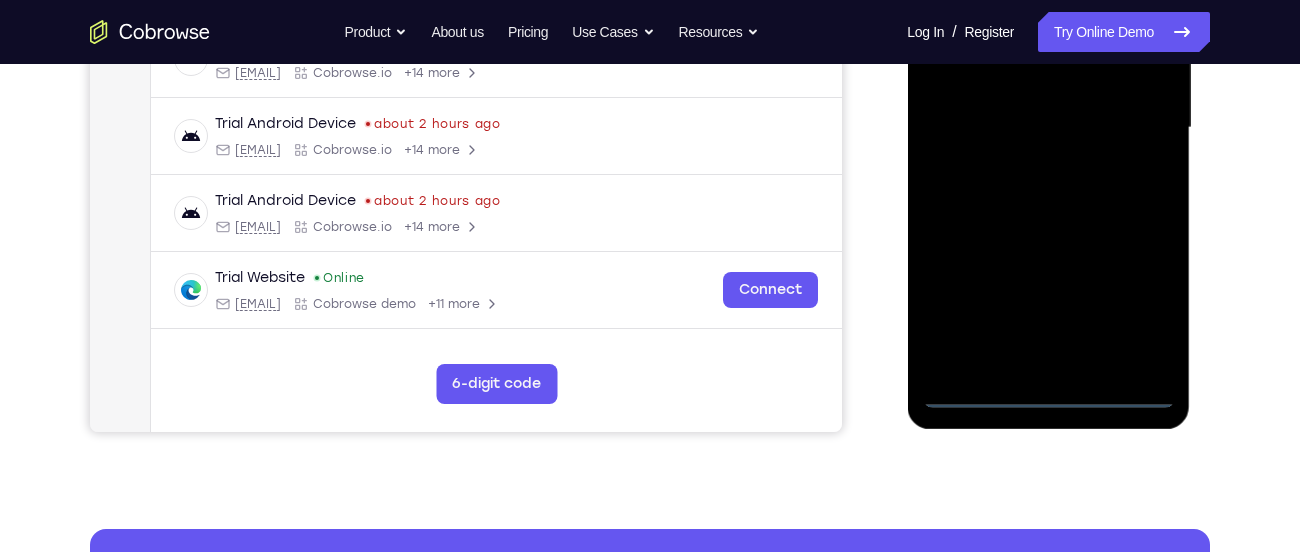 click at bounding box center (1048, 128) 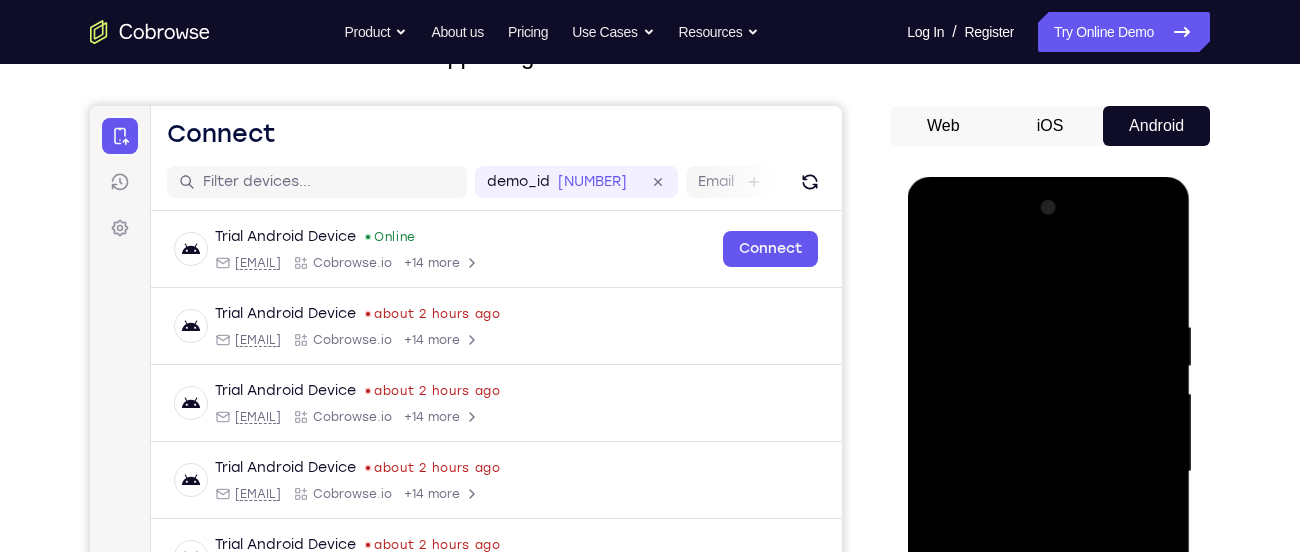 scroll, scrollTop: 153, scrollLeft: 0, axis: vertical 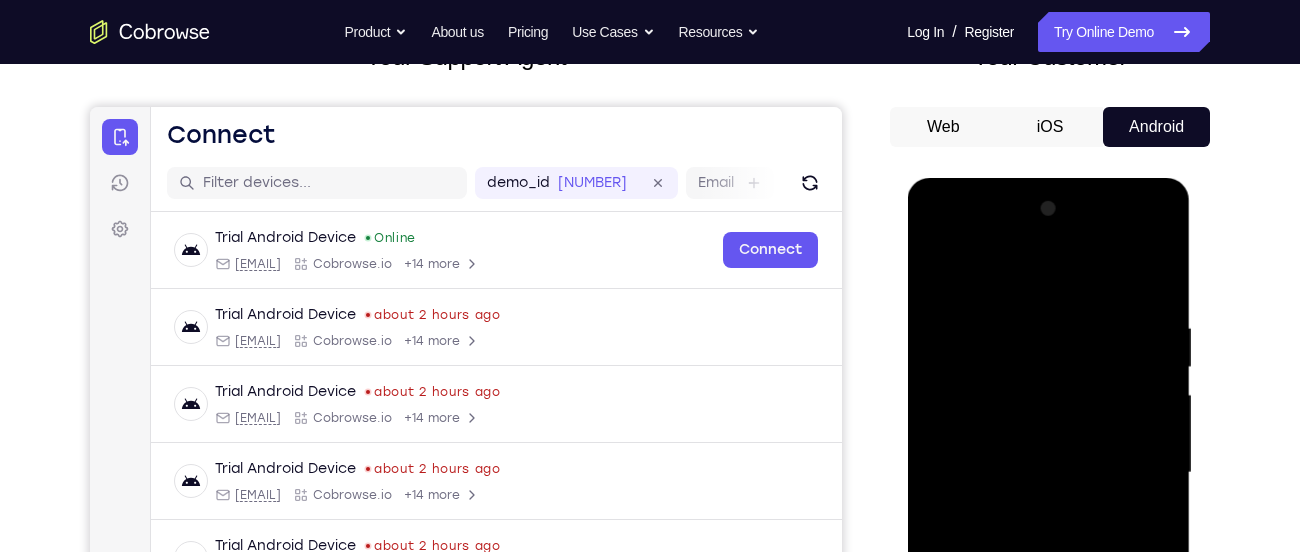 click at bounding box center (1048, 473) 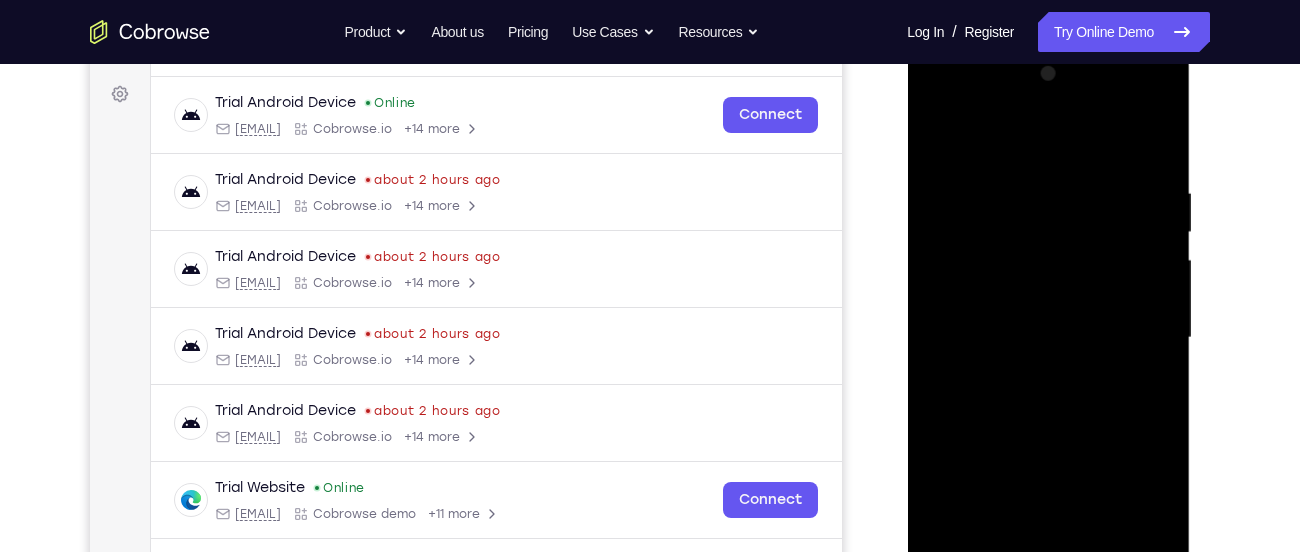 scroll, scrollTop: 287, scrollLeft: 0, axis: vertical 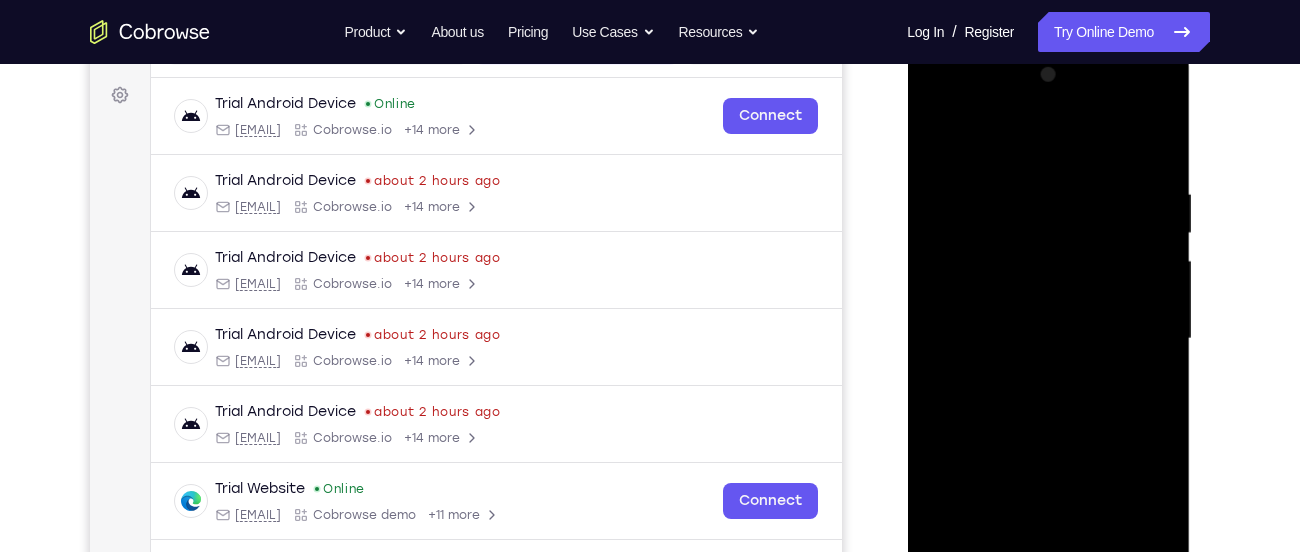 click at bounding box center (1048, 339) 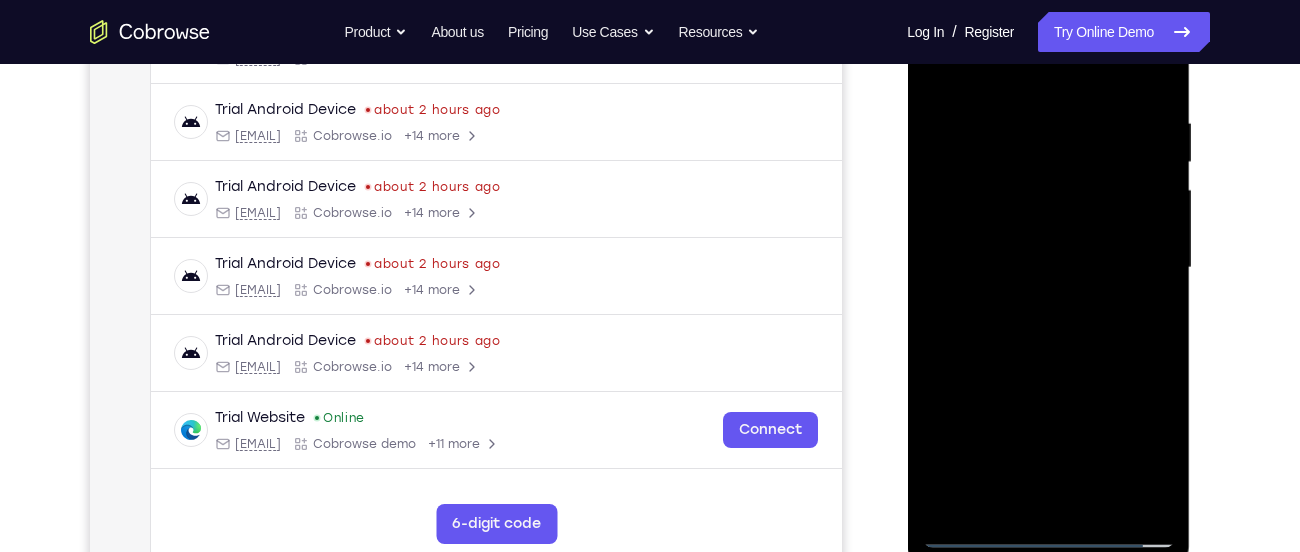 scroll, scrollTop: 363, scrollLeft: 0, axis: vertical 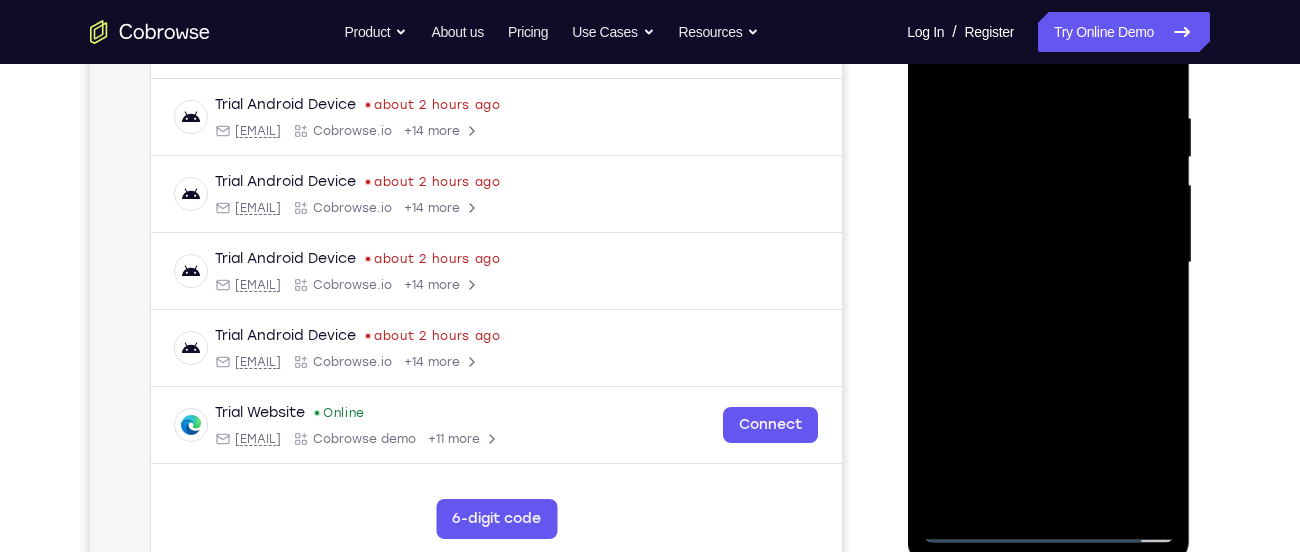 click at bounding box center [1048, 263] 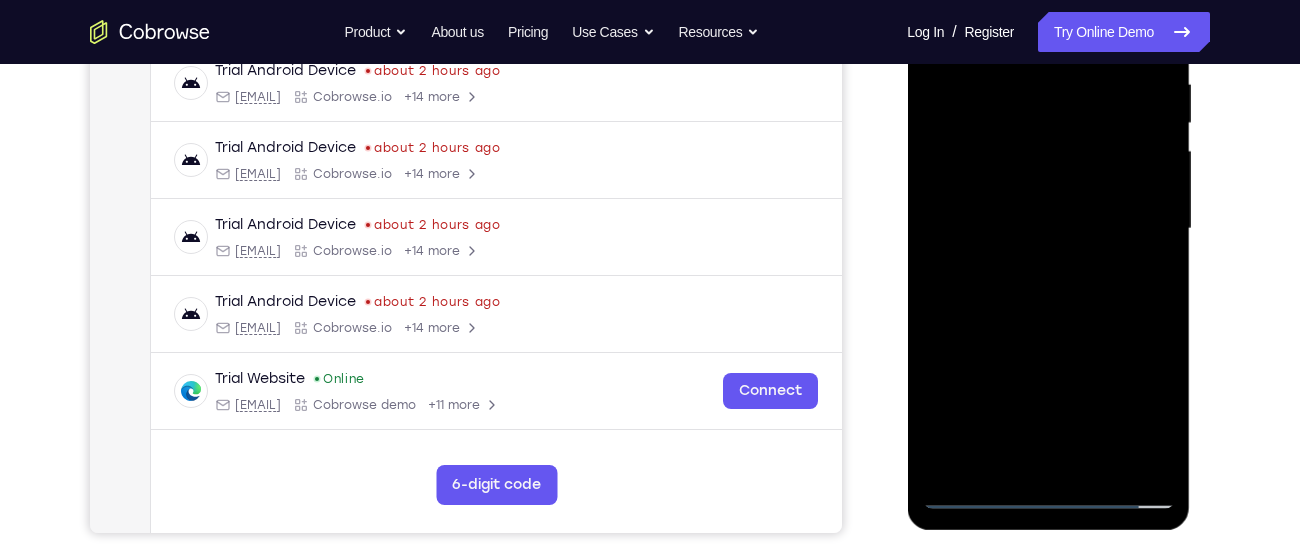 scroll, scrollTop: 392, scrollLeft: 0, axis: vertical 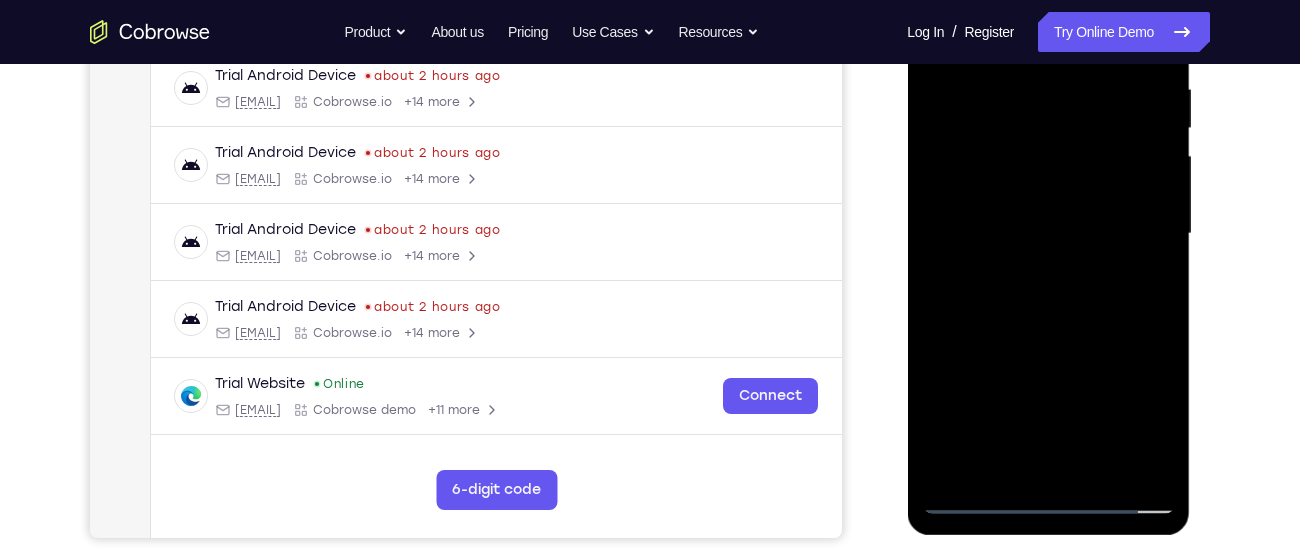 drag, startPoint x: 1047, startPoint y: 415, endPoint x: 1045, endPoint y: 190, distance: 225.0089 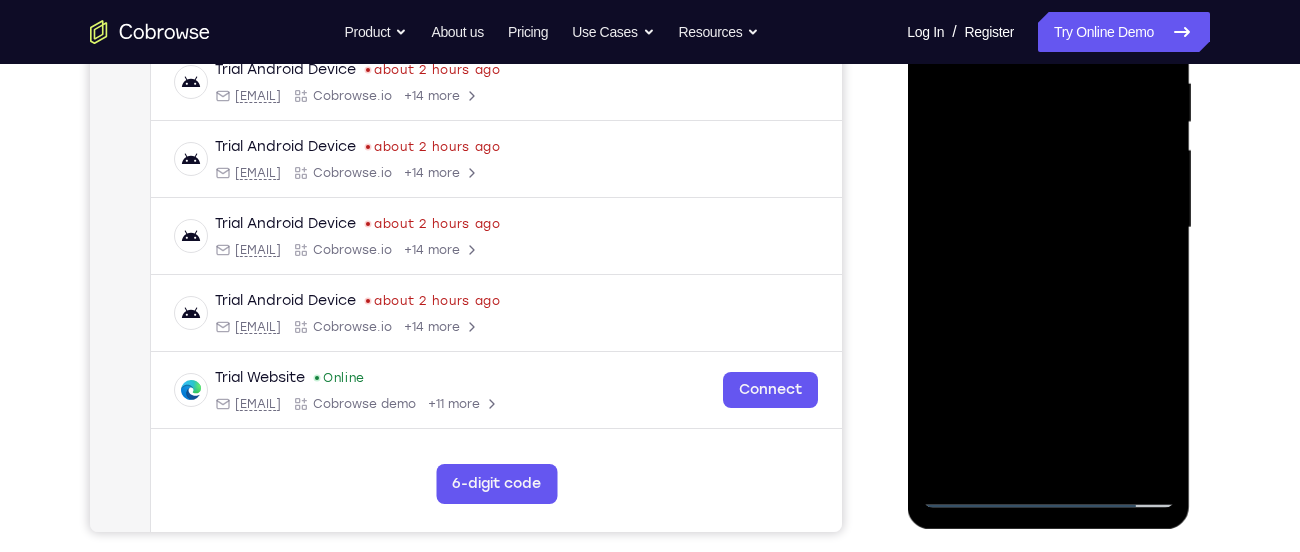 scroll, scrollTop: 399, scrollLeft: 0, axis: vertical 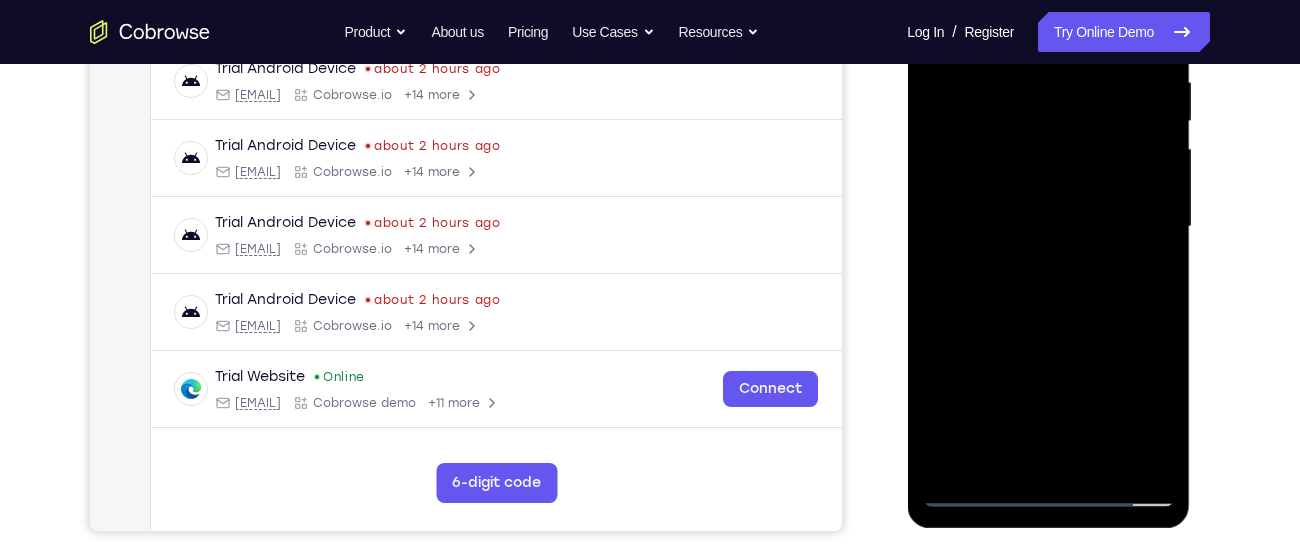 drag, startPoint x: 1092, startPoint y: 336, endPoint x: 1092, endPoint y: 223, distance: 113 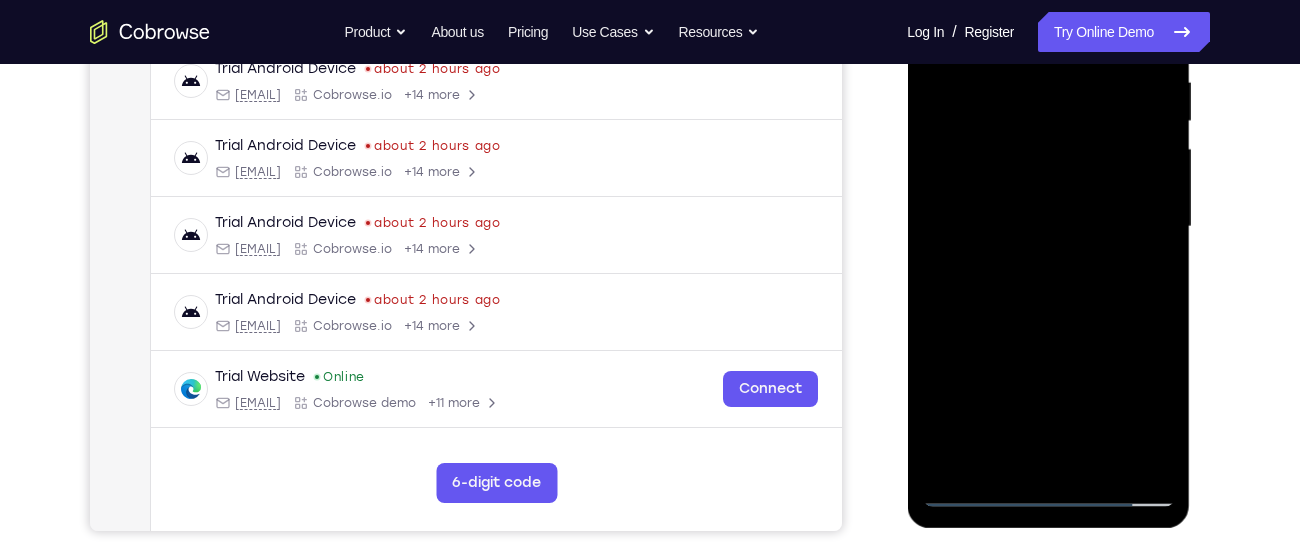 drag, startPoint x: 1076, startPoint y: 312, endPoint x: 1078, endPoint y: 244, distance: 68.0294 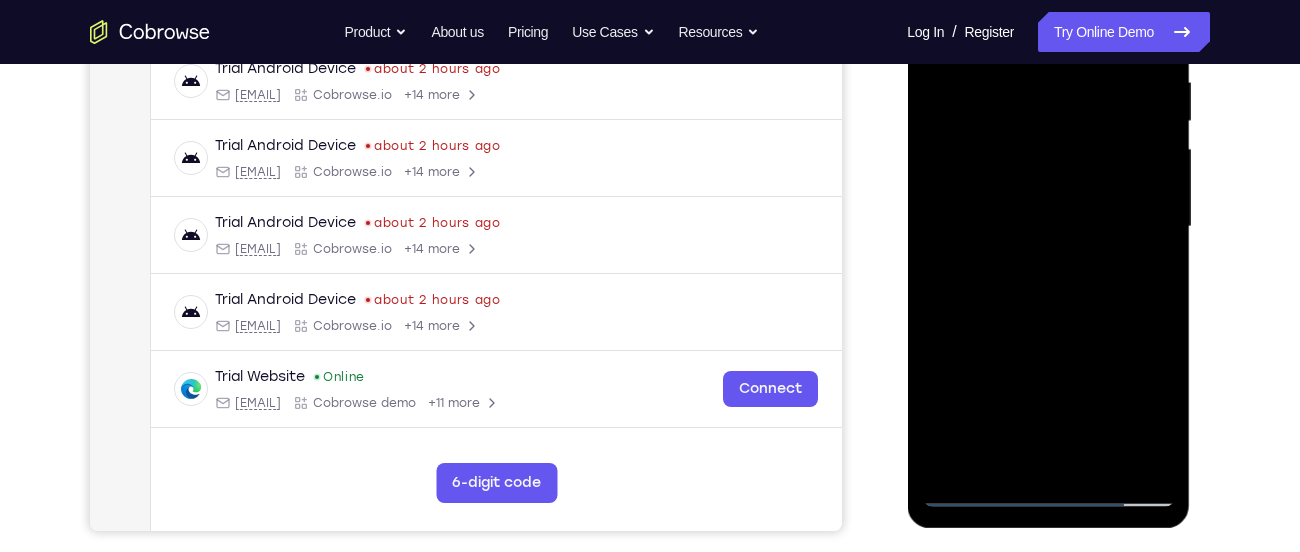 drag, startPoint x: 1079, startPoint y: 293, endPoint x: 1055, endPoint y: 201, distance: 95.07891 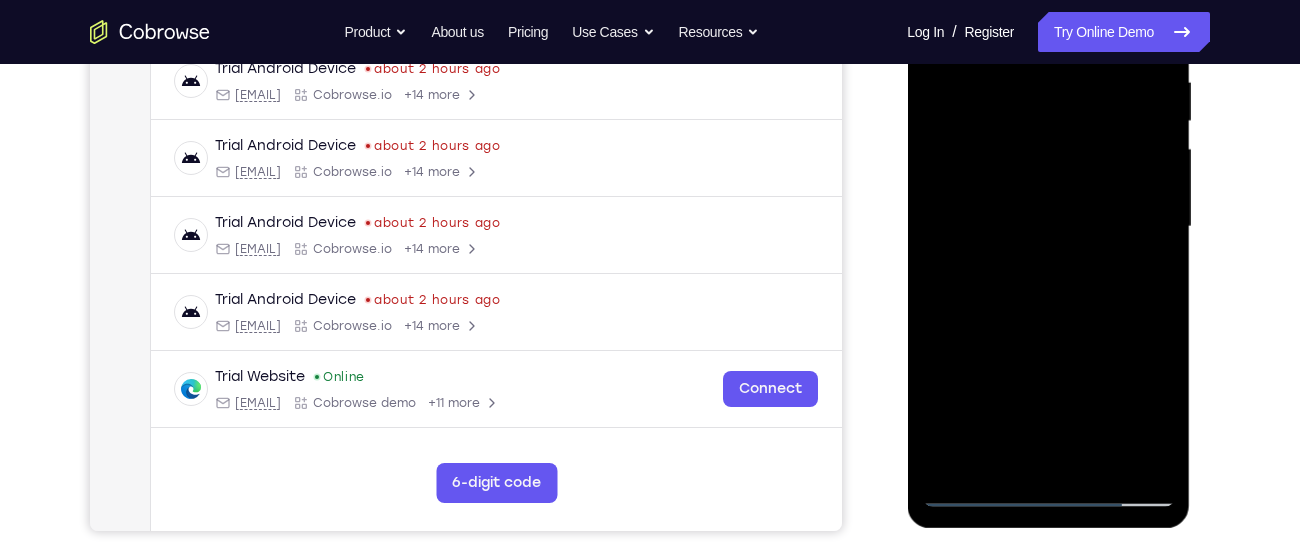 drag, startPoint x: 1084, startPoint y: 337, endPoint x: 1072, endPoint y: 261, distance: 76.941536 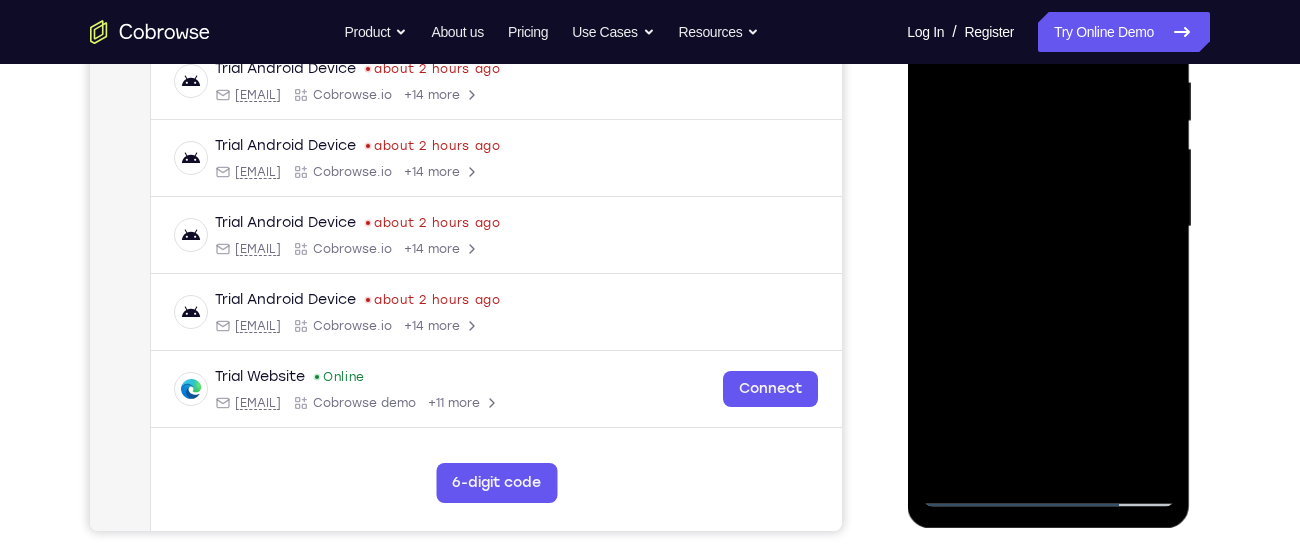 drag, startPoint x: 1069, startPoint y: 326, endPoint x: 1052, endPoint y: 233, distance: 94.54099 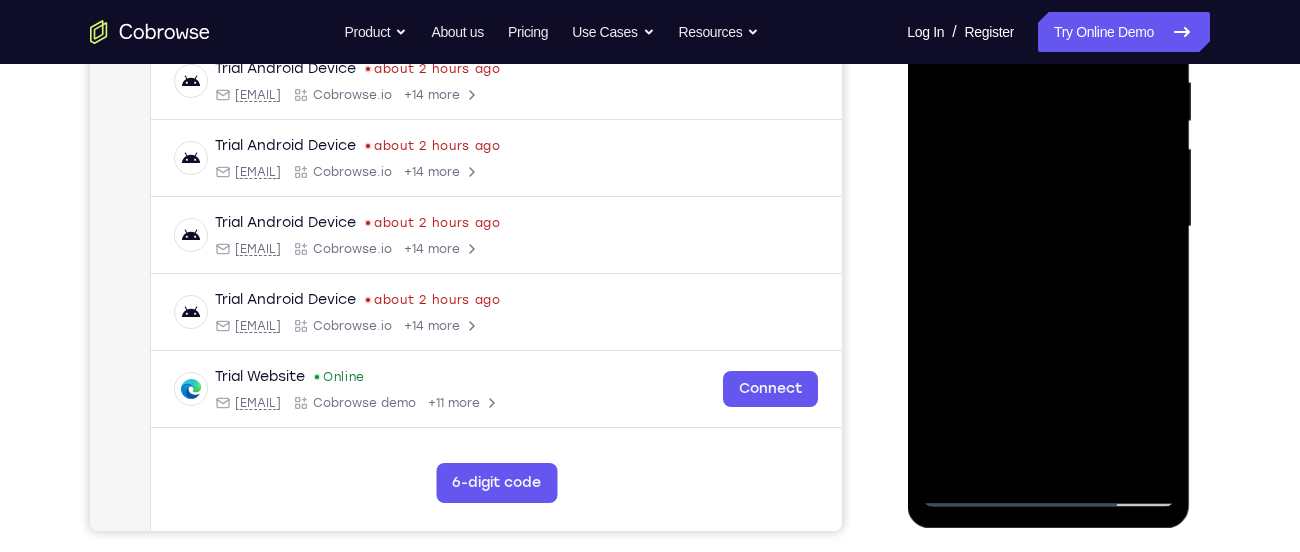 drag, startPoint x: 1094, startPoint y: 335, endPoint x: 1057, endPoint y: 229, distance: 112.27199 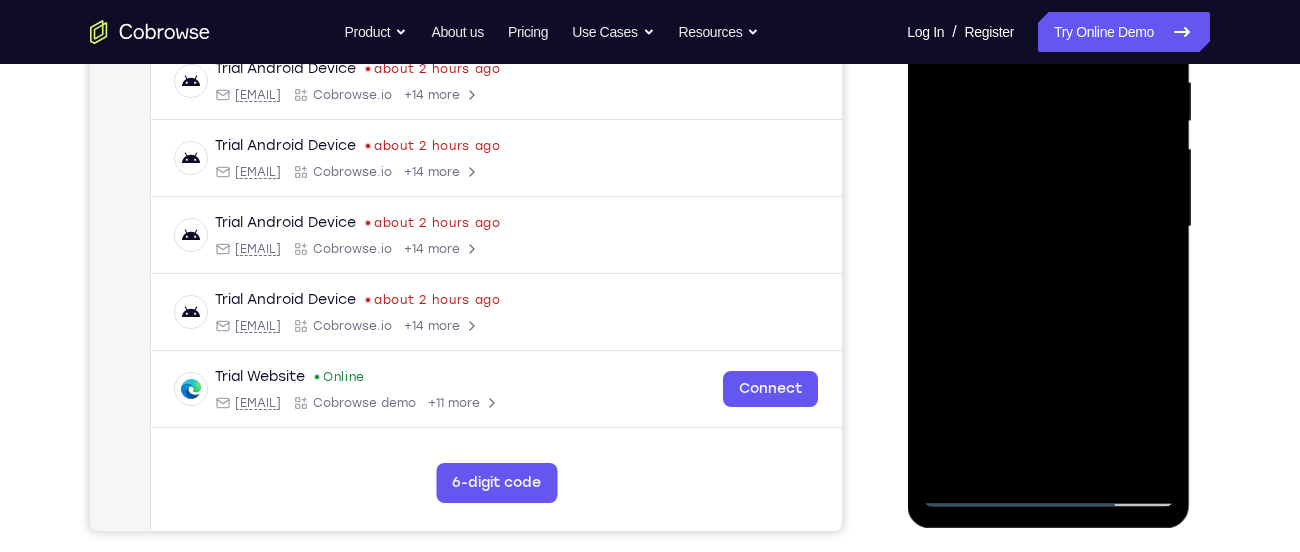 drag, startPoint x: 1063, startPoint y: 320, endPoint x: 1037, endPoint y: 197, distance: 125.71794 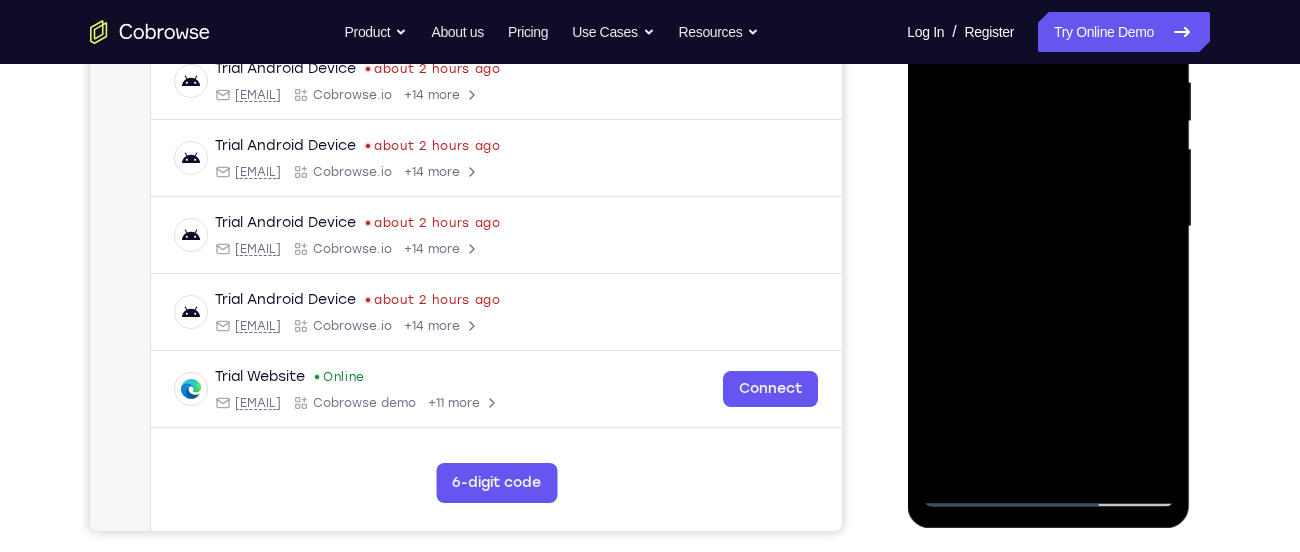 drag, startPoint x: 1067, startPoint y: 335, endPoint x: 1055, endPoint y: 216, distance: 119.60351 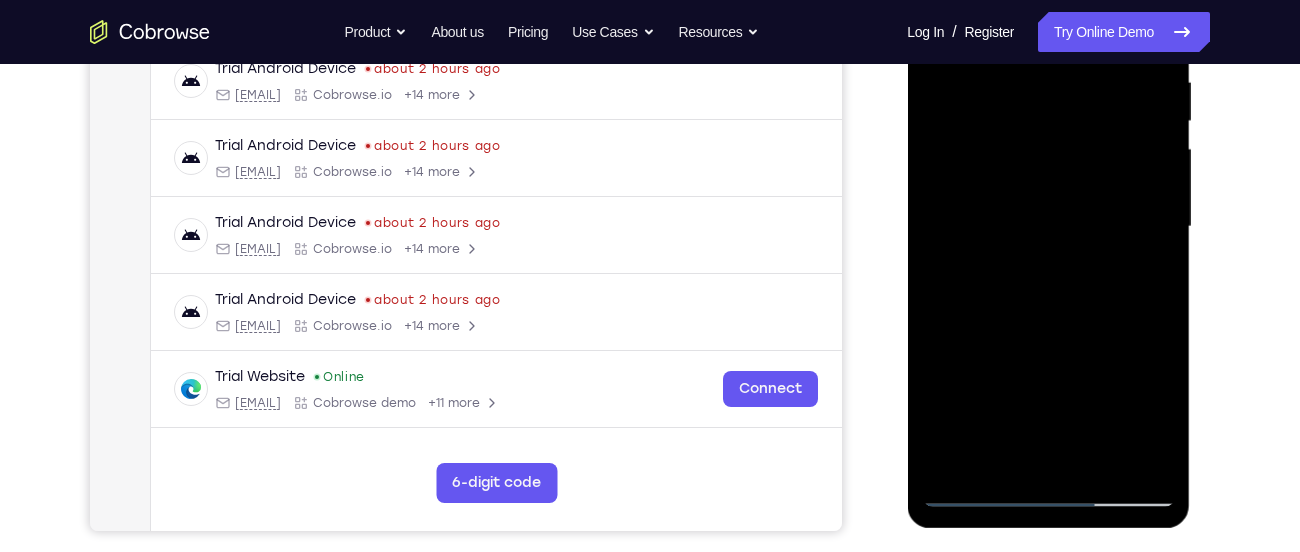 drag, startPoint x: 1072, startPoint y: 294, endPoint x: 1041, endPoint y: 196, distance: 102.78619 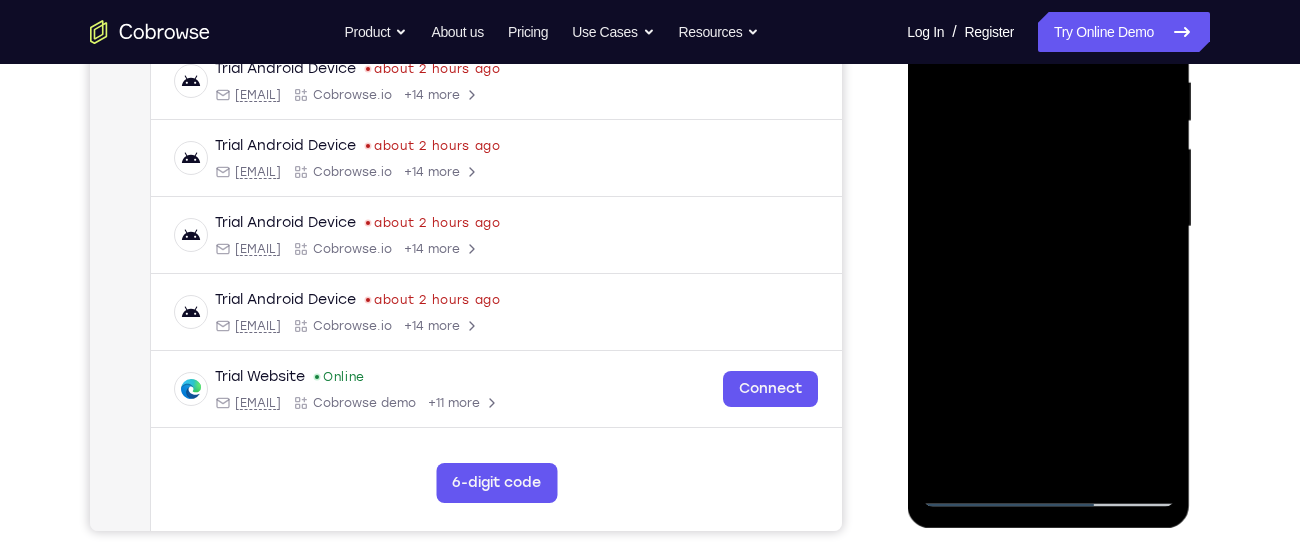 drag, startPoint x: 1078, startPoint y: 340, endPoint x: 1066, endPoint y: 232, distance: 108.66462 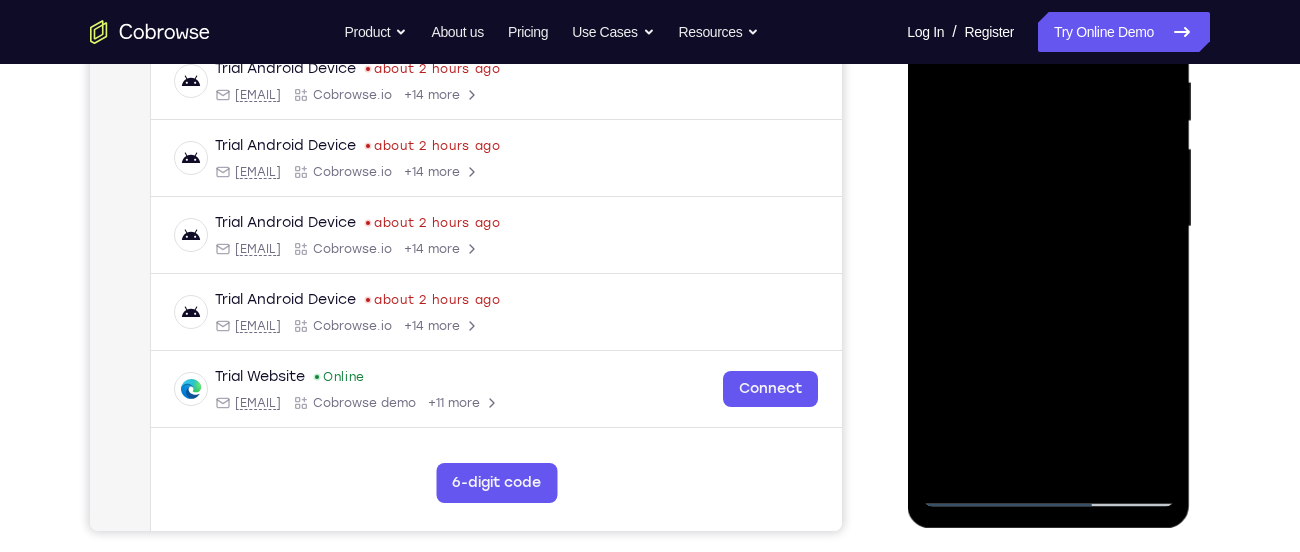 drag, startPoint x: 1073, startPoint y: 308, endPoint x: 1065, endPoint y: 184, distance: 124.2578 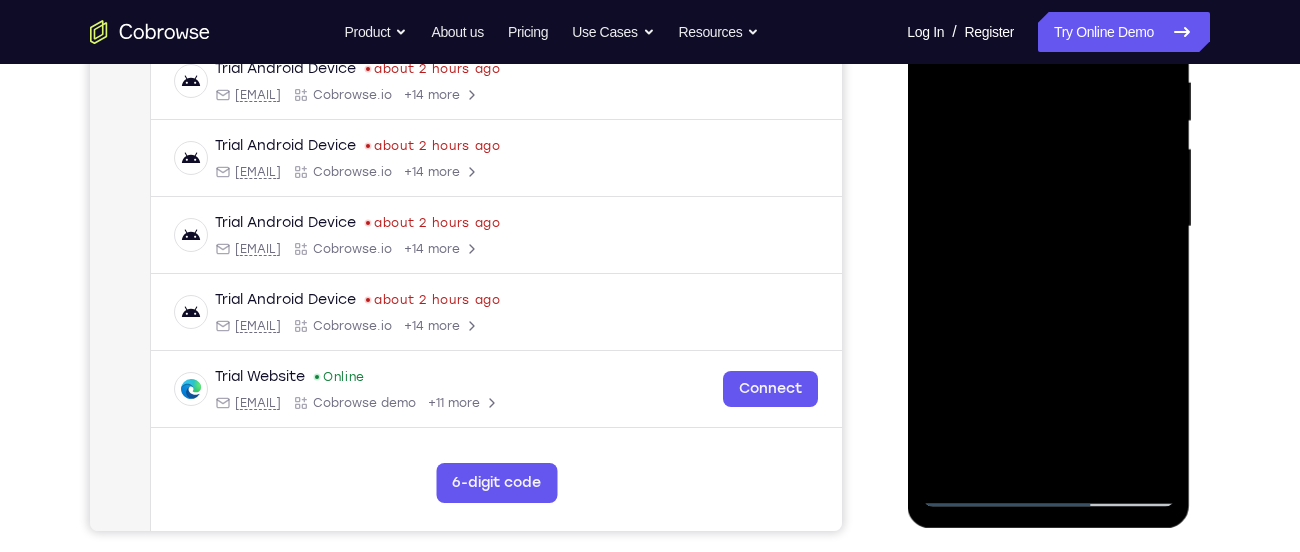 drag, startPoint x: 1080, startPoint y: 315, endPoint x: 1062, endPoint y: 204, distance: 112.44999 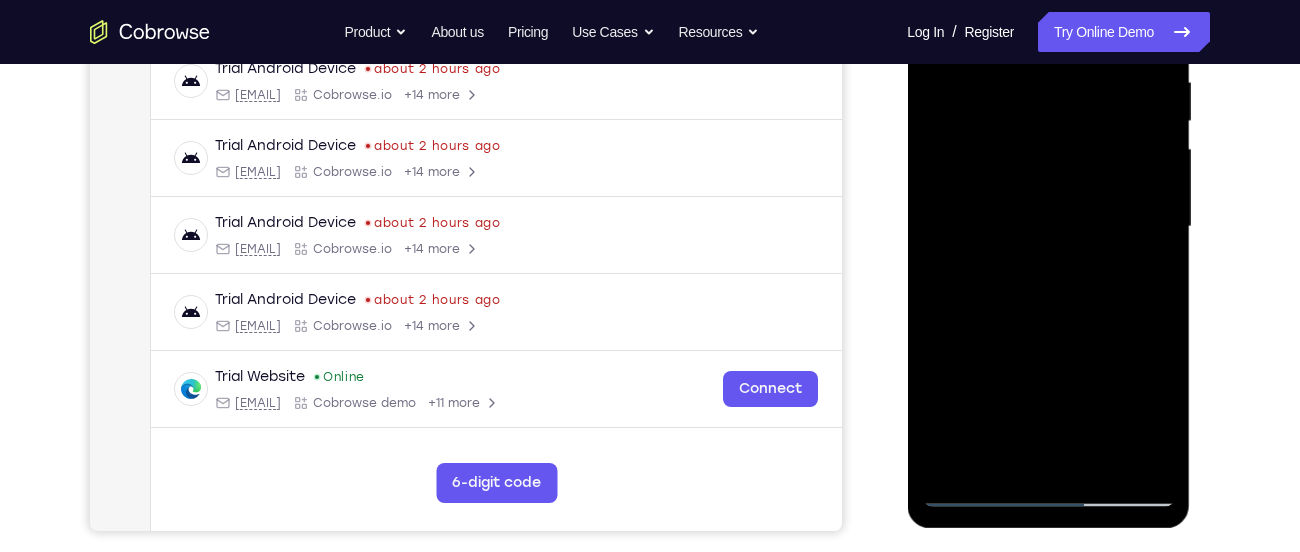 drag, startPoint x: 1075, startPoint y: 321, endPoint x: 1044, endPoint y: 168, distance: 156.10893 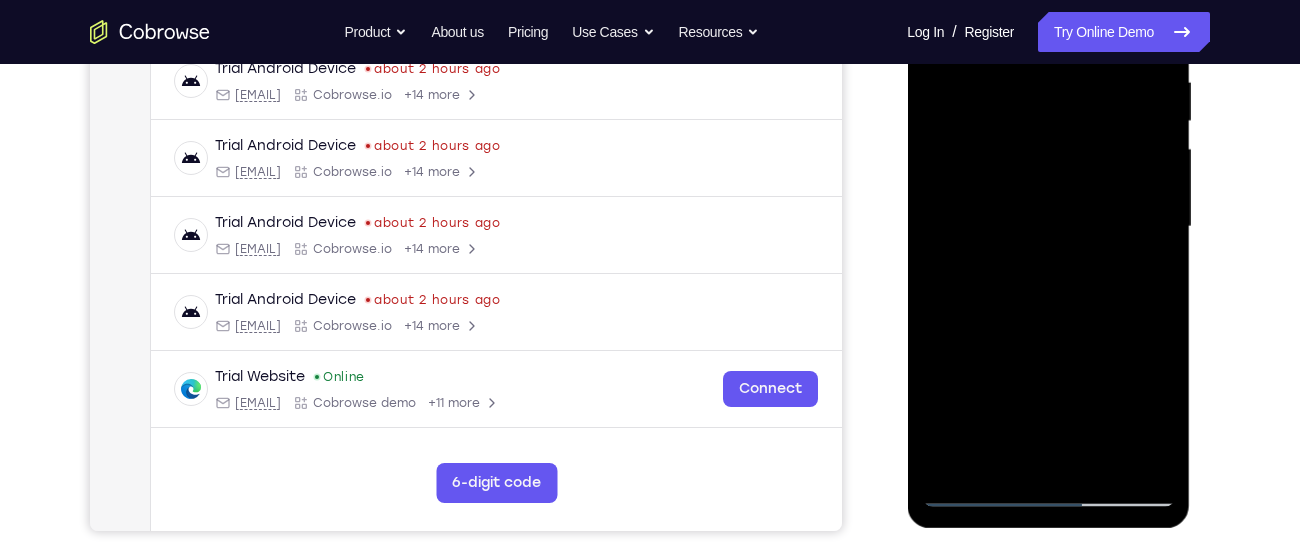 drag, startPoint x: 1085, startPoint y: 279, endPoint x: 1077, endPoint y: 255, distance: 25.298222 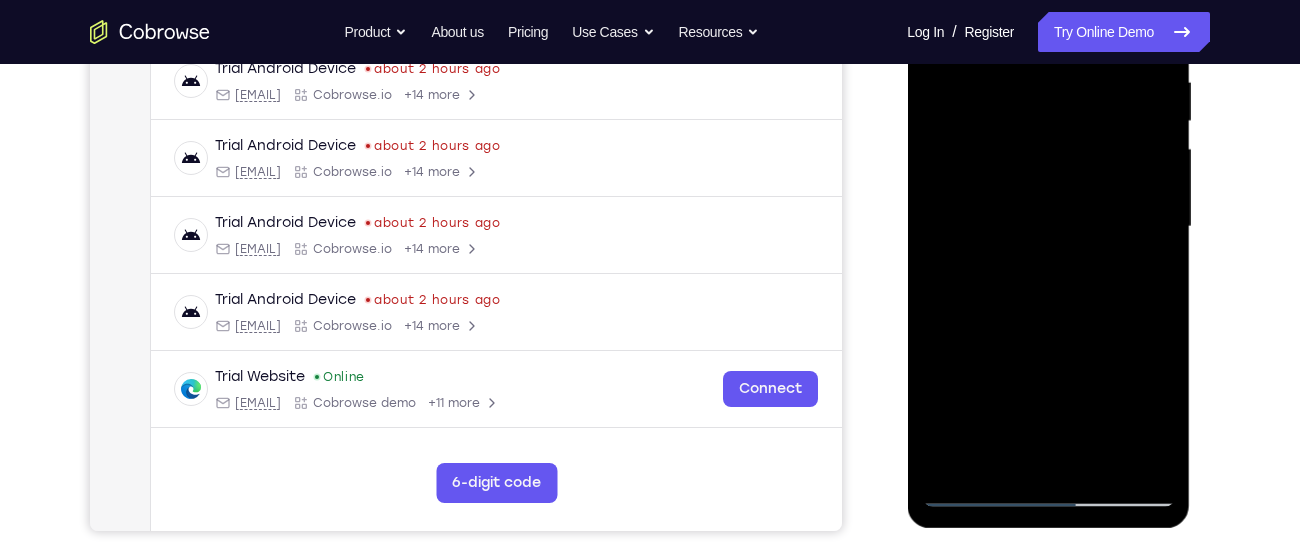 drag, startPoint x: 1078, startPoint y: 322, endPoint x: 1060, endPoint y: 214, distance: 109.48972 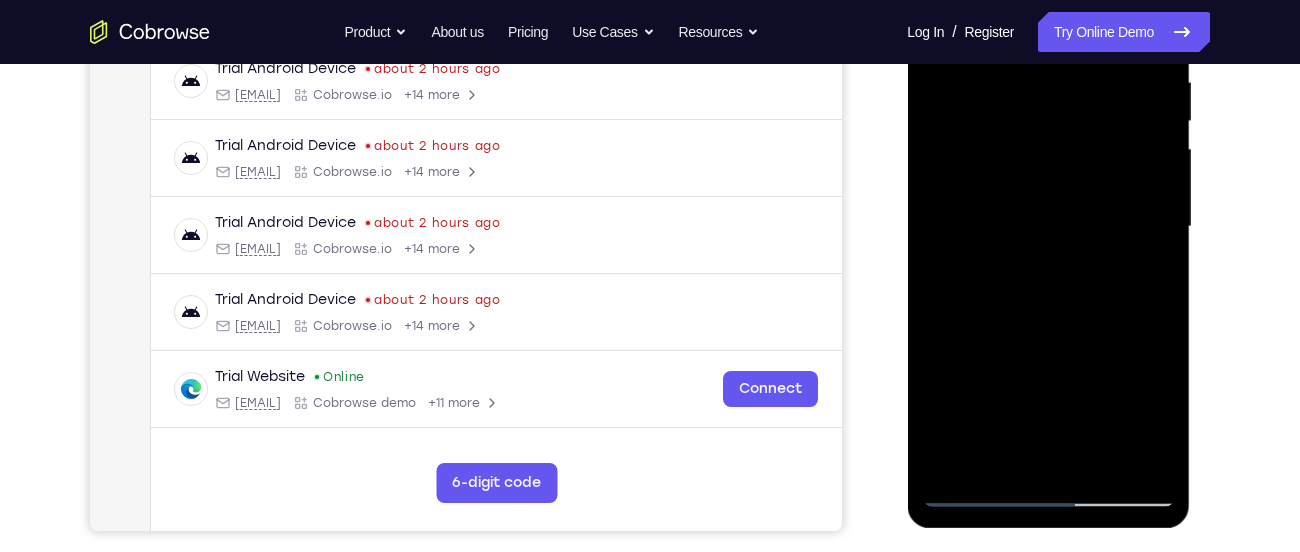 drag, startPoint x: 1081, startPoint y: 329, endPoint x: 1060, endPoint y: 232, distance: 99.24717 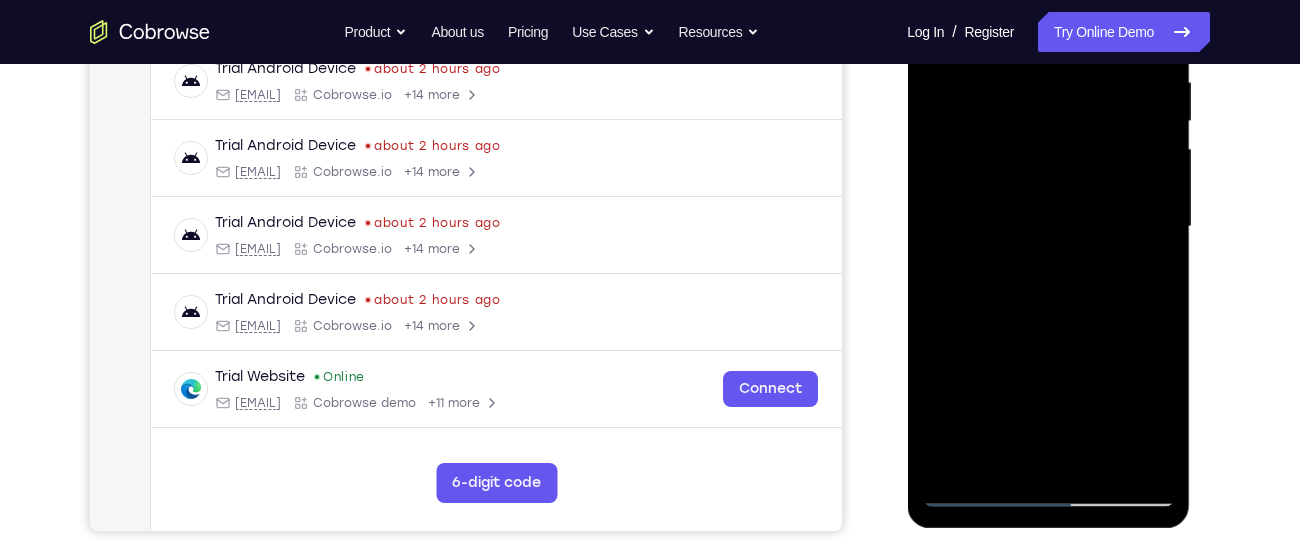 drag, startPoint x: 1058, startPoint y: 286, endPoint x: 1029, endPoint y: 185, distance: 105.080925 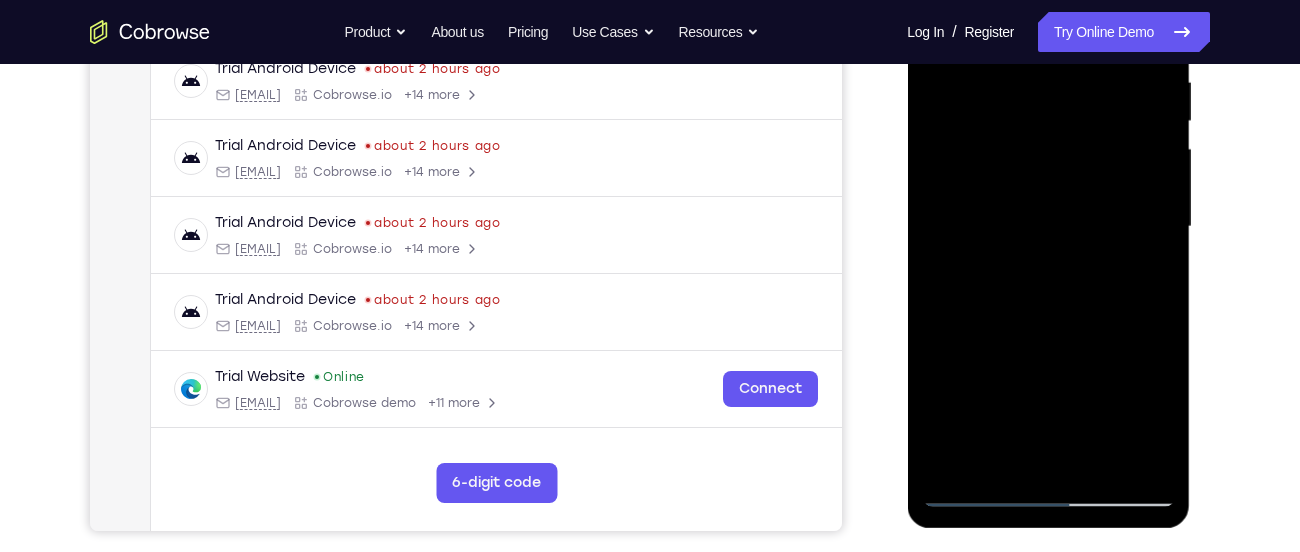 drag, startPoint x: 1109, startPoint y: 316, endPoint x: 1094, endPoint y: 219, distance: 98.15294 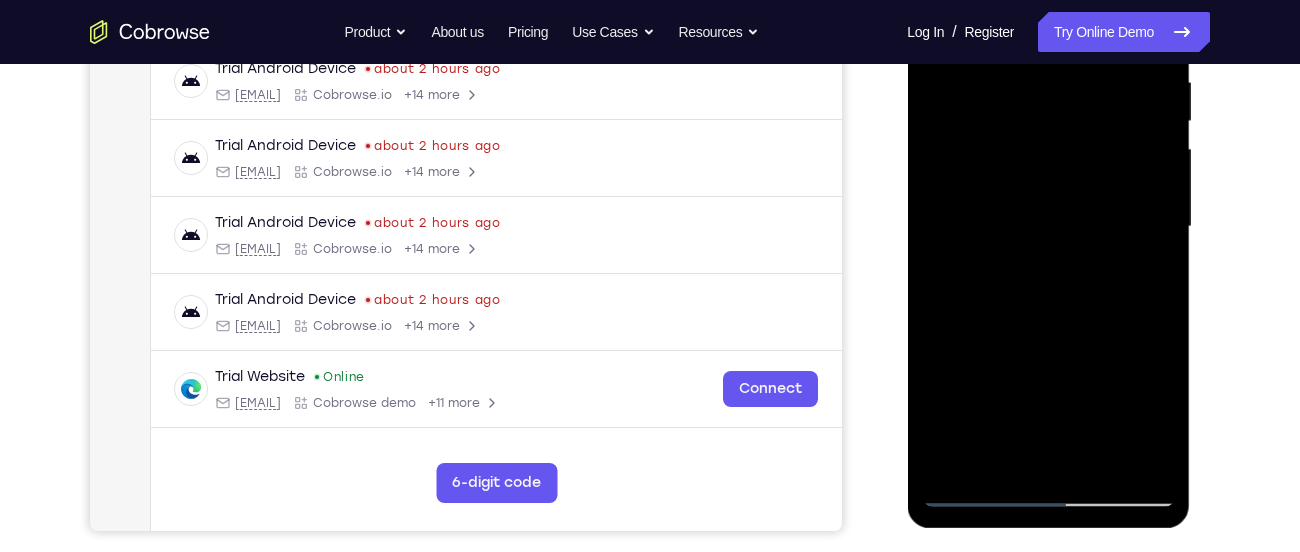 drag, startPoint x: 1073, startPoint y: 283, endPoint x: 1045, endPoint y: 193, distance: 94.254974 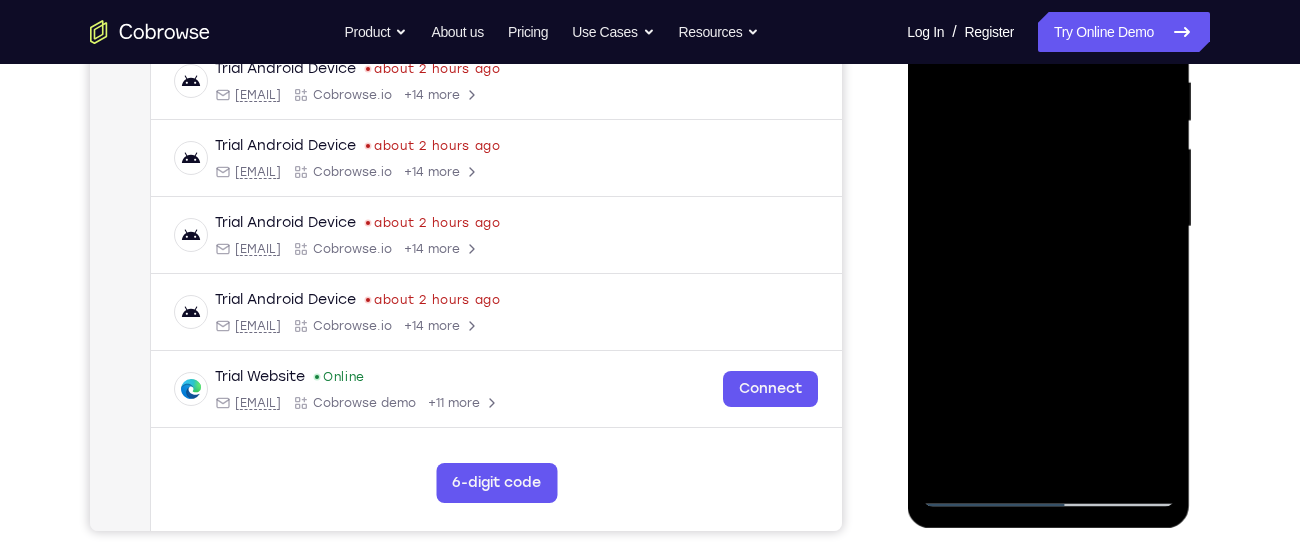 drag, startPoint x: 1109, startPoint y: 331, endPoint x: 1067, endPoint y: 203, distance: 134.71451 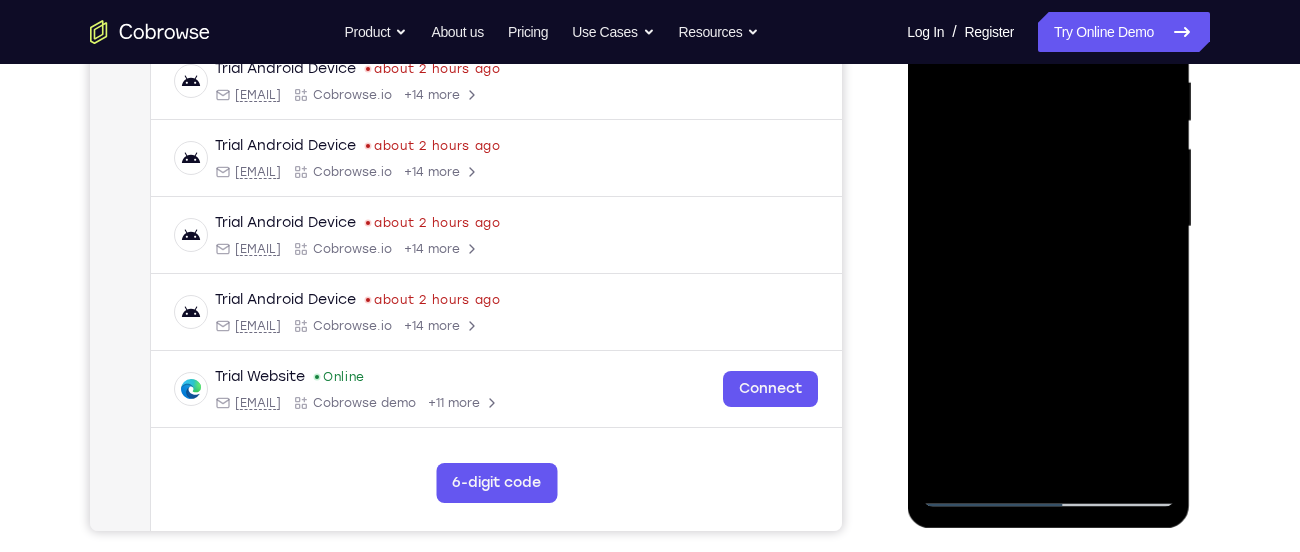 drag, startPoint x: 1105, startPoint y: 349, endPoint x: 1082, endPoint y: 209, distance: 141.87671 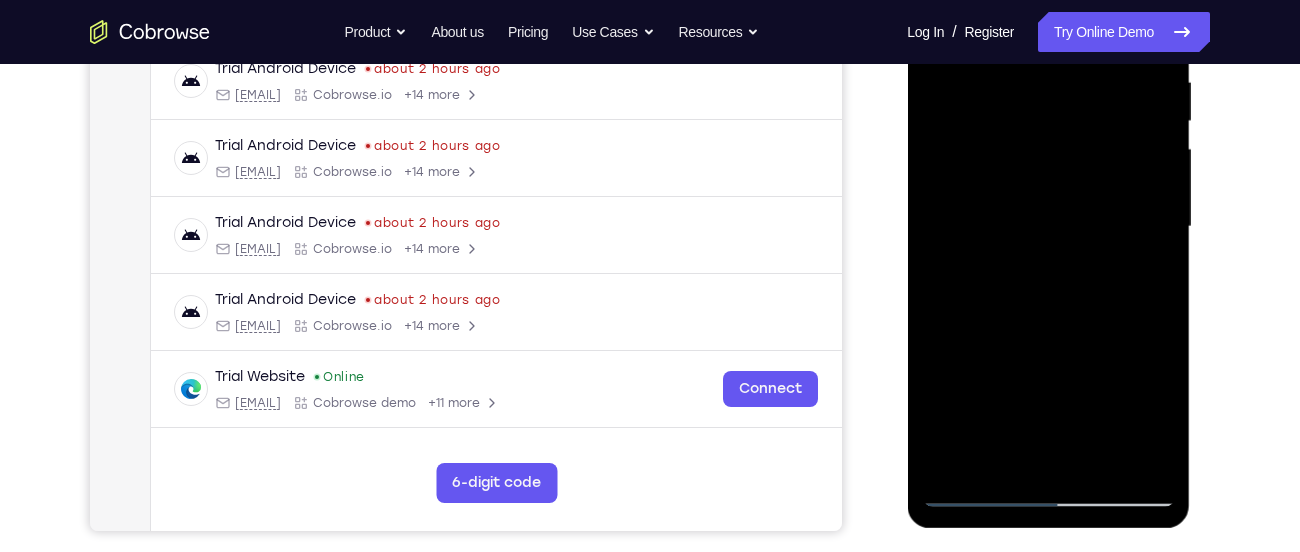 drag, startPoint x: 1068, startPoint y: 293, endPoint x: 1067, endPoint y: 199, distance: 94.00532 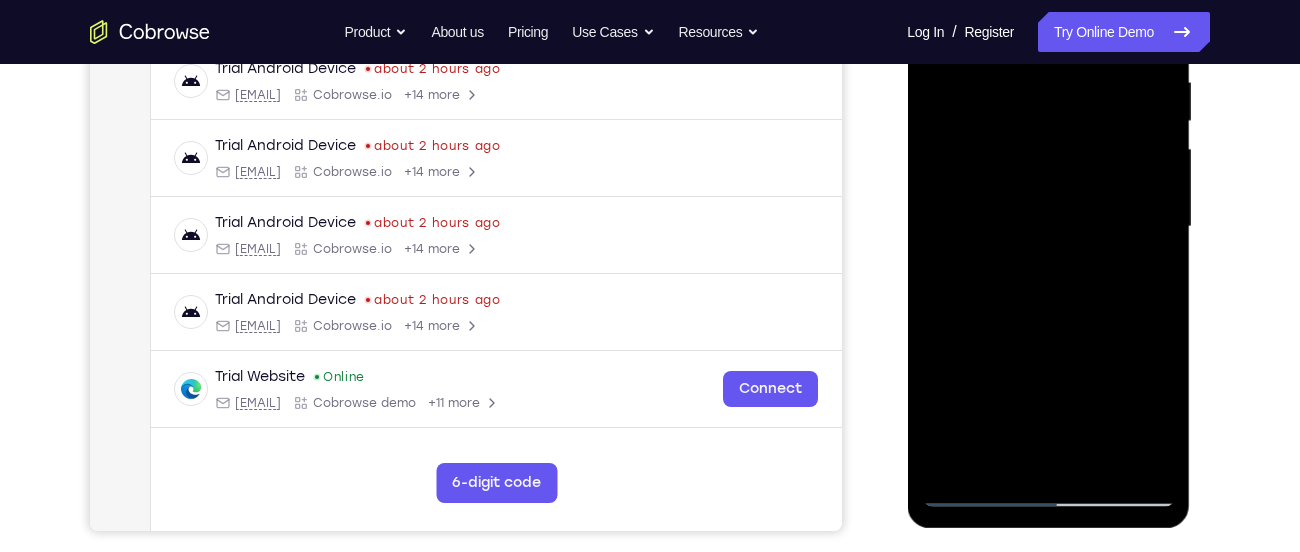 drag, startPoint x: 1069, startPoint y: 314, endPoint x: 1067, endPoint y: 212, distance: 102.01961 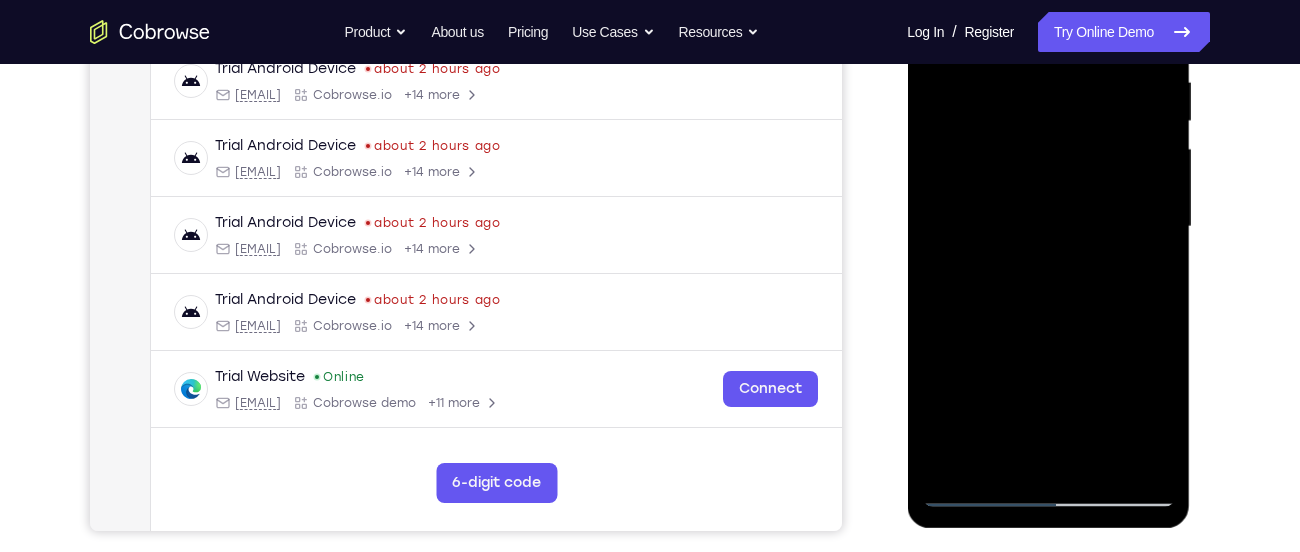 drag, startPoint x: 1068, startPoint y: 307, endPoint x: 1065, endPoint y: 190, distance: 117.03845 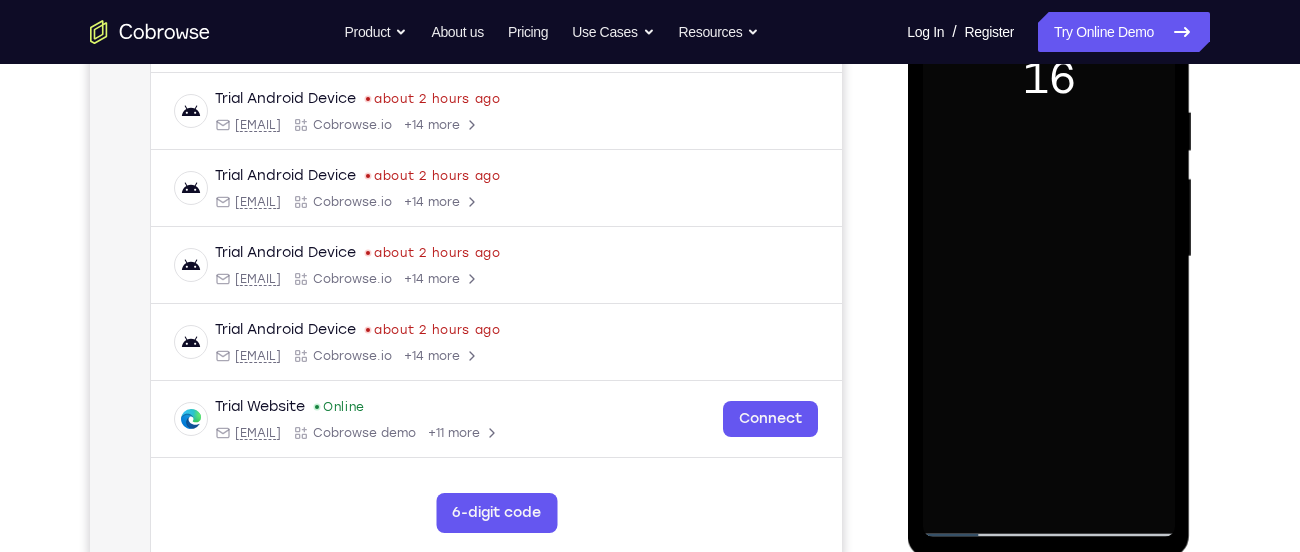 scroll, scrollTop: 371, scrollLeft: 0, axis: vertical 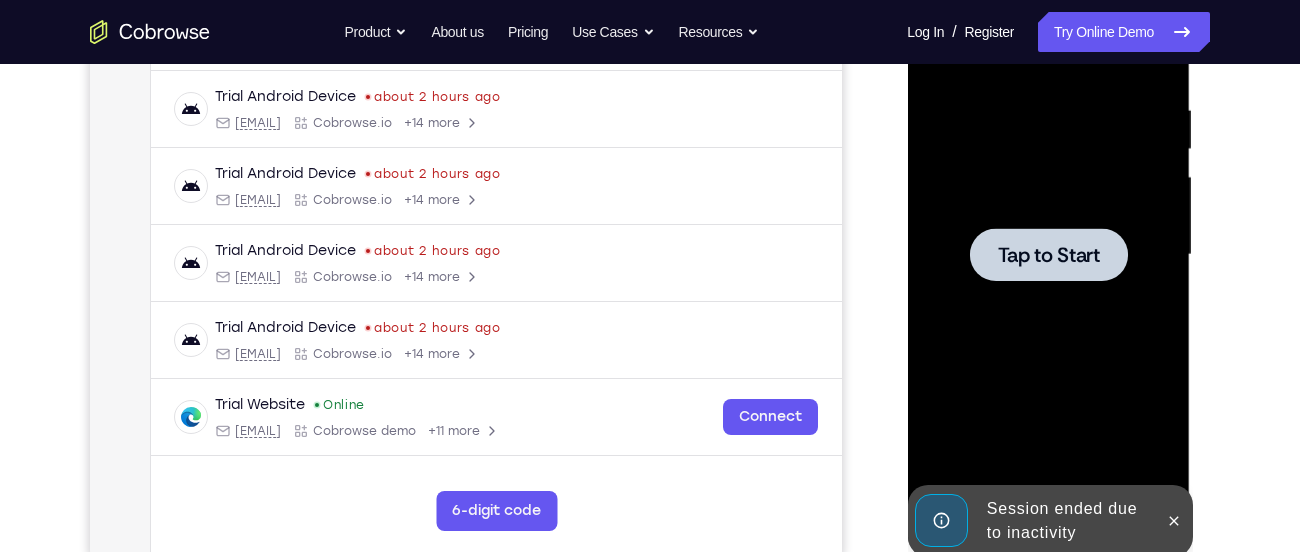 click at bounding box center [1048, 254] 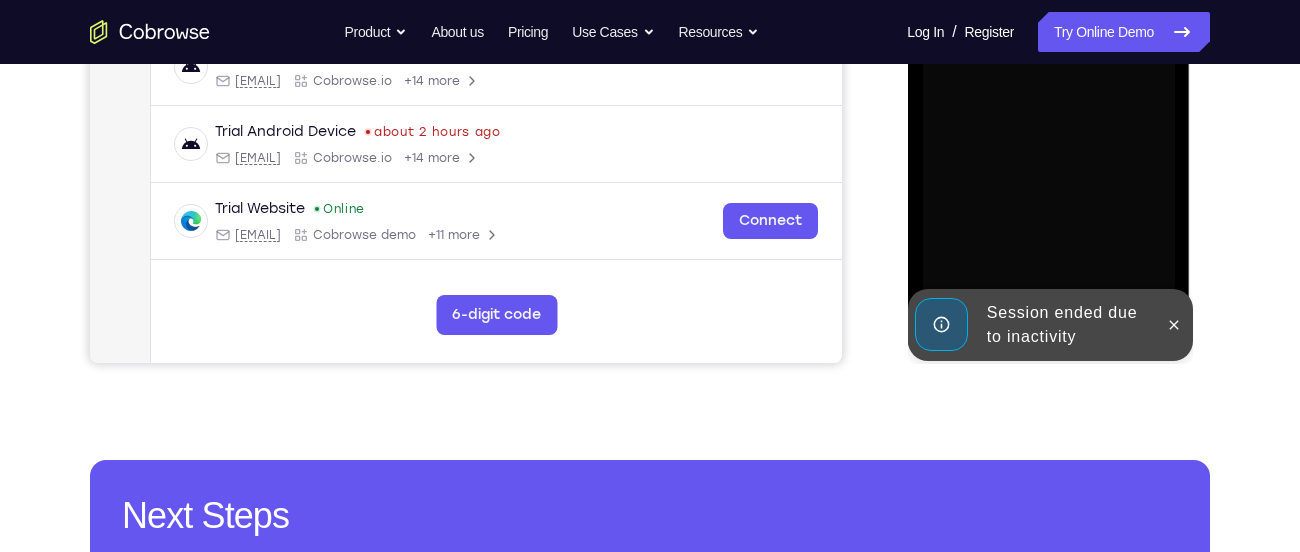 scroll, scrollTop: 568, scrollLeft: 0, axis: vertical 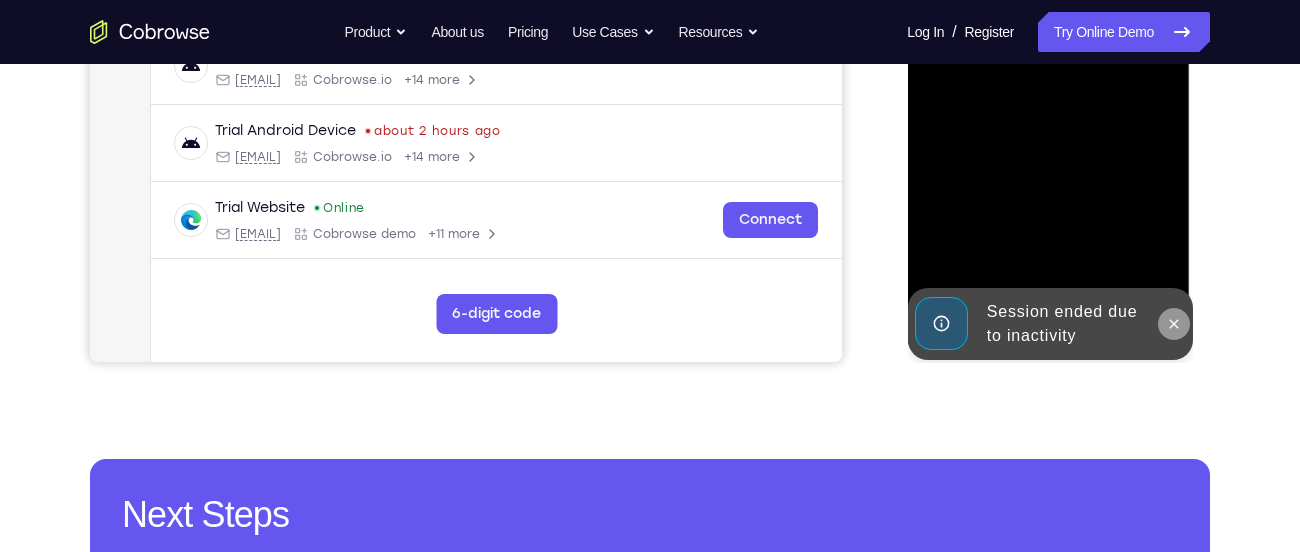 click 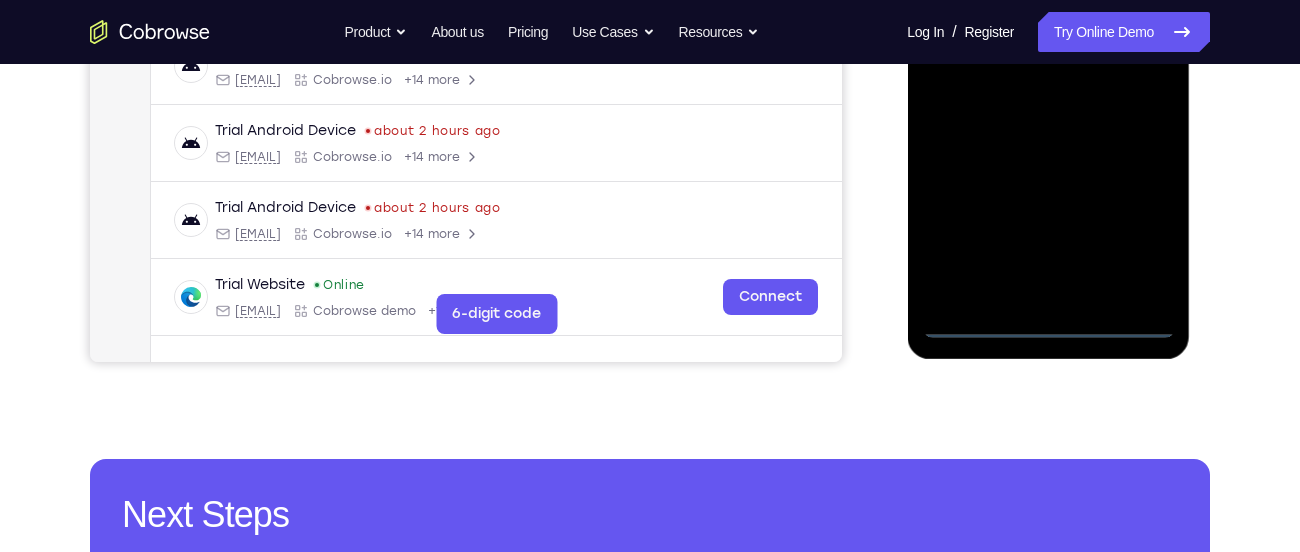 click at bounding box center (1048, 58) 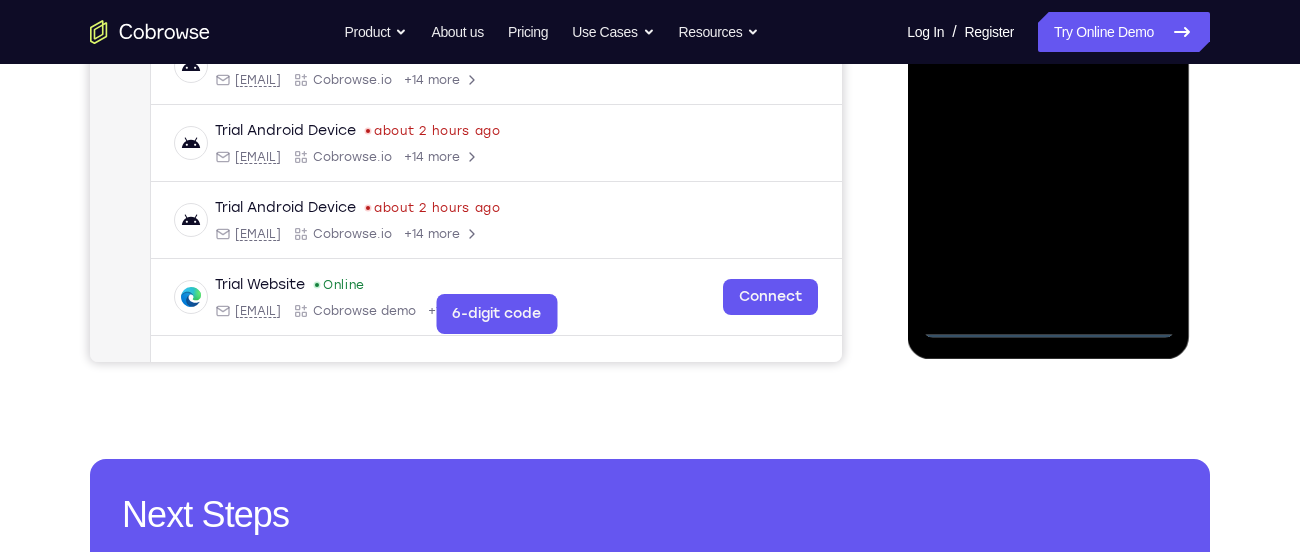 click at bounding box center (1048, 58) 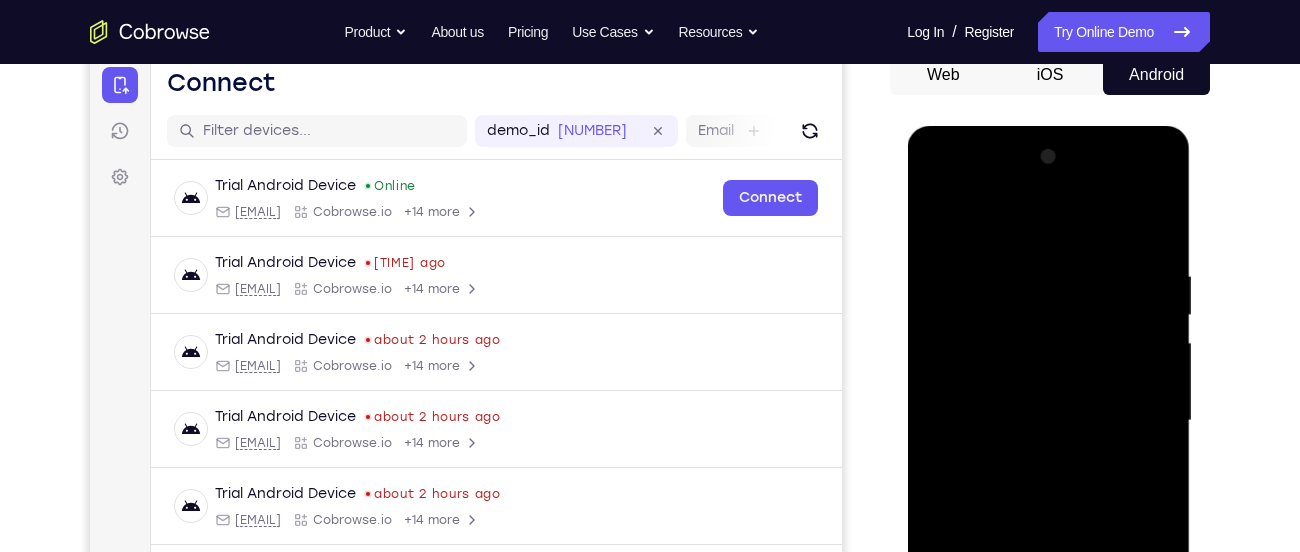scroll, scrollTop: 204, scrollLeft: 0, axis: vertical 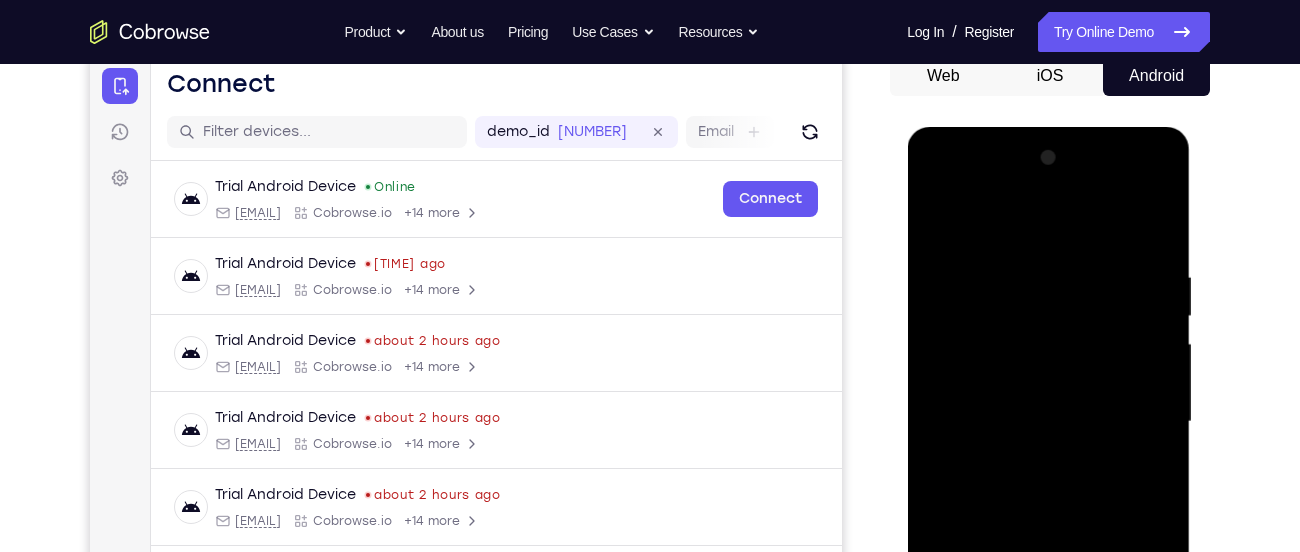 click at bounding box center (1048, 422) 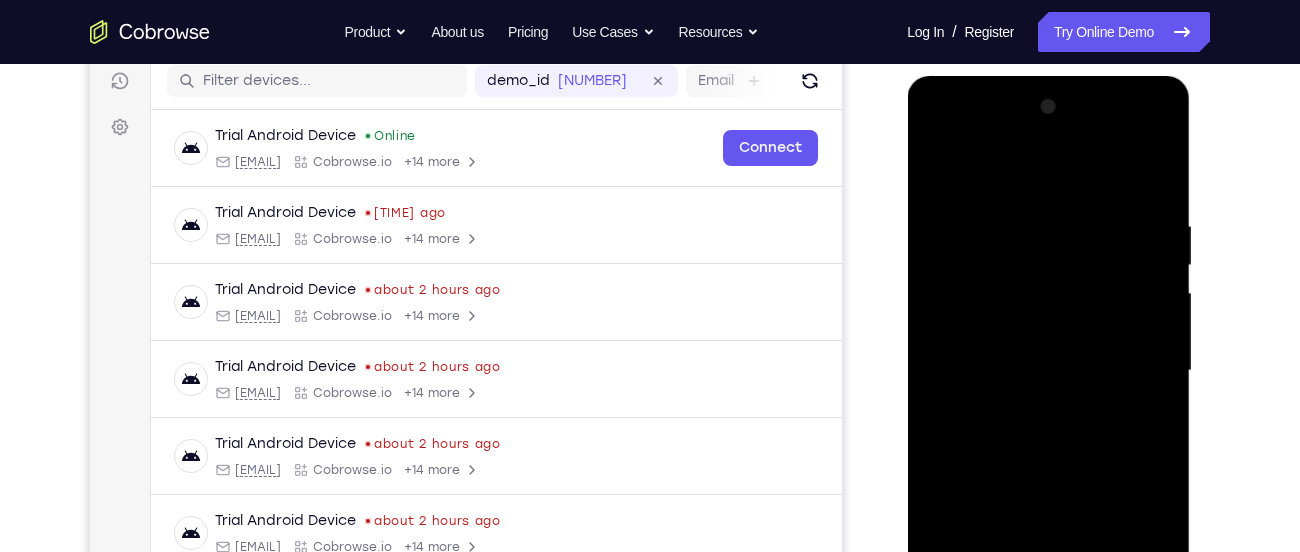 scroll, scrollTop: 323, scrollLeft: 0, axis: vertical 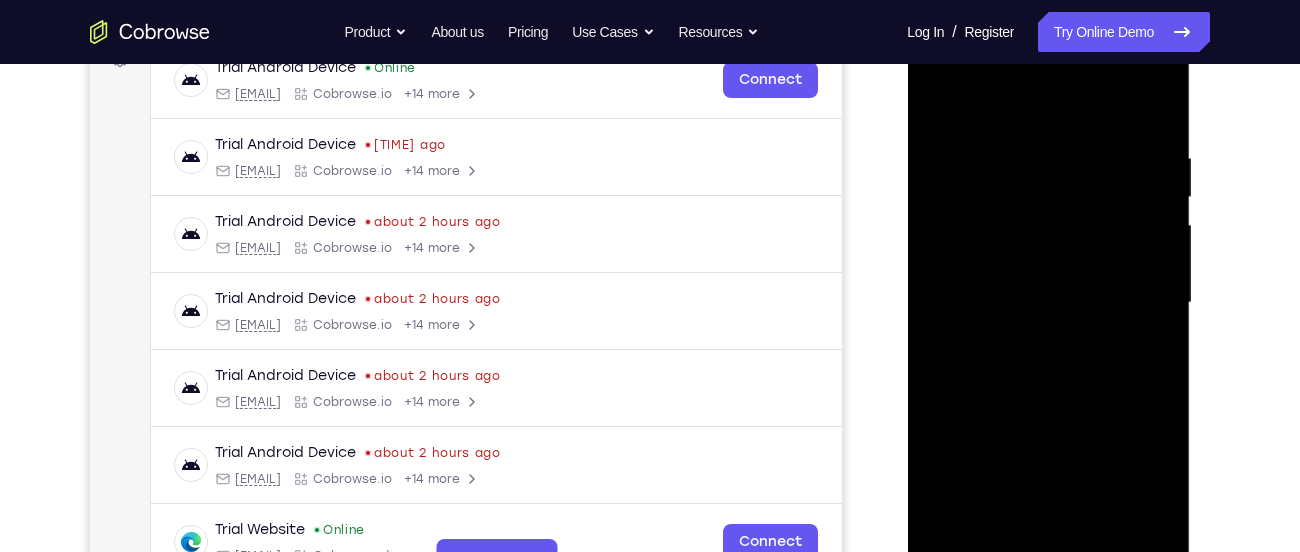 click at bounding box center (1048, 303) 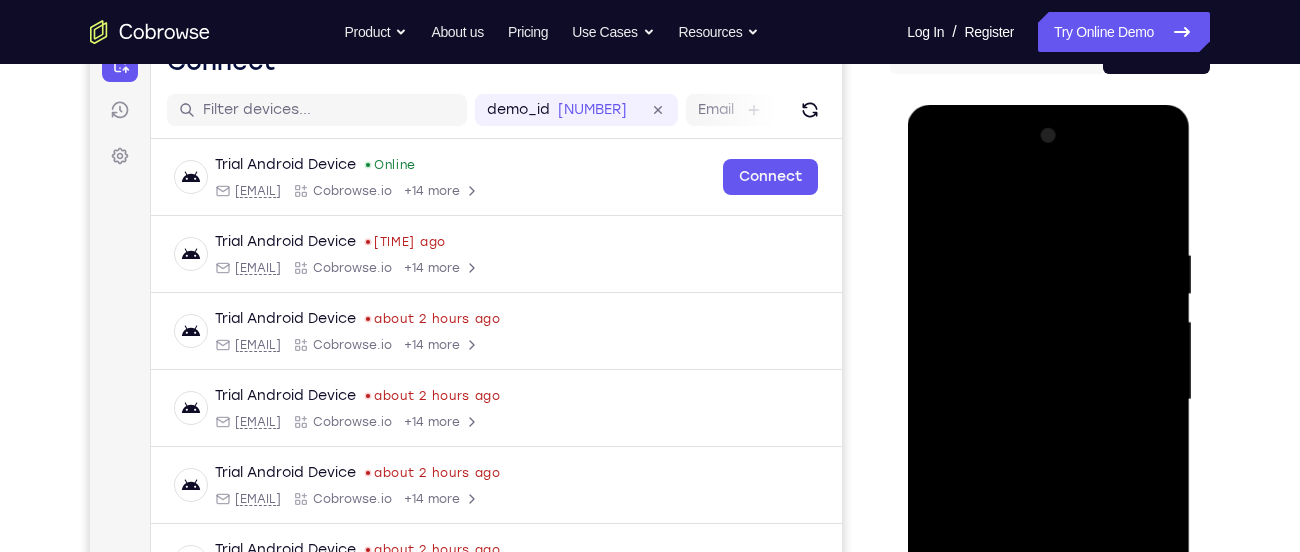 scroll, scrollTop: 219, scrollLeft: 0, axis: vertical 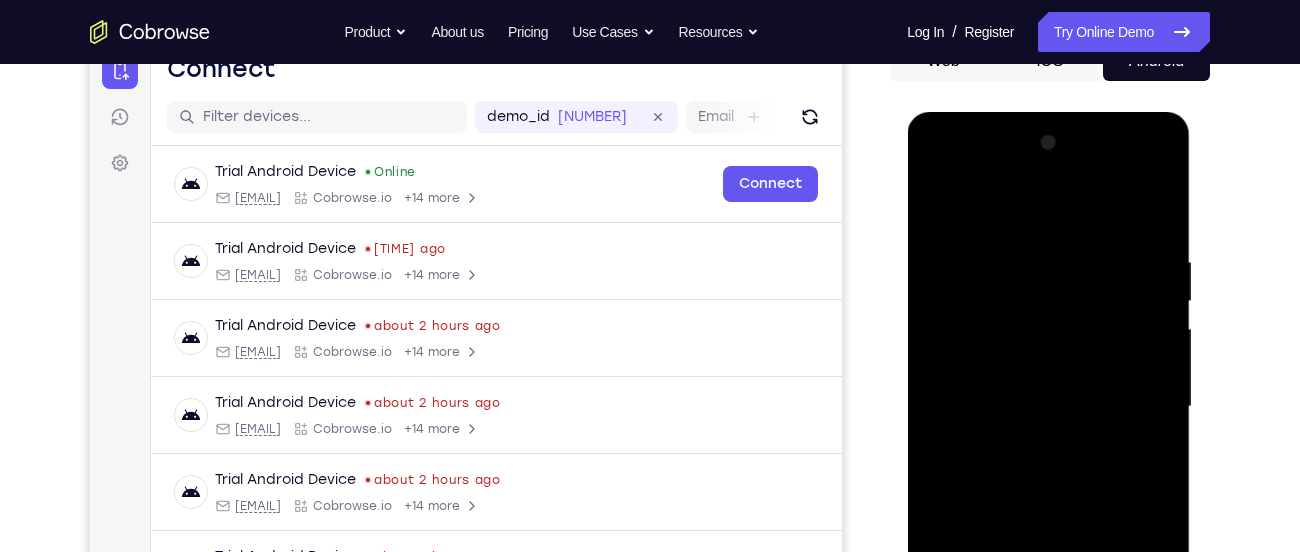 click at bounding box center (1048, 407) 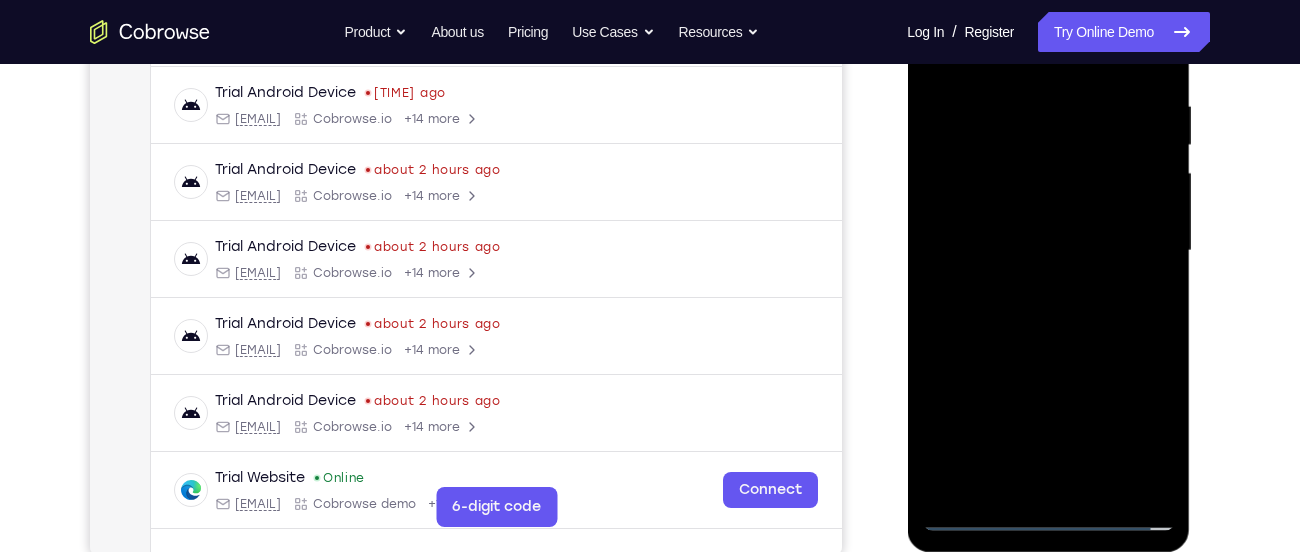 scroll, scrollTop: 376, scrollLeft: 0, axis: vertical 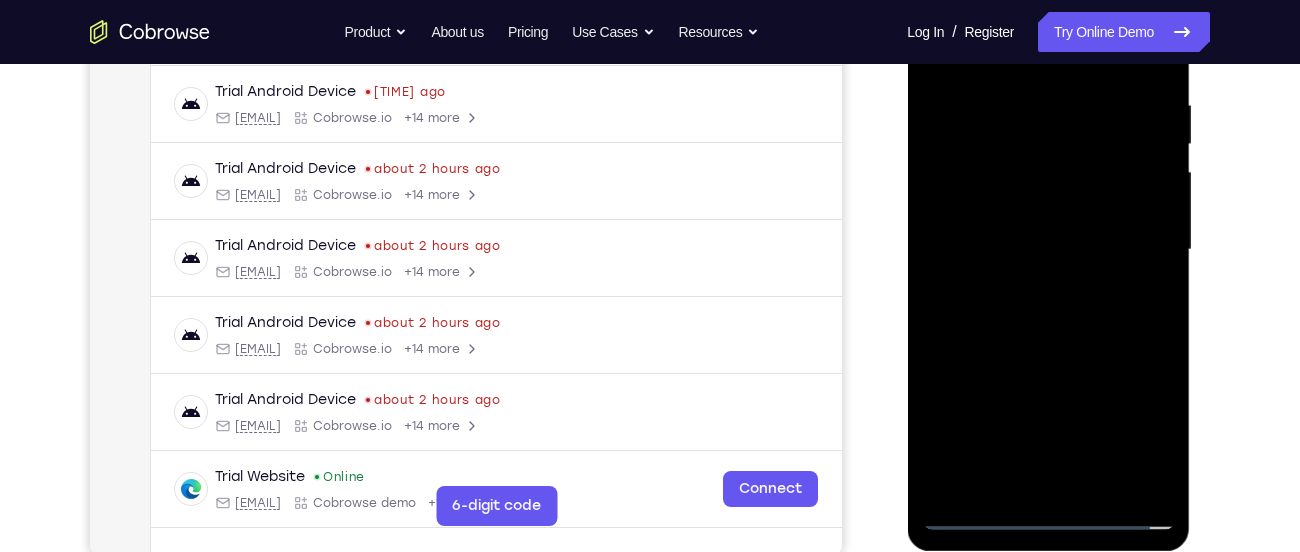 drag, startPoint x: 1071, startPoint y: 308, endPoint x: 1072, endPoint y: 184, distance: 124.004036 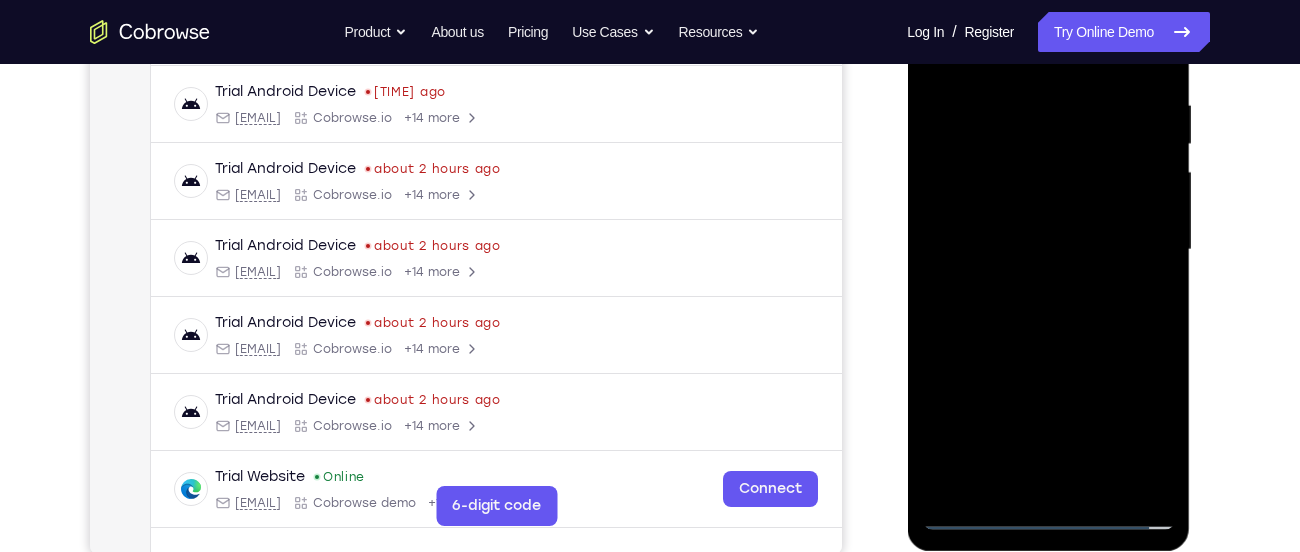 drag, startPoint x: 1072, startPoint y: 331, endPoint x: 1072, endPoint y: 195, distance: 136 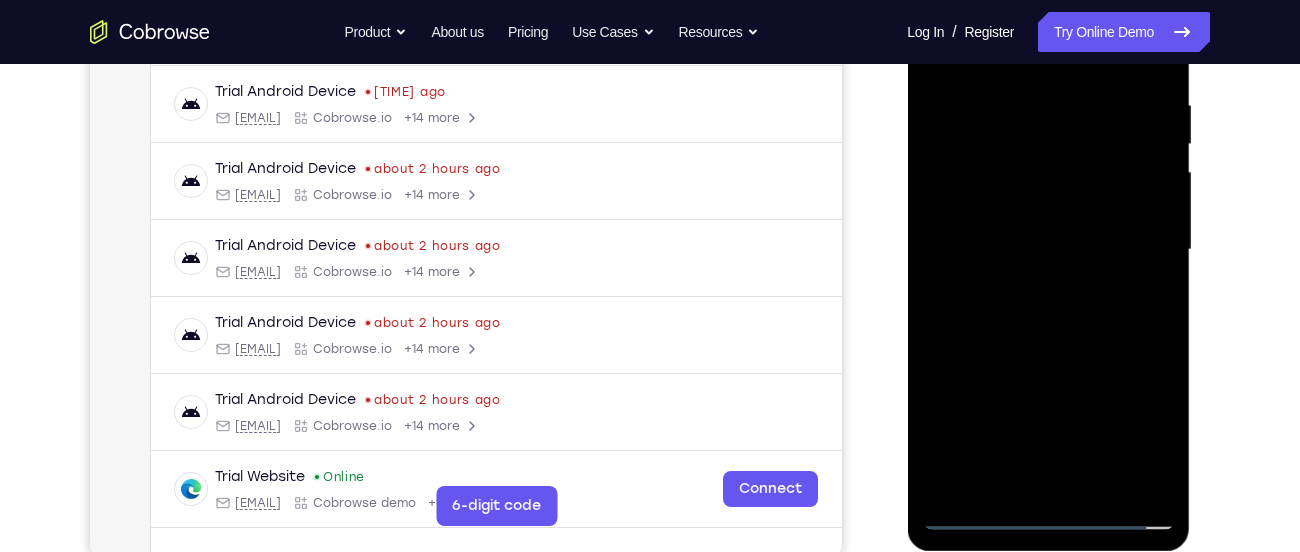 drag, startPoint x: 1034, startPoint y: 357, endPoint x: 1038, endPoint y: 187, distance: 170.04706 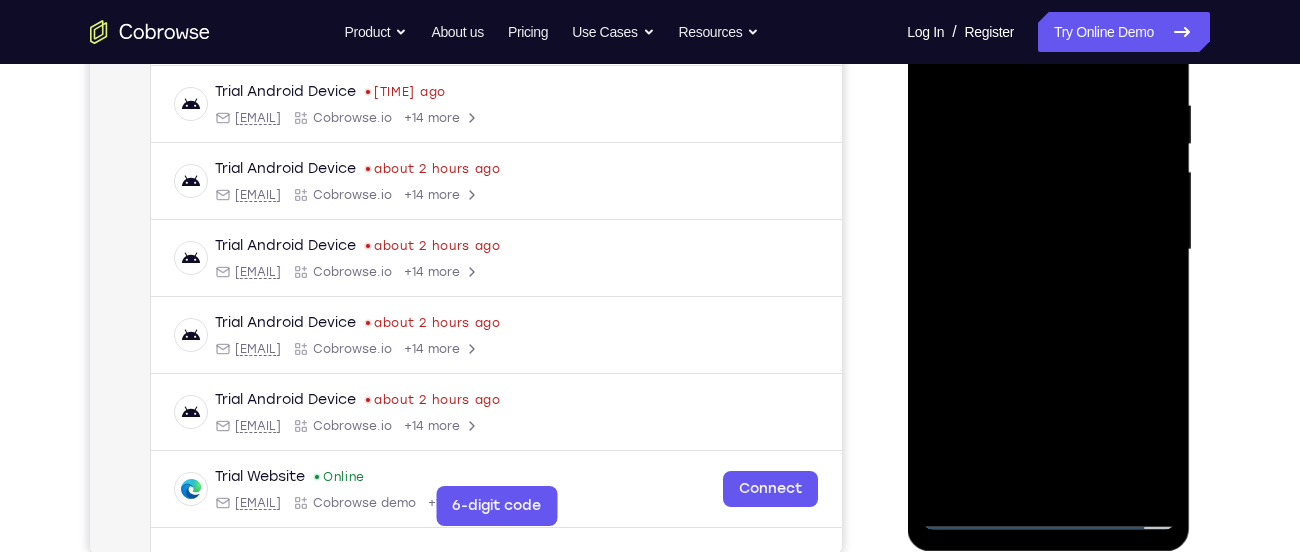 drag, startPoint x: 1081, startPoint y: 269, endPoint x: 1085, endPoint y: 146, distance: 123.065025 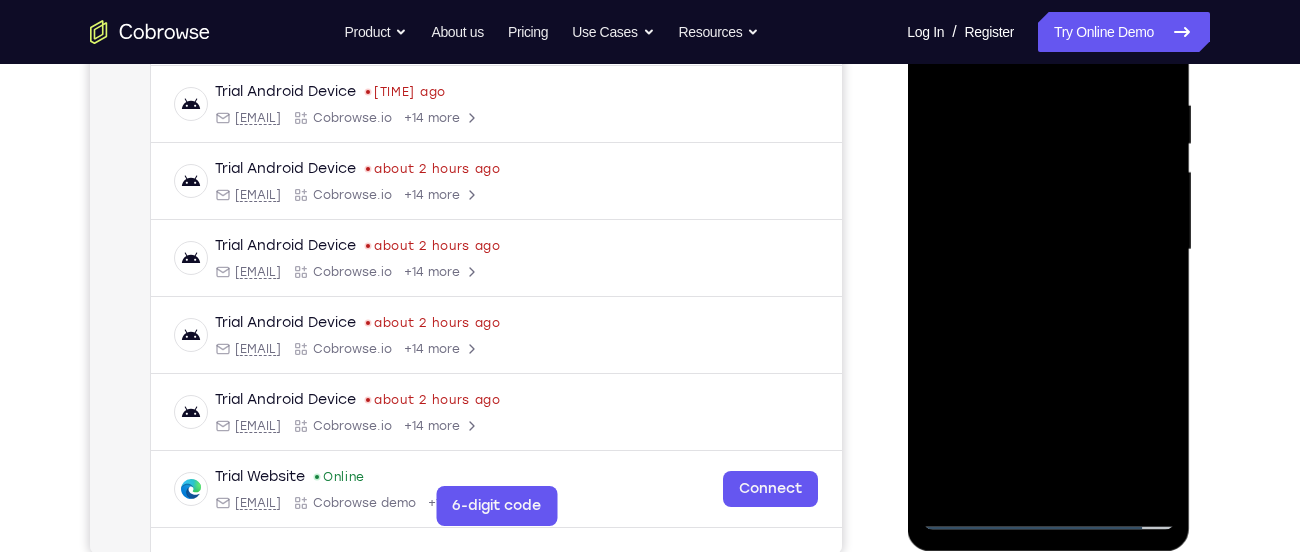 drag, startPoint x: 1037, startPoint y: 325, endPoint x: 1027, endPoint y: 143, distance: 182.27452 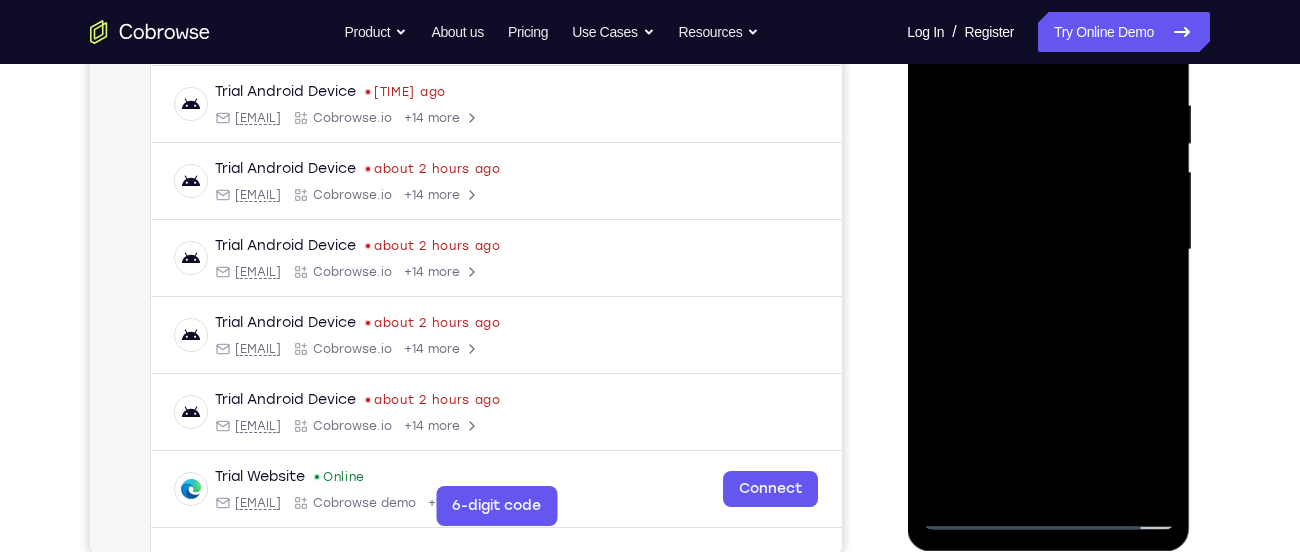 drag, startPoint x: 1053, startPoint y: 355, endPoint x: 1044, endPoint y: 186, distance: 169.23947 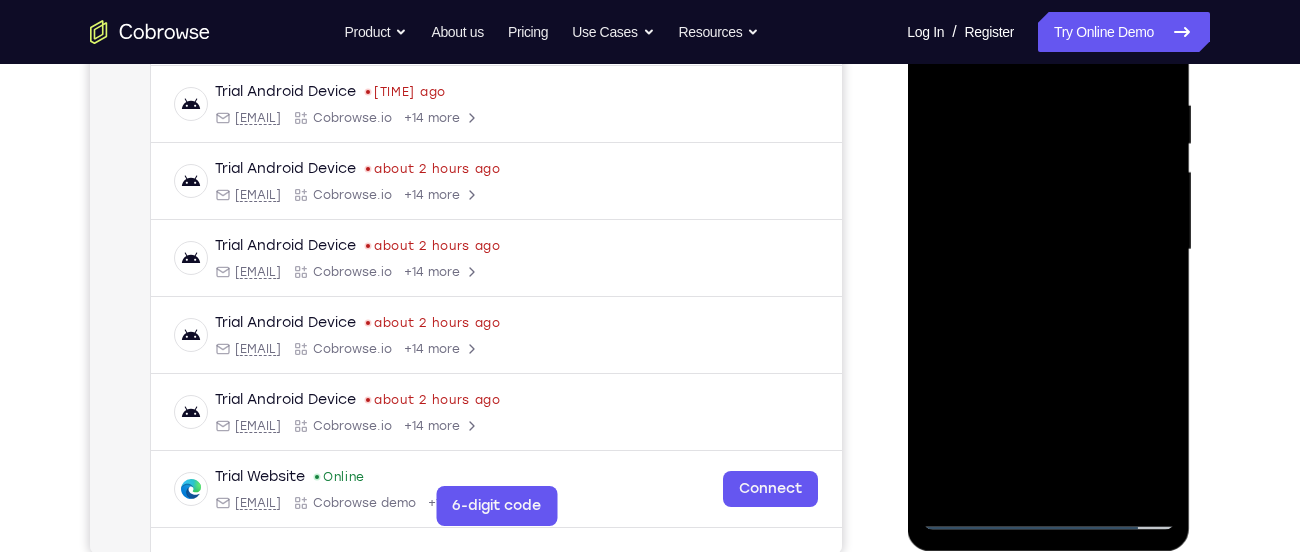 drag, startPoint x: 1072, startPoint y: 367, endPoint x: 1063, endPoint y: 198, distance: 169.23947 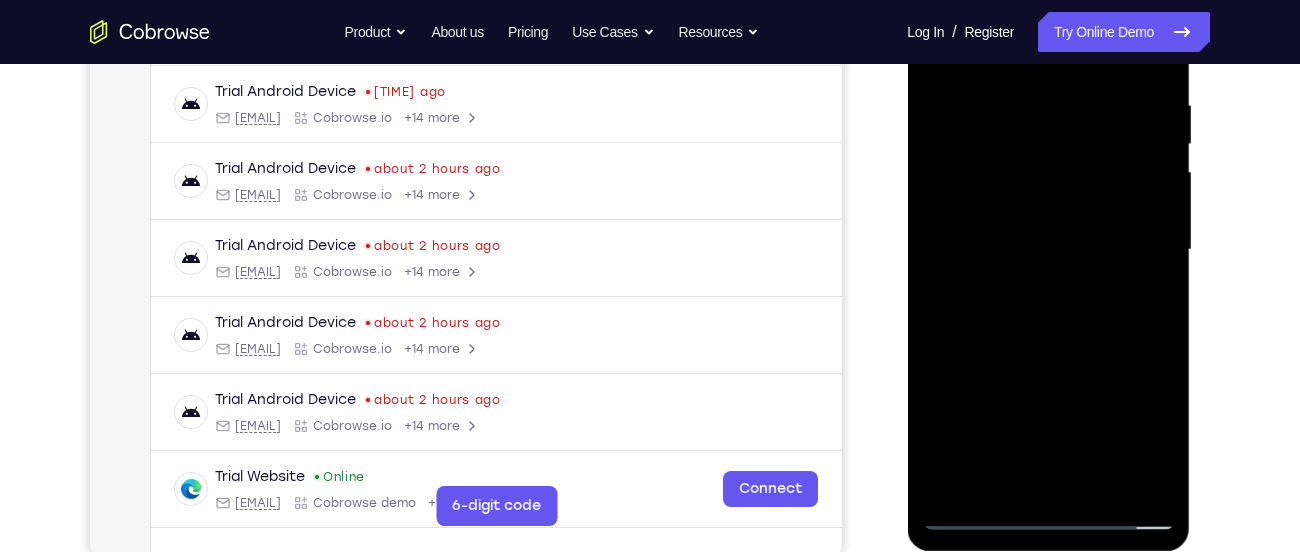 drag, startPoint x: 1097, startPoint y: 369, endPoint x: 1070, endPoint y: 198, distance: 173.11845 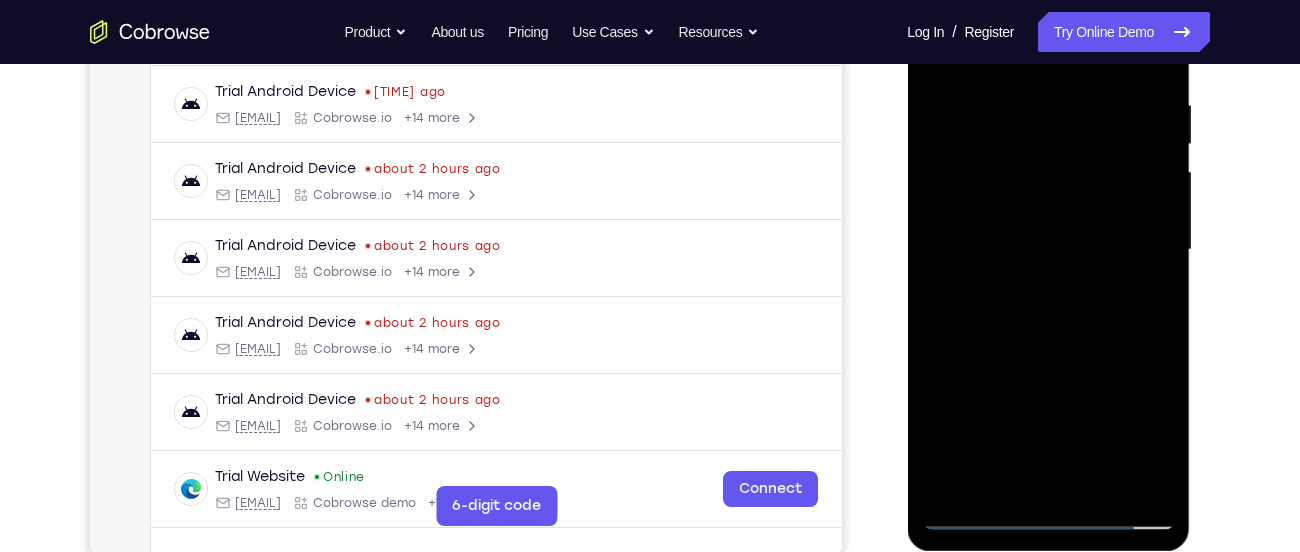 drag, startPoint x: 1094, startPoint y: 377, endPoint x: 1058, endPoint y: 197, distance: 183.5647 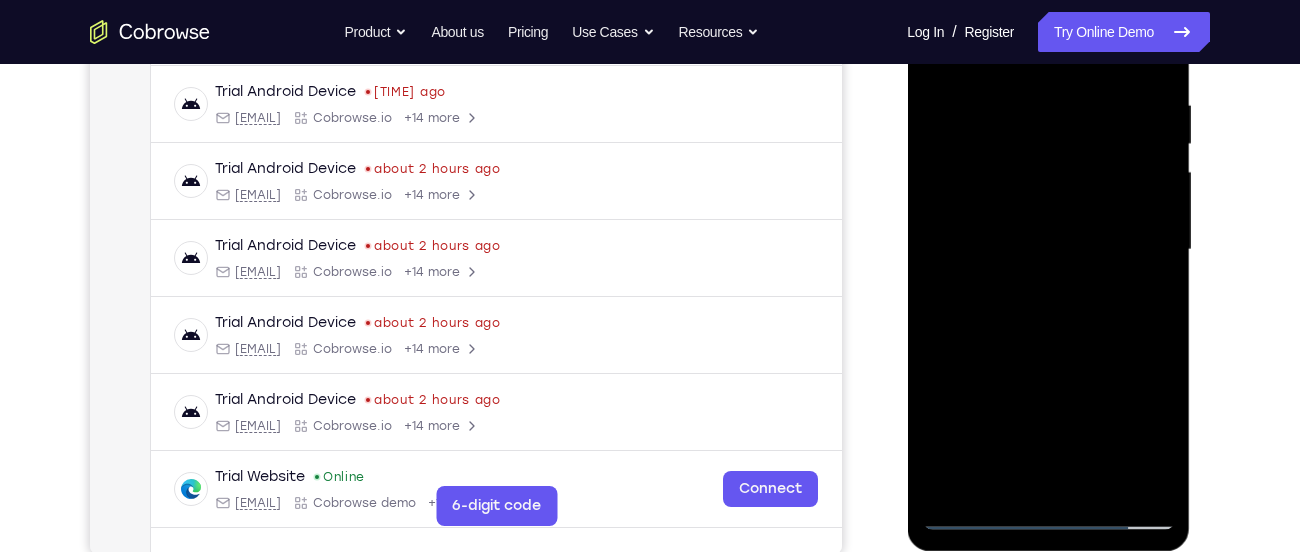 drag, startPoint x: 1061, startPoint y: 319, endPoint x: 1050, endPoint y: 151, distance: 168.35974 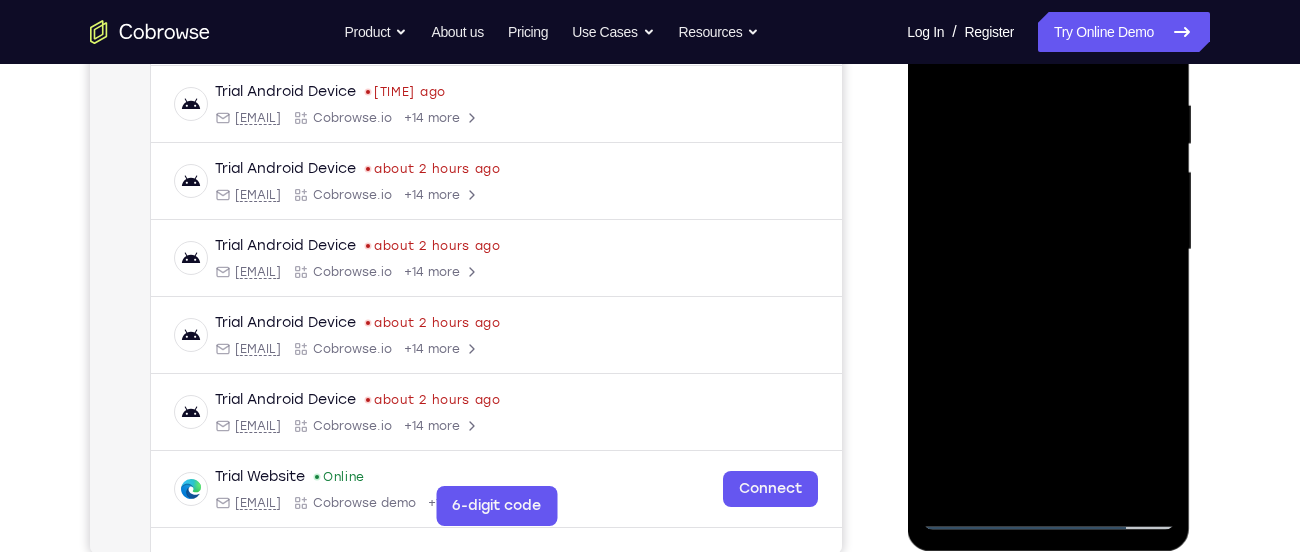 drag, startPoint x: 1088, startPoint y: 323, endPoint x: 1054, endPoint y: 112, distance: 213.72179 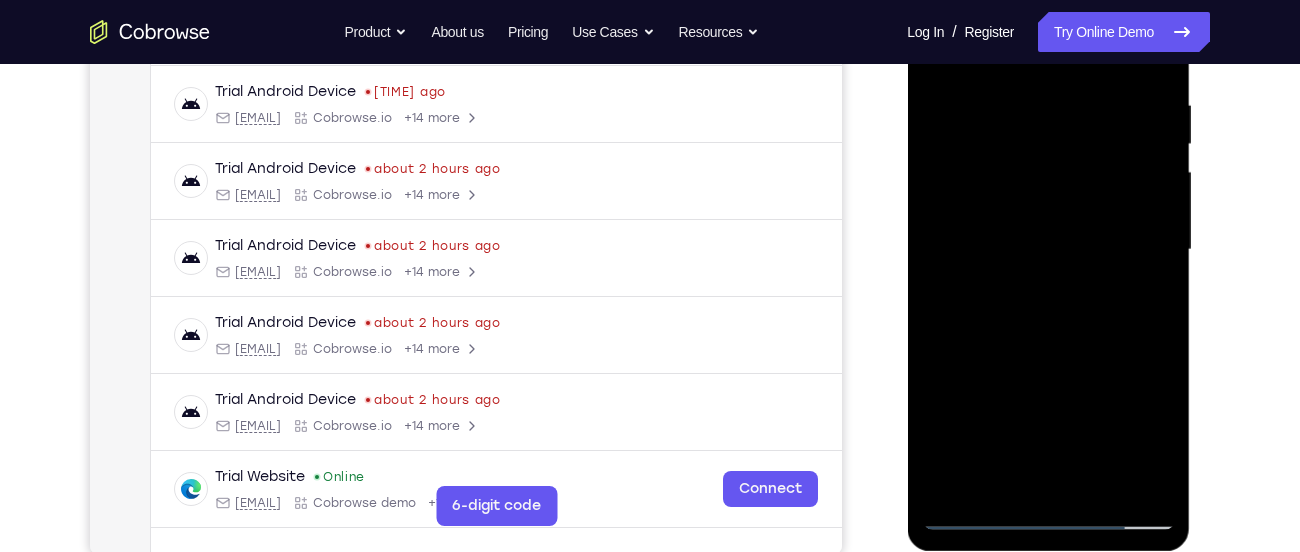 drag, startPoint x: 1087, startPoint y: 334, endPoint x: 1044, endPoint y: 164, distance: 175.35393 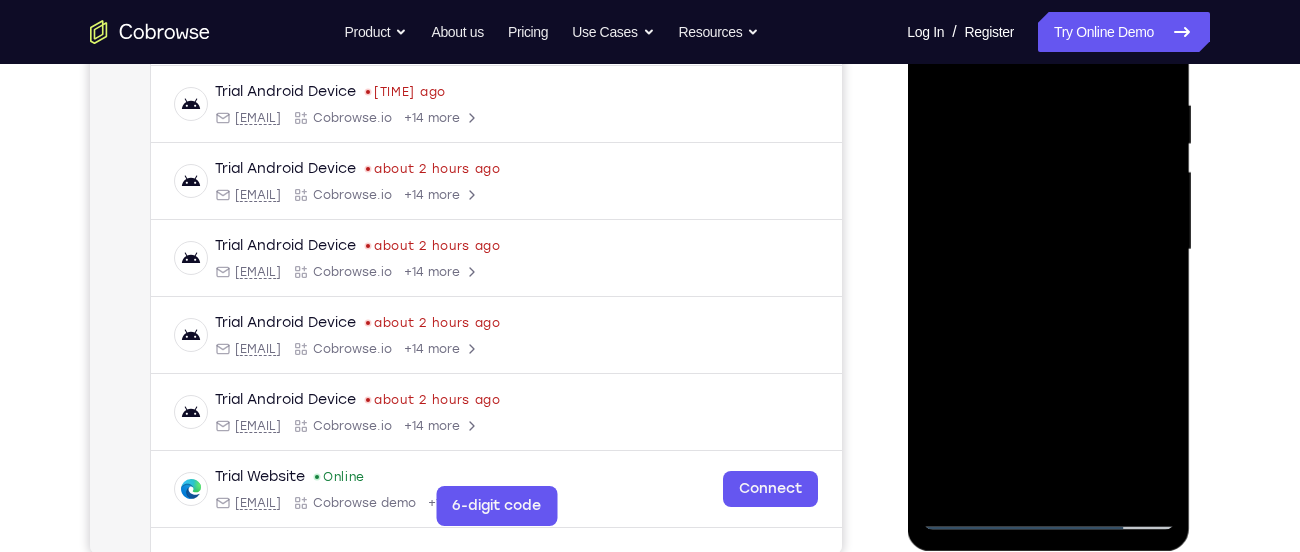 drag, startPoint x: 1108, startPoint y: 316, endPoint x: 1061, endPoint y: 143, distance: 179.27075 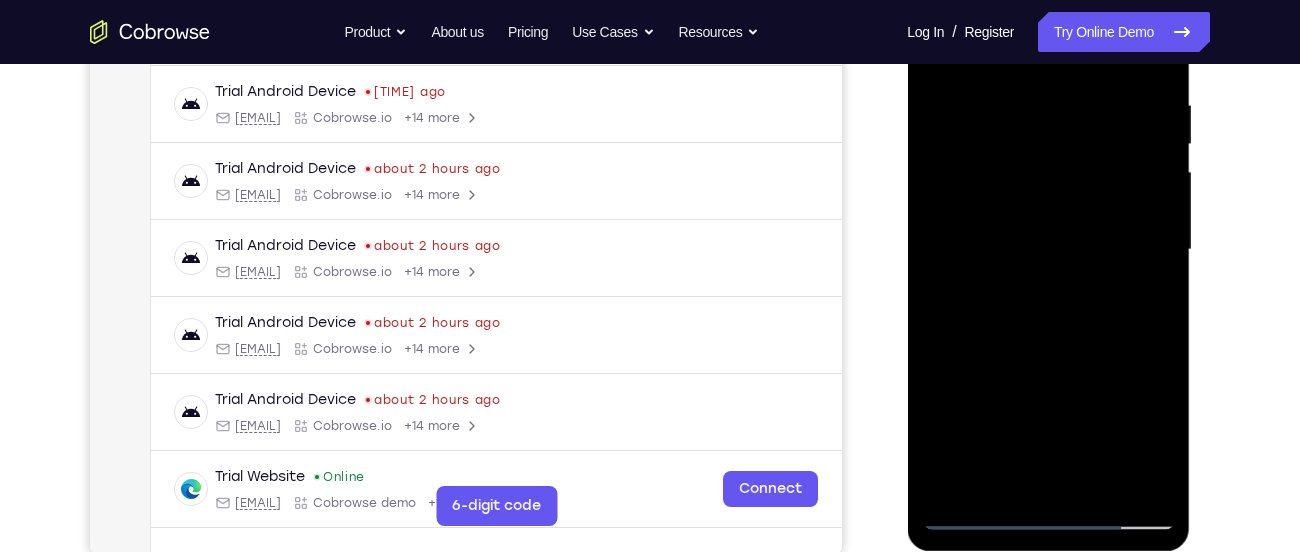 drag, startPoint x: 1091, startPoint y: 335, endPoint x: 1059, endPoint y: 150, distance: 187.74718 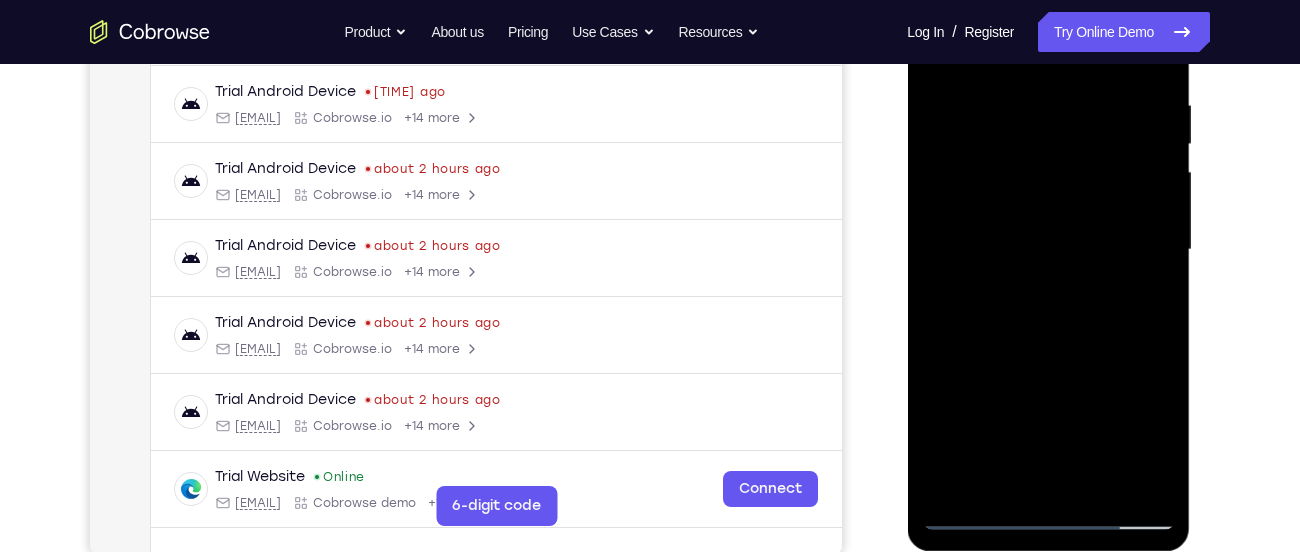 drag, startPoint x: 1094, startPoint y: 348, endPoint x: 1021, endPoint y: 111, distance: 247.9879 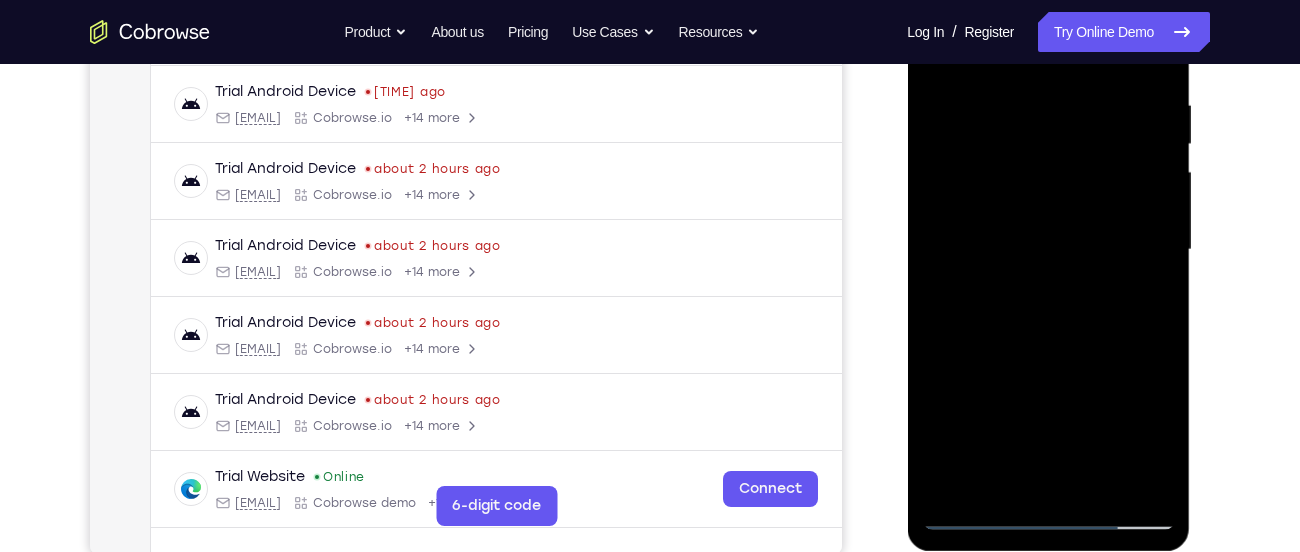 drag, startPoint x: 1093, startPoint y: 334, endPoint x: 1065, endPoint y: 210, distance: 127.12199 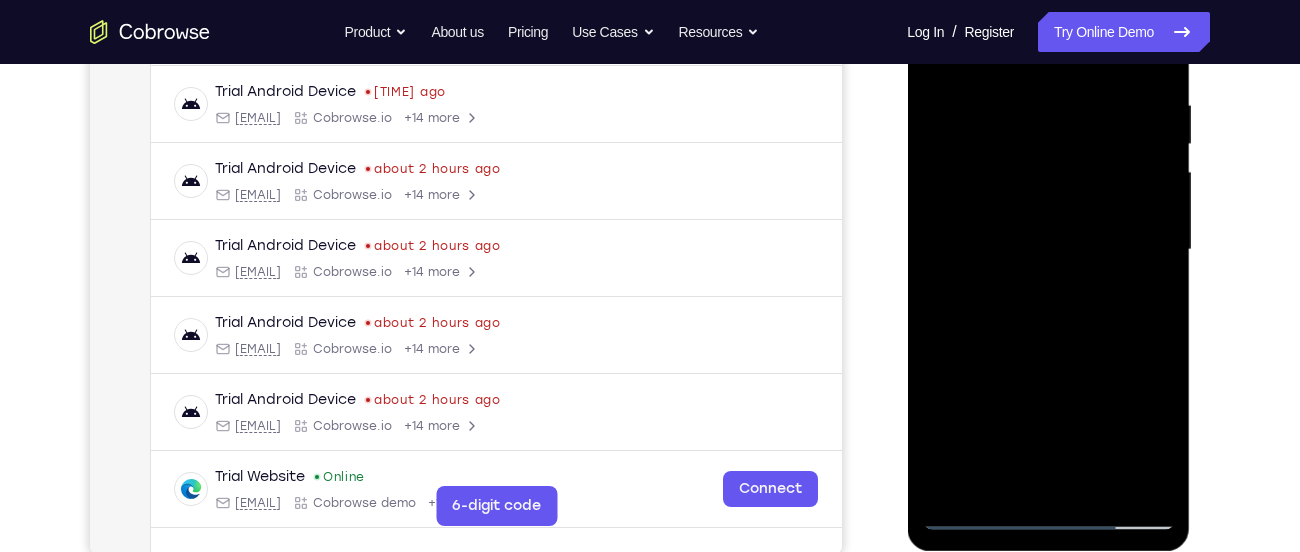 drag, startPoint x: 1081, startPoint y: 341, endPoint x: 1045, endPoint y: 139, distance: 205.18285 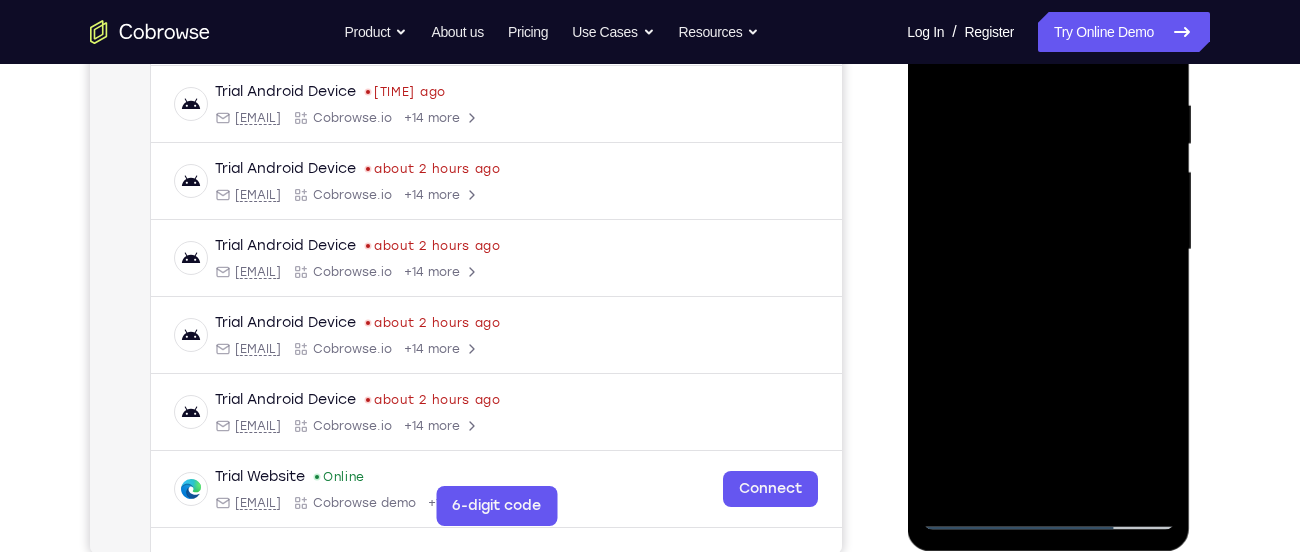 drag, startPoint x: 1081, startPoint y: 356, endPoint x: 1053, endPoint y: 227, distance: 132.00378 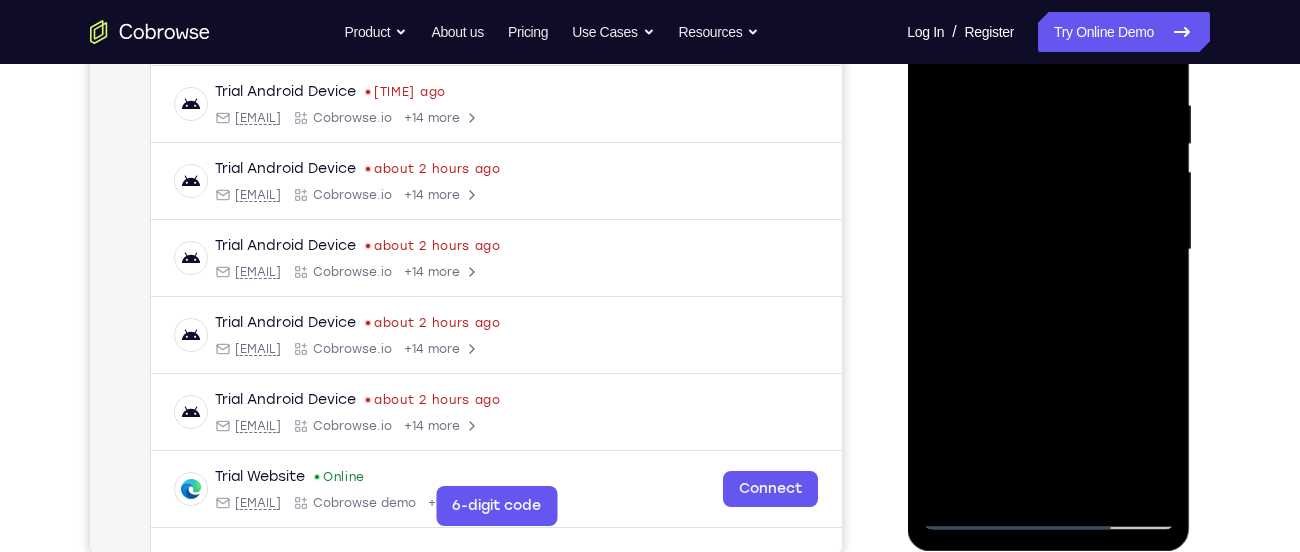 drag, startPoint x: 1102, startPoint y: 357, endPoint x: 1044, endPoint y: 149, distance: 215.93518 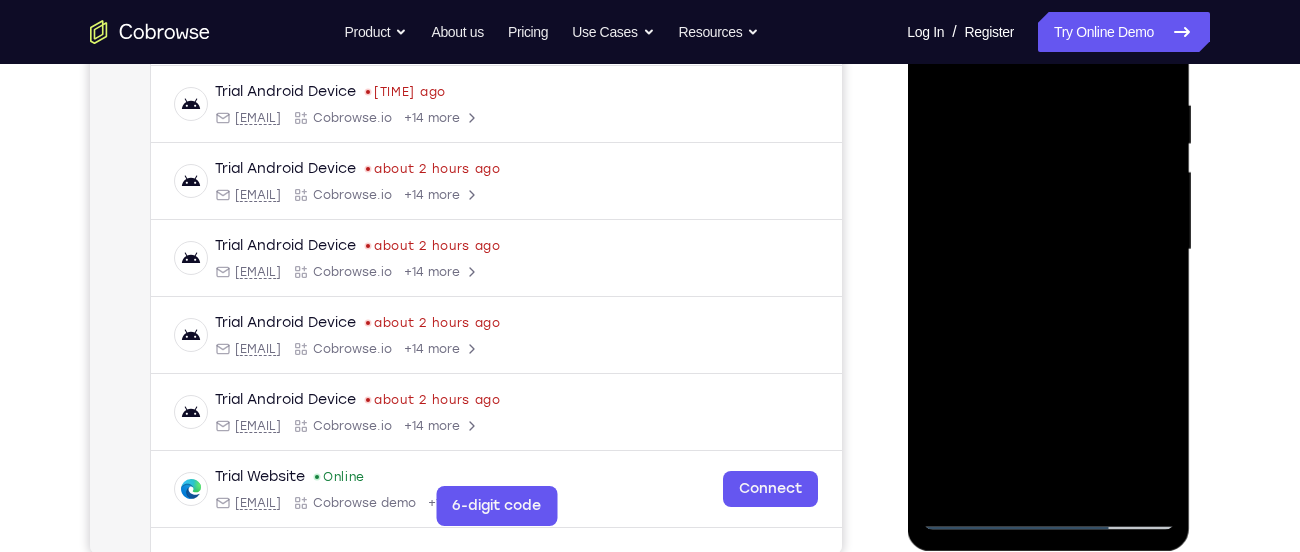 drag, startPoint x: 1101, startPoint y: 359, endPoint x: 1042, endPoint y: 175, distance: 193.22784 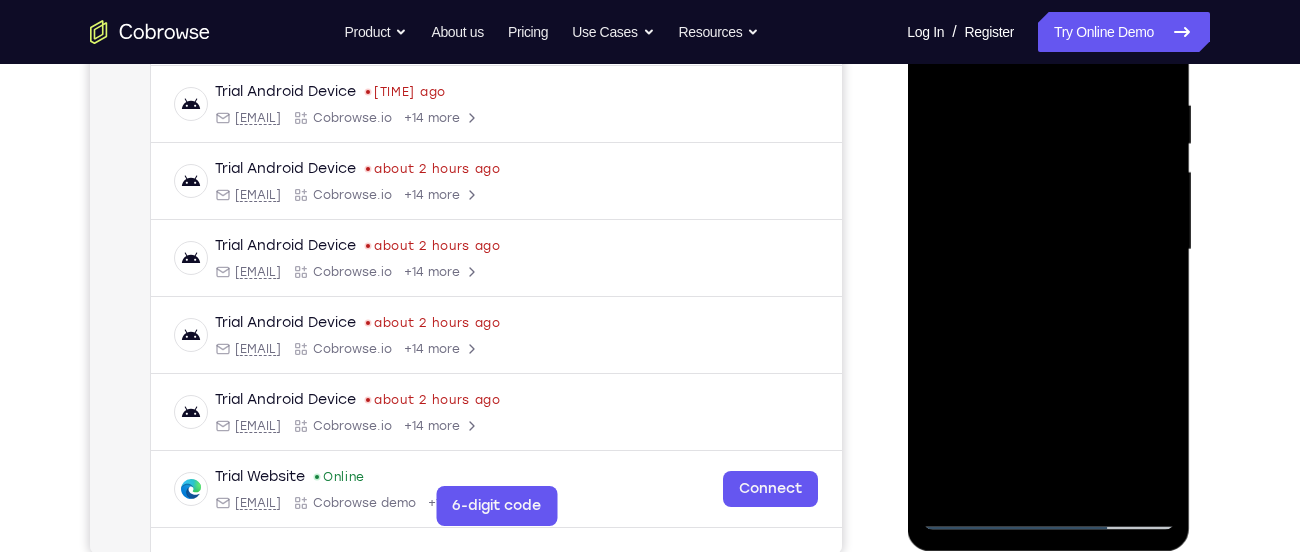 drag, startPoint x: 1097, startPoint y: 367, endPoint x: 1078, endPoint y: 213, distance: 155.16765 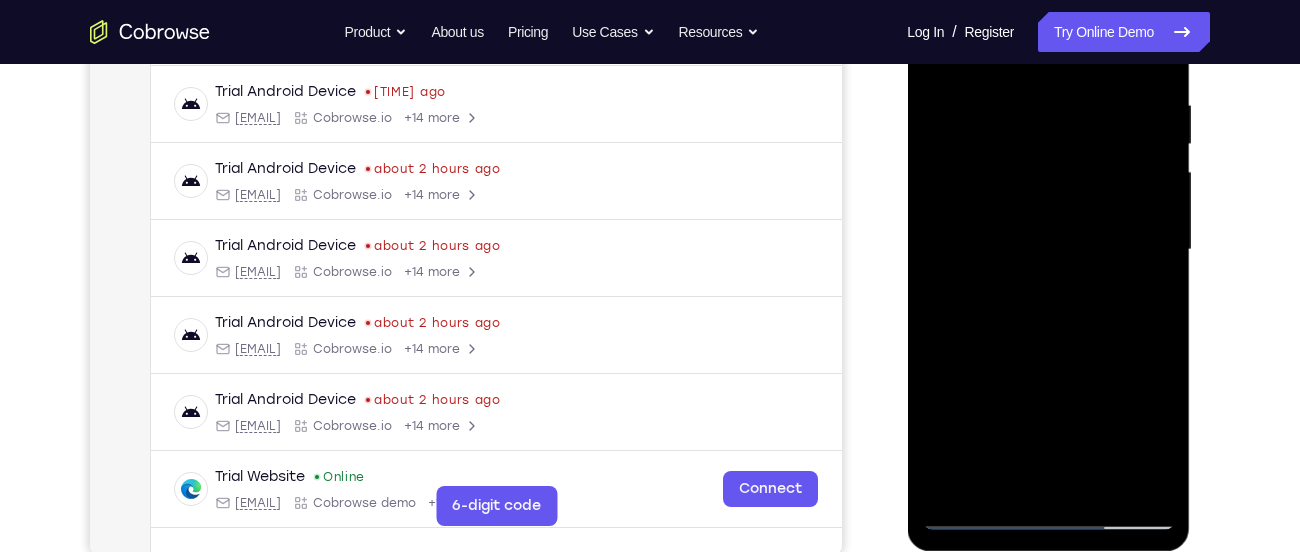 drag, startPoint x: 1097, startPoint y: 382, endPoint x: 1058, endPoint y: 206, distance: 180.26924 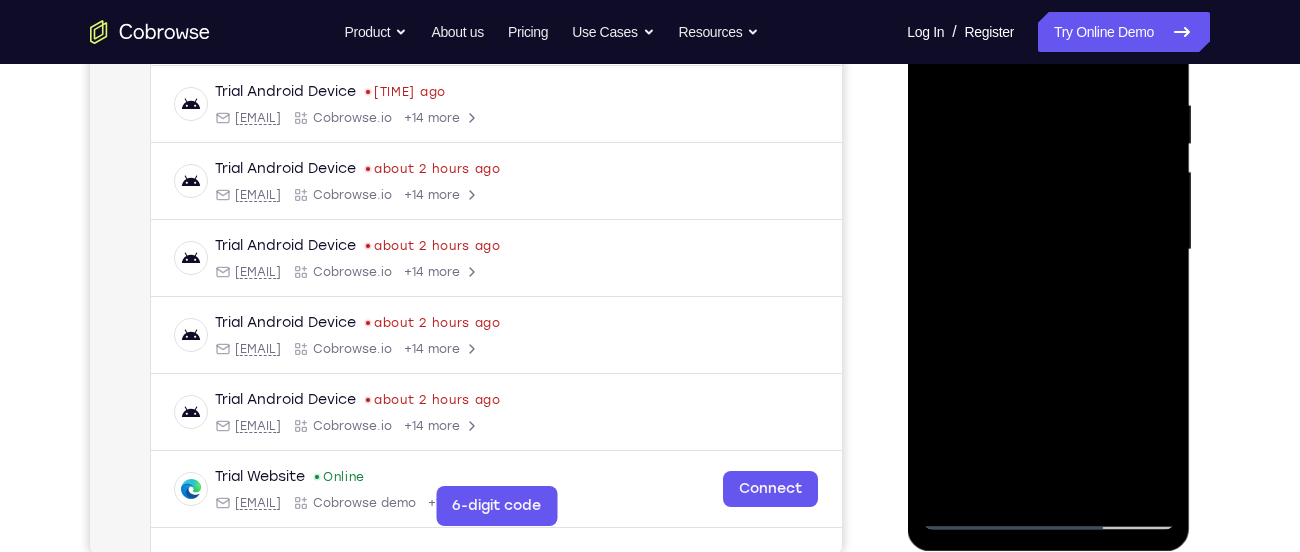 drag, startPoint x: 1068, startPoint y: 303, endPoint x: 1039, endPoint y: 164, distance: 141.99295 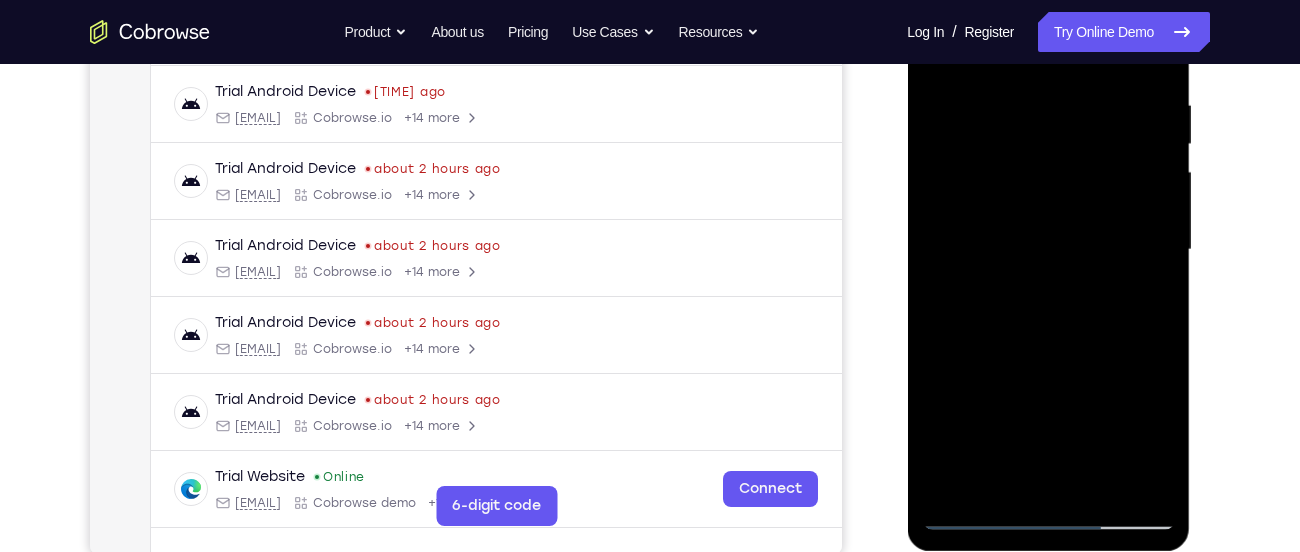 drag, startPoint x: 1106, startPoint y: 330, endPoint x: 1063, endPoint y: 223, distance: 115.316956 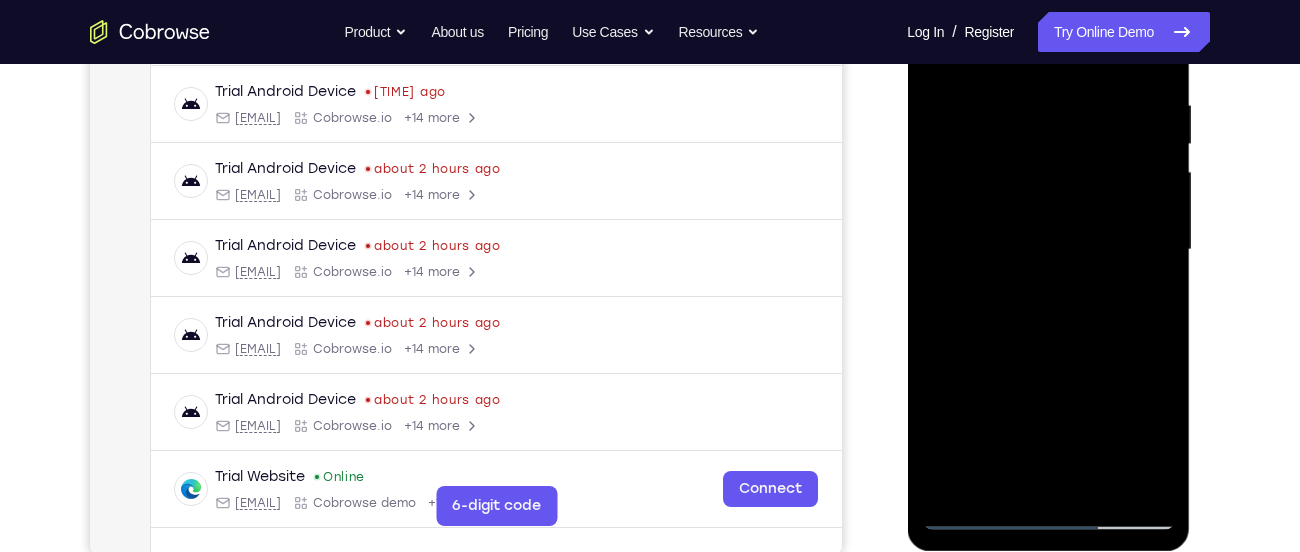 drag, startPoint x: 1071, startPoint y: 380, endPoint x: 1022, endPoint y: 219, distance: 168.29141 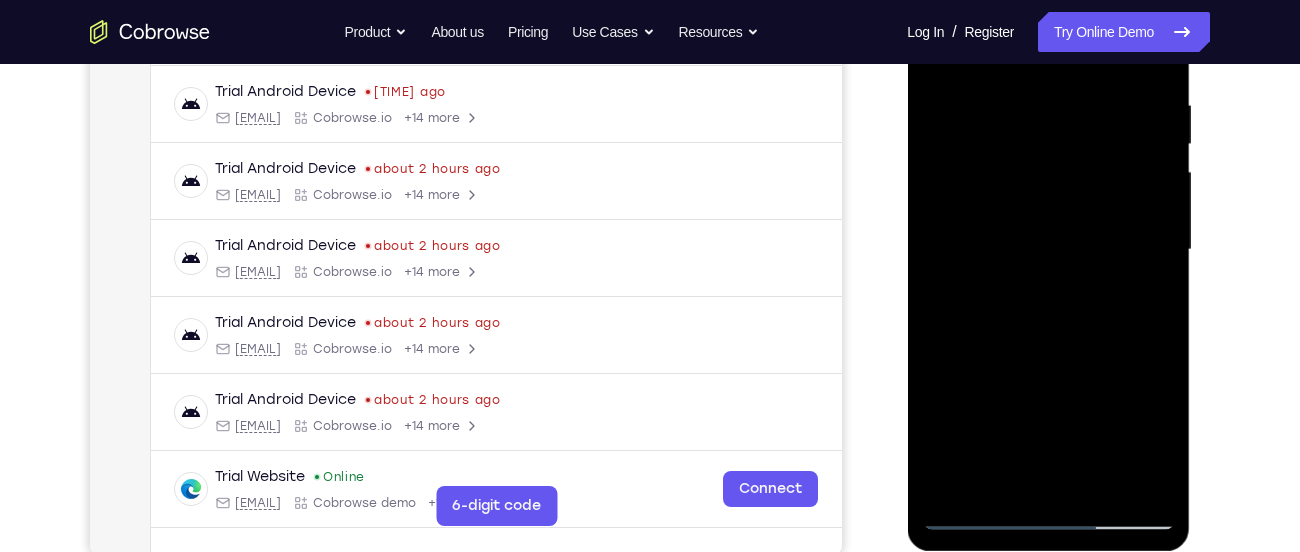 drag, startPoint x: 1068, startPoint y: 333, endPoint x: 1020, endPoint y: 185, distance: 155.5892 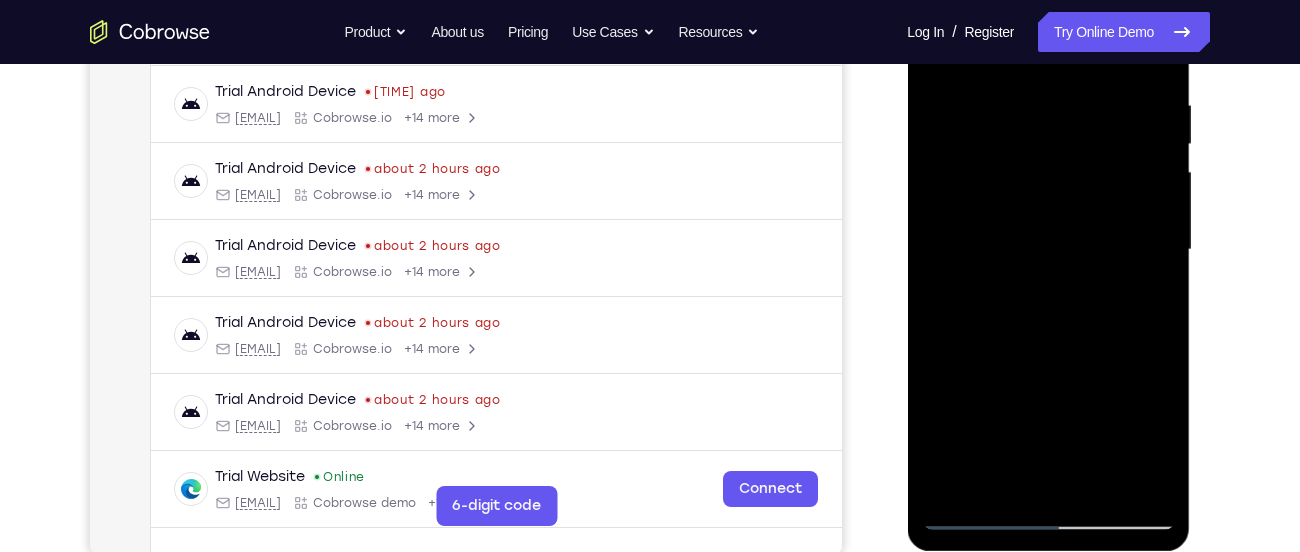 drag, startPoint x: 1016, startPoint y: 296, endPoint x: 1005, endPoint y: 166, distance: 130.46455 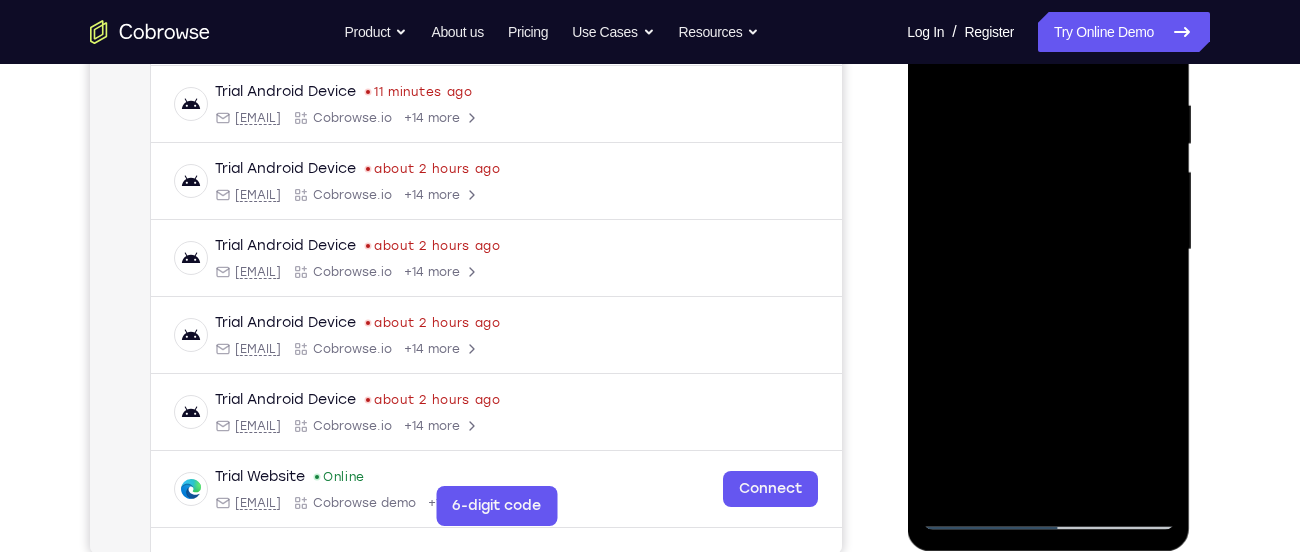 drag, startPoint x: 1059, startPoint y: 329, endPoint x: 1048, endPoint y: 204, distance: 125.48307 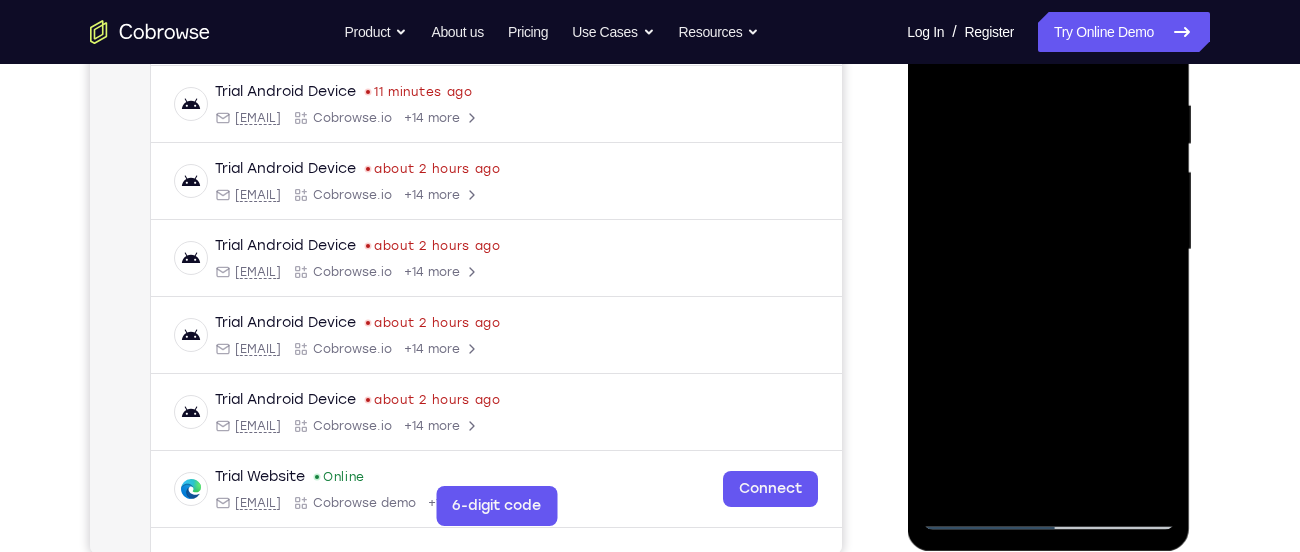 drag, startPoint x: 1092, startPoint y: 364, endPoint x: 1046, endPoint y: 174, distance: 195.48914 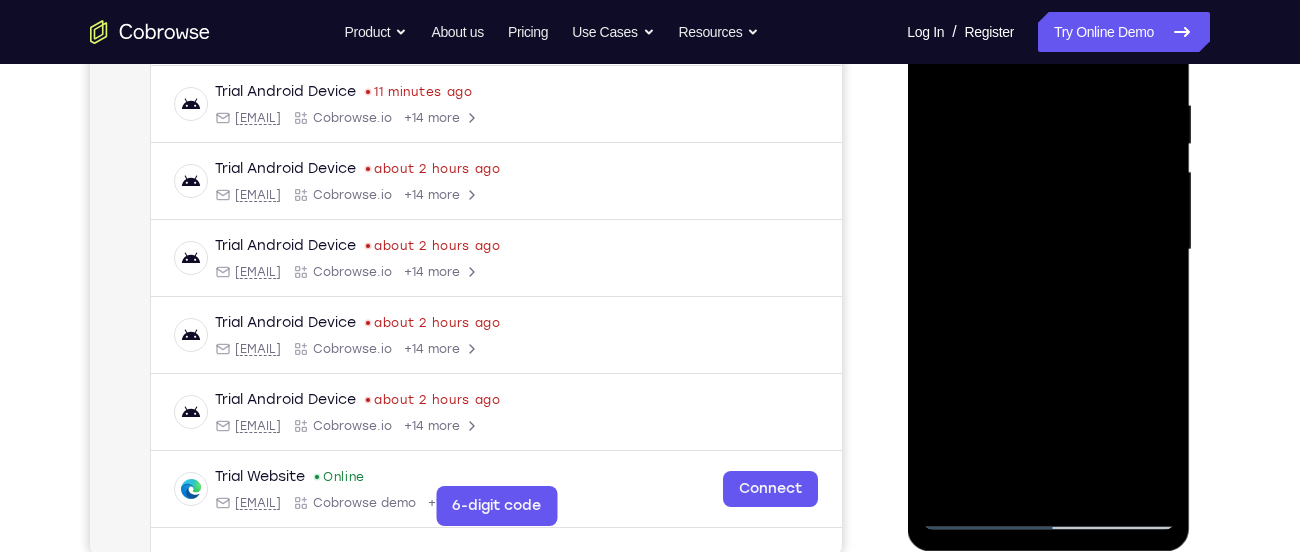 drag, startPoint x: 1085, startPoint y: 349, endPoint x: 1042, endPoint y: 200, distance: 155.08063 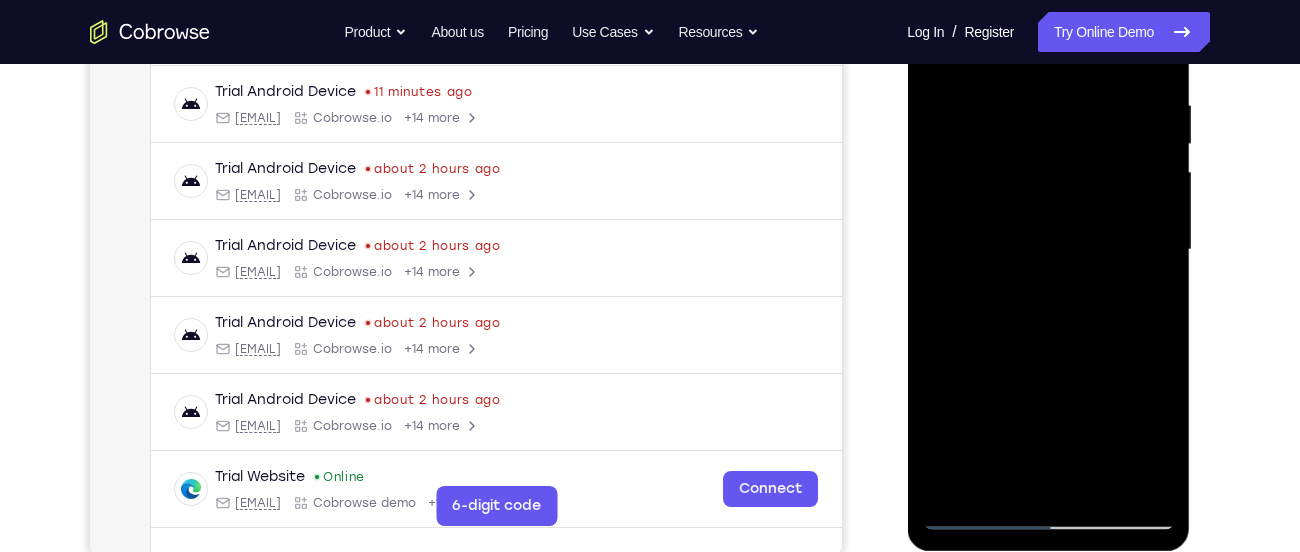 drag, startPoint x: 1089, startPoint y: 360, endPoint x: 1050, endPoint y: 218, distance: 147.25827 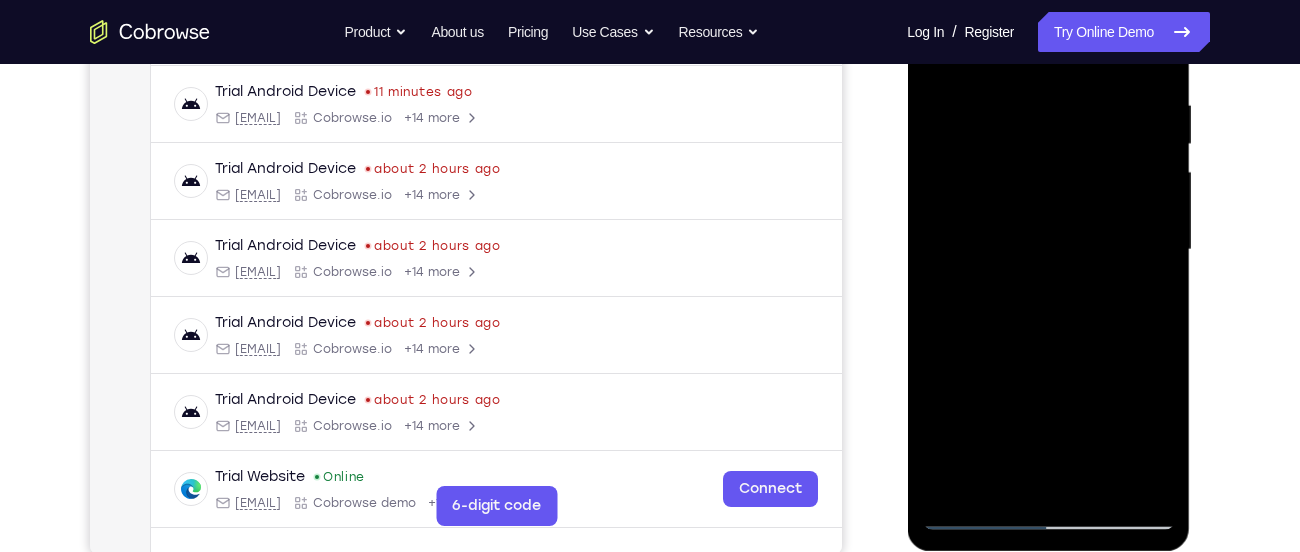 drag, startPoint x: 1052, startPoint y: 308, endPoint x: 1013, endPoint y: 151, distance: 161.77144 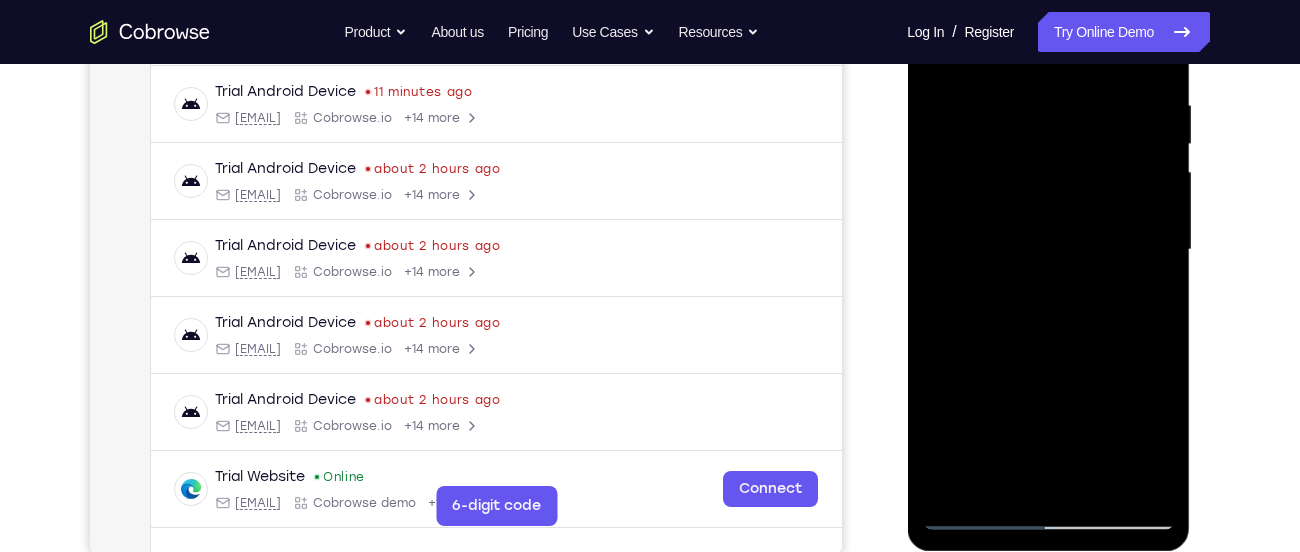 drag, startPoint x: 1073, startPoint y: 317, endPoint x: 1058, endPoint y: 238, distance: 80.411446 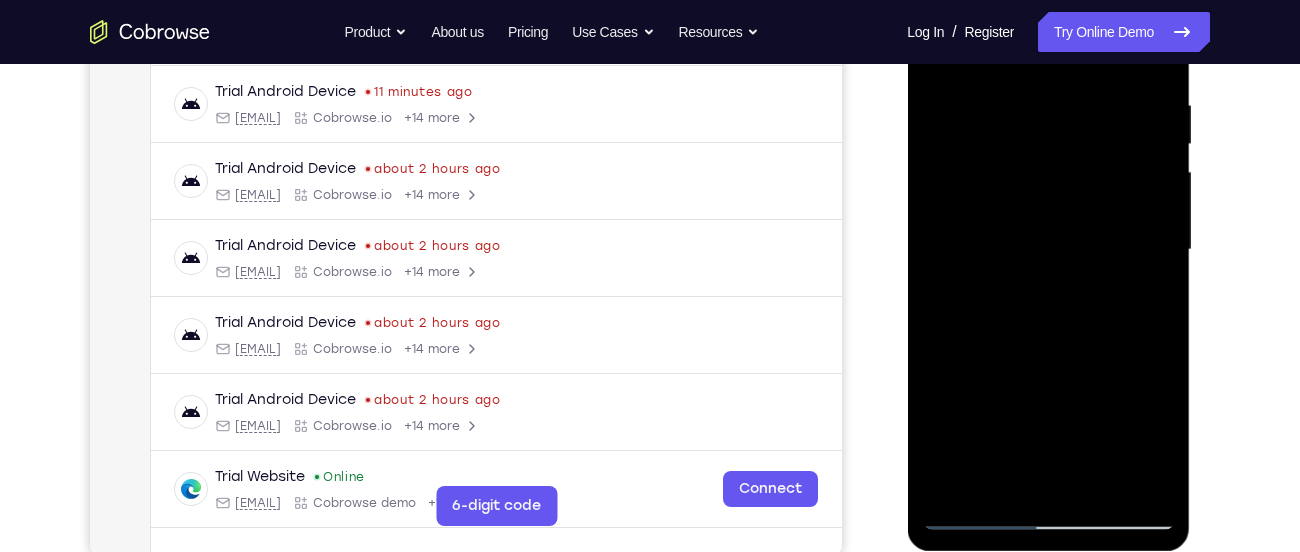 drag, startPoint x: 1080, startPoint y: 379, endPoint x: 1052, endPoint y: 215, distance: 166.37308 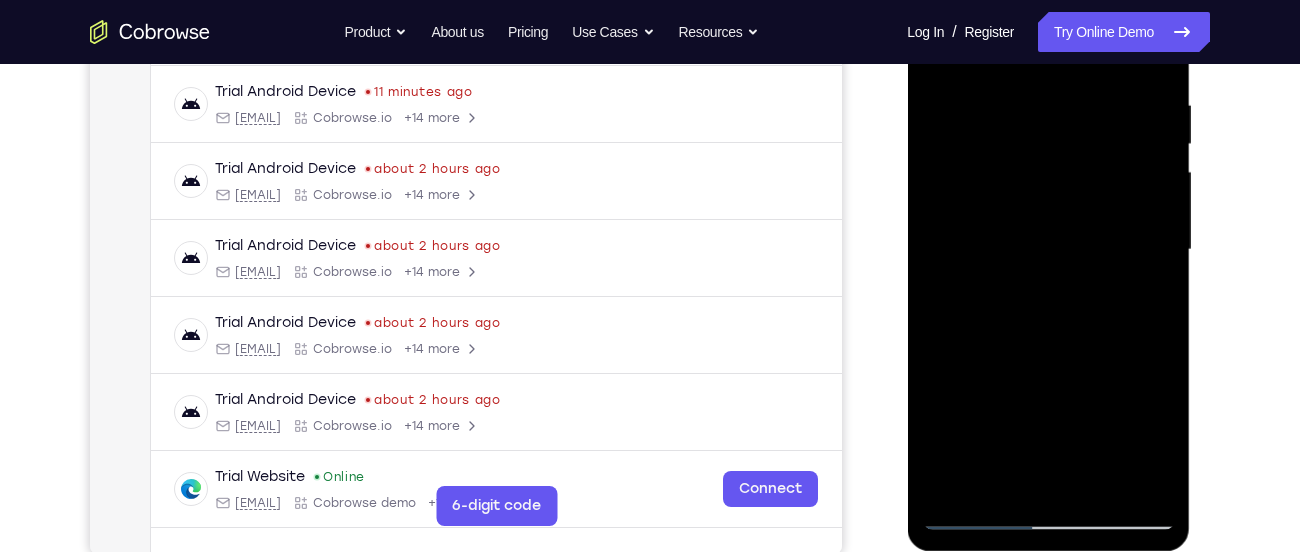 drag, startPoint x: 1065, startPoint y: 293, endPoint x: 1021, endPoint y: 120, distance: 178.5077 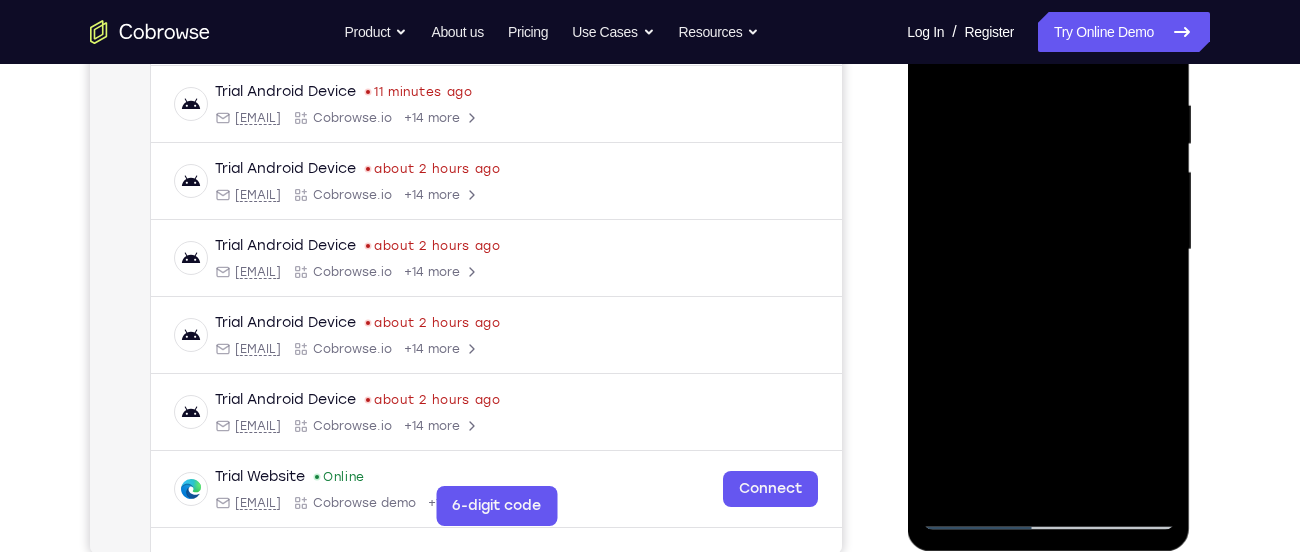 drag, startPoint x: 1099, startPoint y: 321, endPoint x: 1027, endPoint y: 124, distance: 209.74509 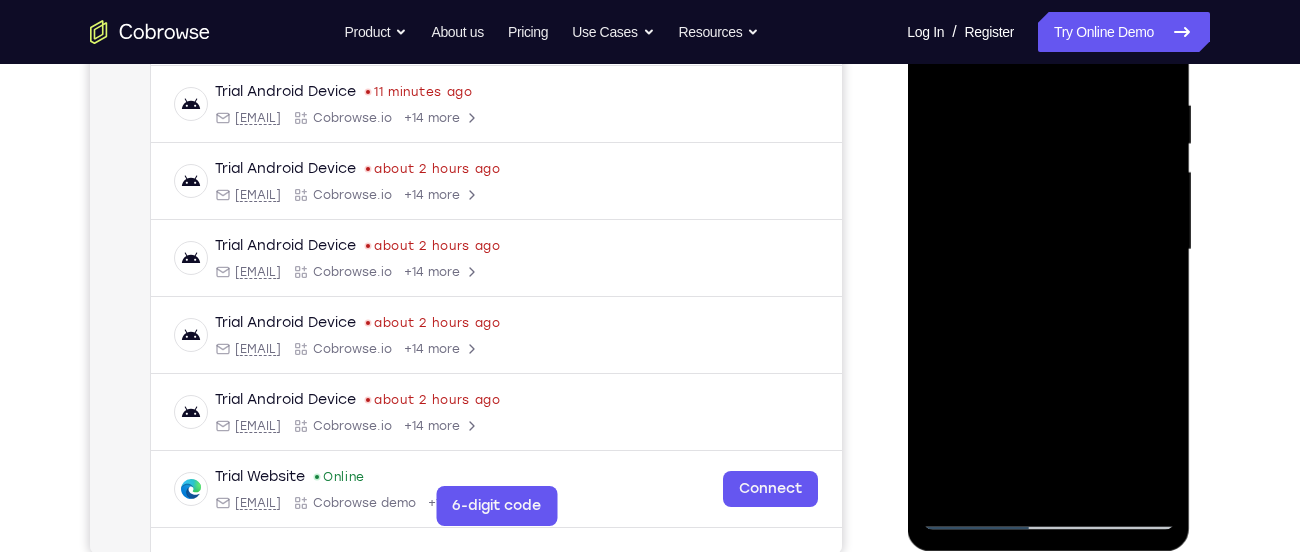 drag, startPoint x: 1080, startPoint y: 310, endPoint x: 1046, endPoint y: 175, distance: 139.21565 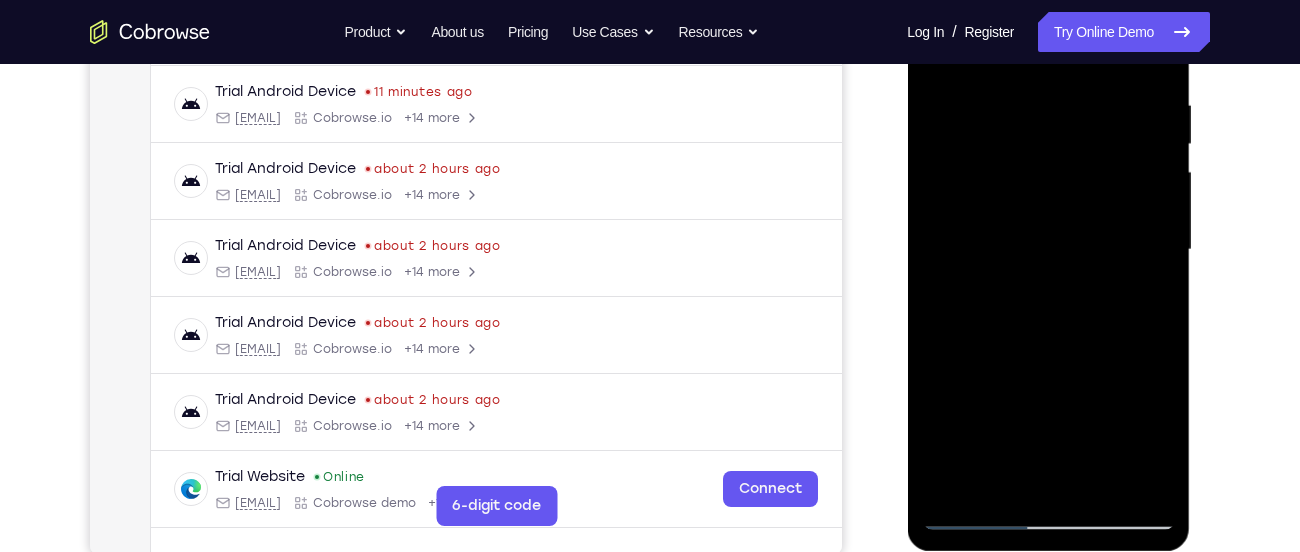 drag, startPoint x: 1108, startPoint y: 357, endPoint x: 1065, endPoint y: 229, distance: 135.02963 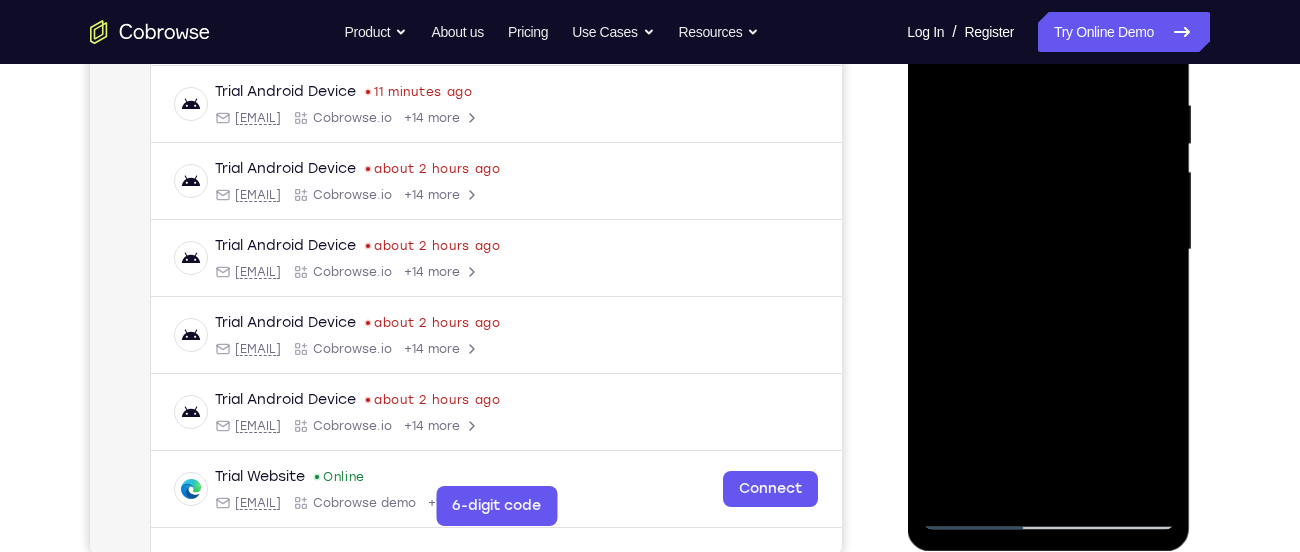 drag, startPoint x: 1087, startPoint y: 366, endPoint x: 1038, endPoint y: 190, distance: 182.69373 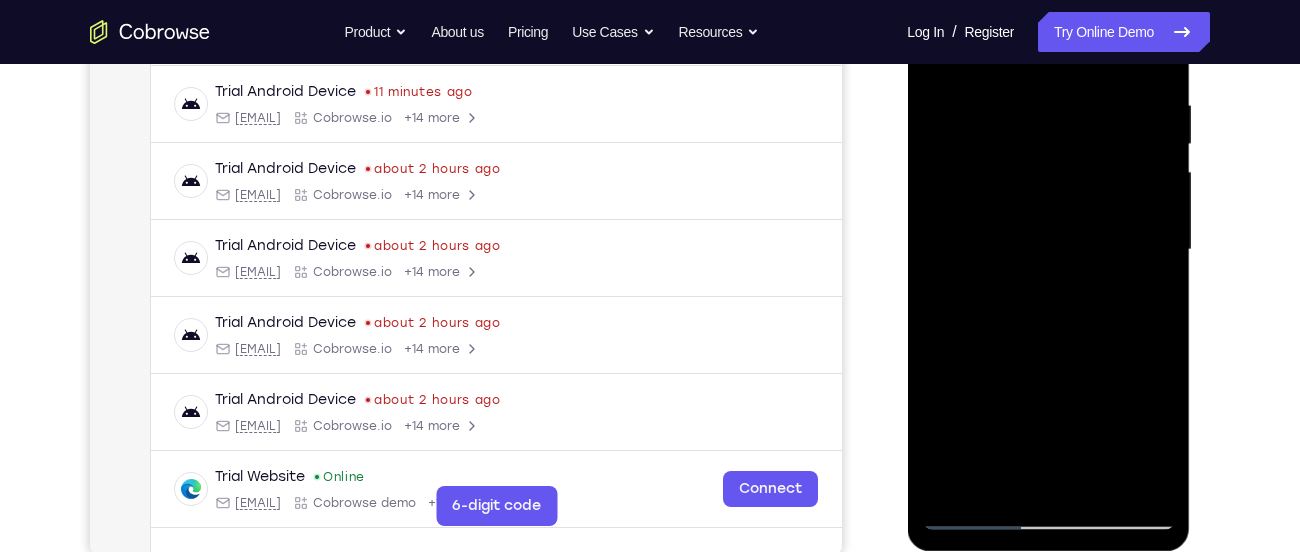 drag, startPoint x: 1094, startPoint y: 373, endPoint x: 1043, endPoint y: 166, distance: 213.19006 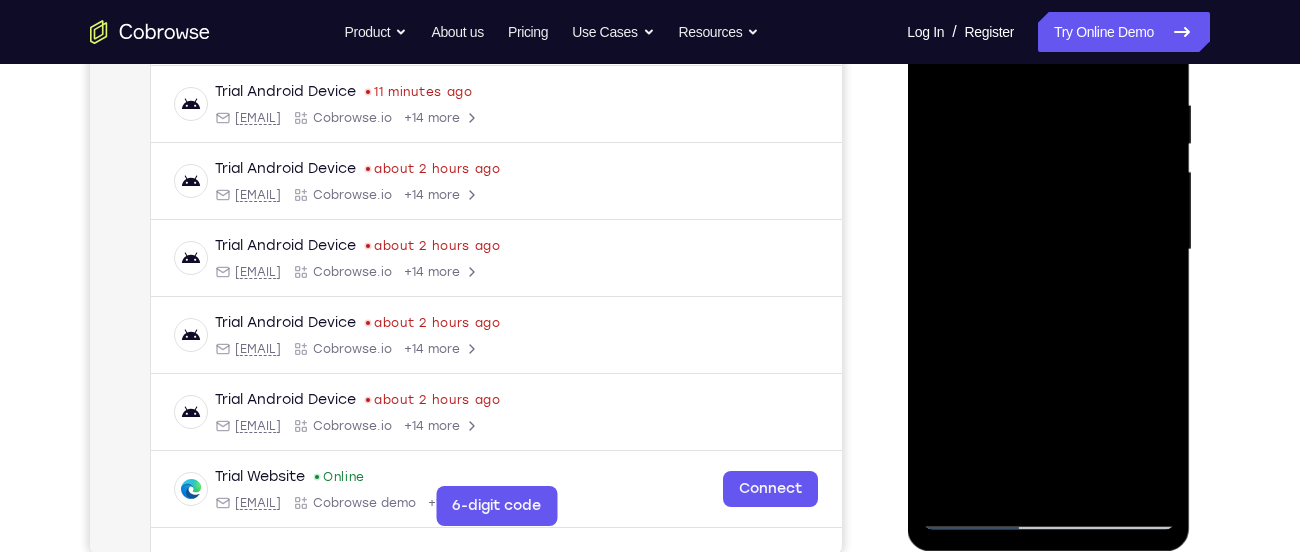 drag, startPoint x: 1065, startPoint y: 375, endPoint x: 1066, endPoint y: 178, distance: 197.00253 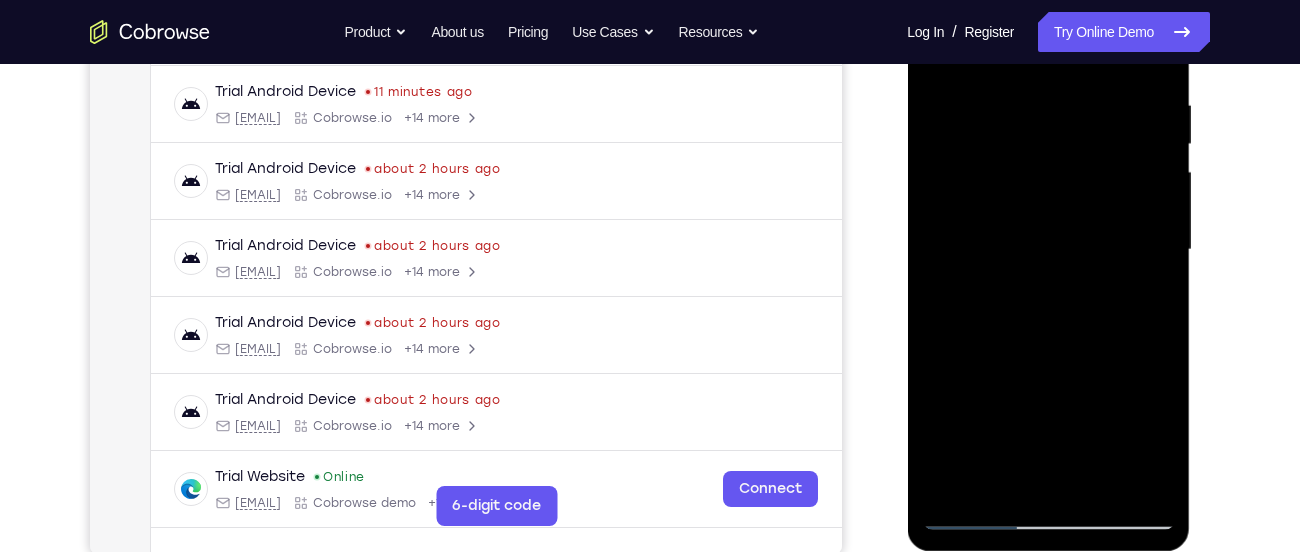 drag, startPoint x: 1063, startPoint y: 298, endPoint x: 1067, endPoint y: 125, distance: 173.04623 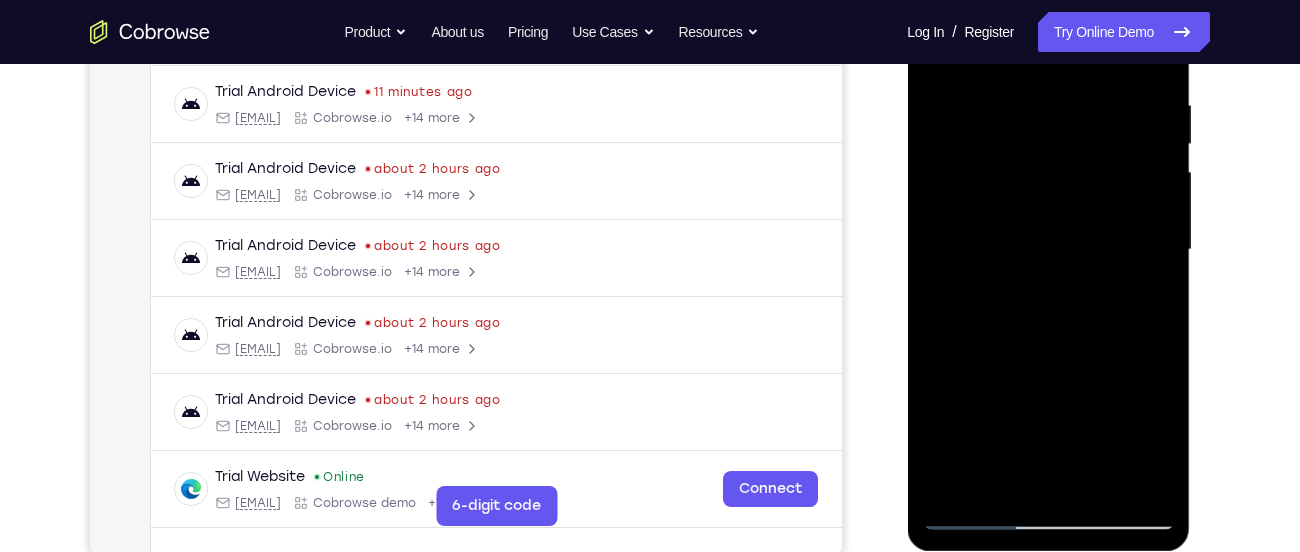 drag, startPoint x: 1058, startPoint y: 308, endPoint x: 1053, endPoint y: 151, distance: 157.0796 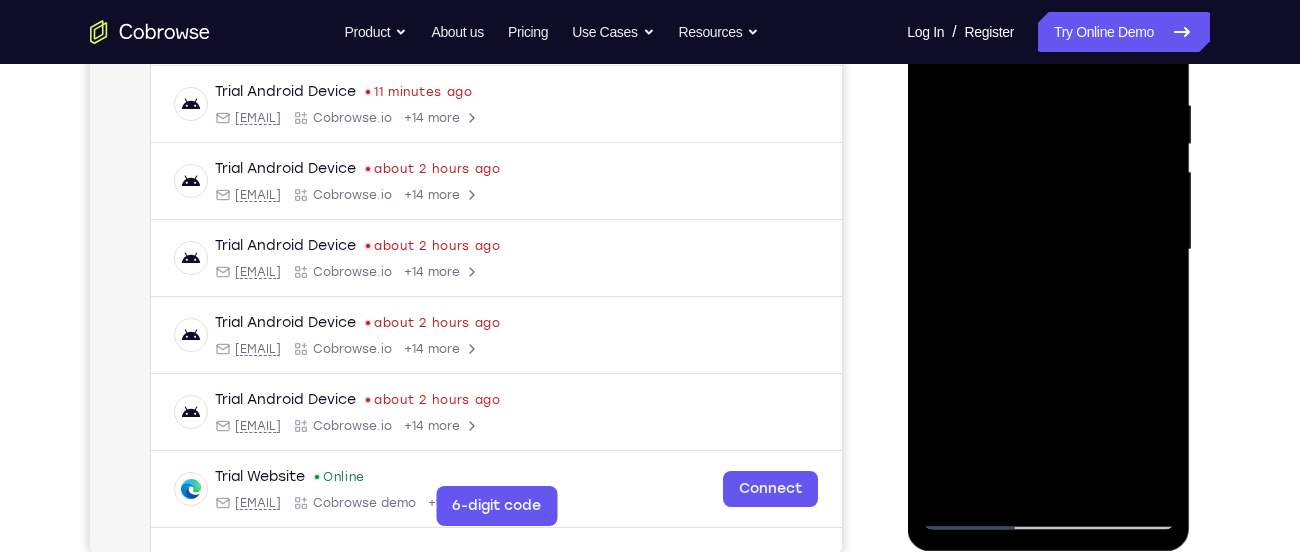 click at bounding box center (1048, 250) 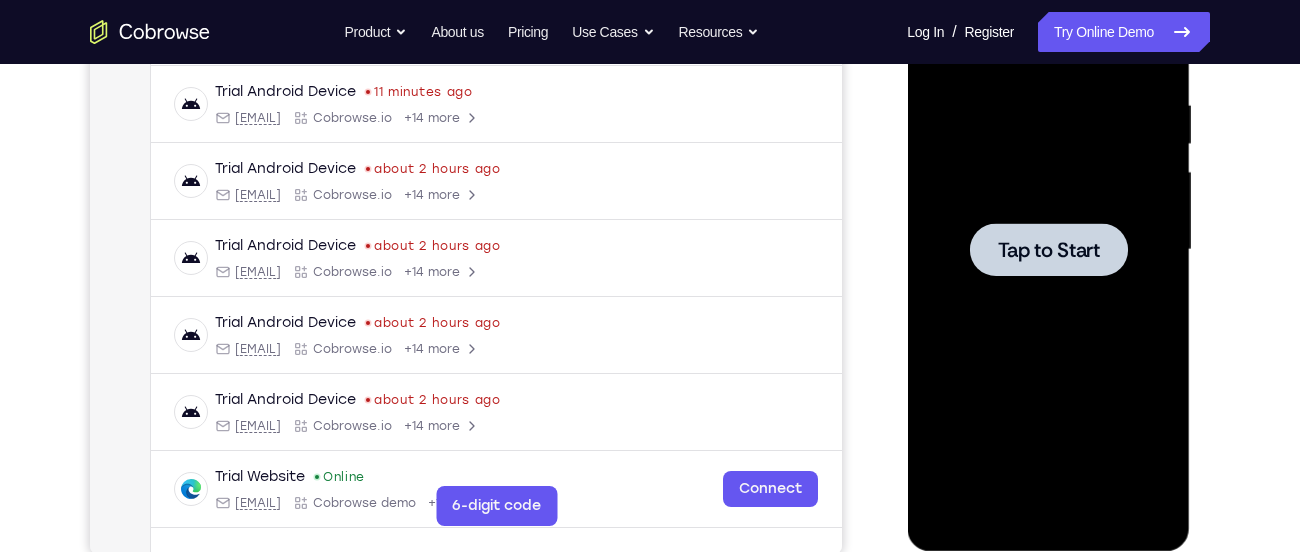 click at bounding box center [1048, 249] 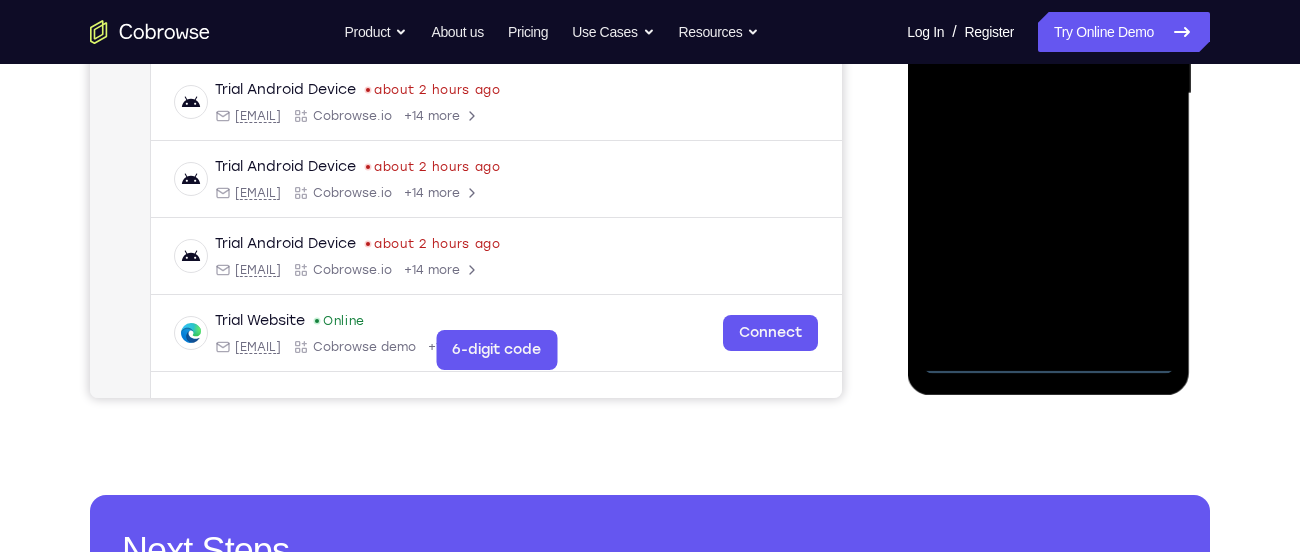 scroll, scrollTop: 535, scrollLeft: 0, axis: vertical 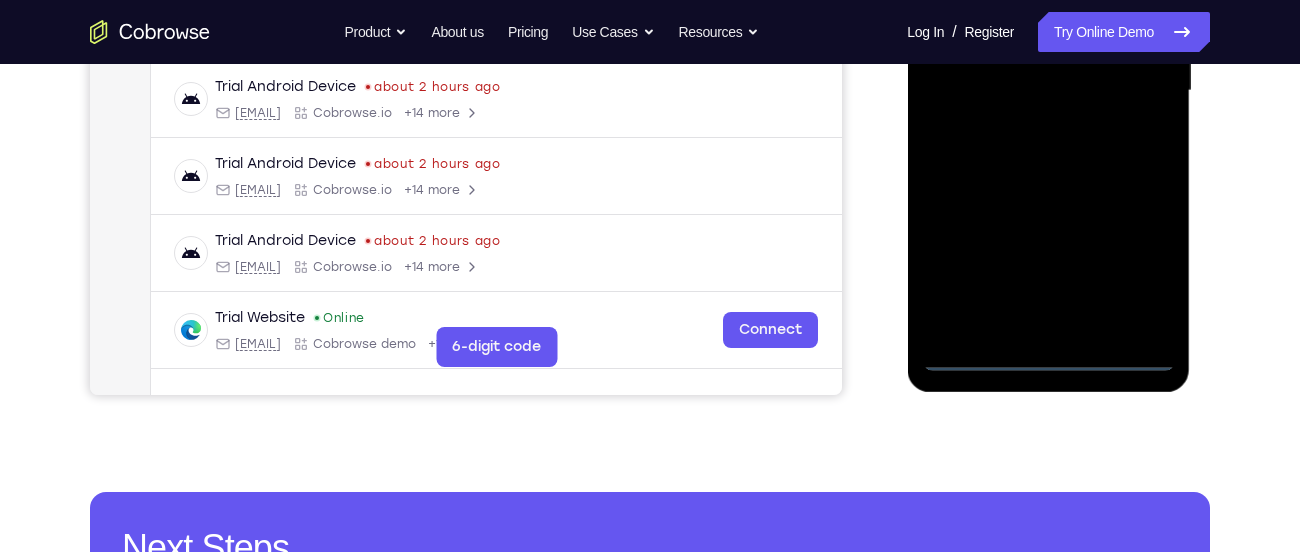 click at bounding box center [1048, 91] 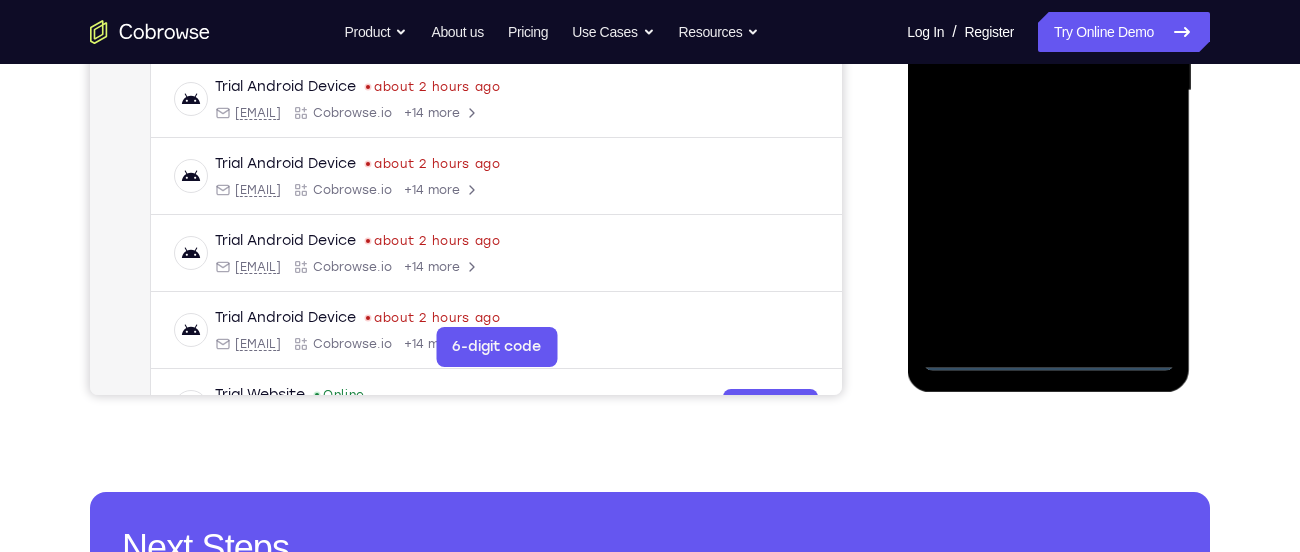click at bounding box center [1048, 91] 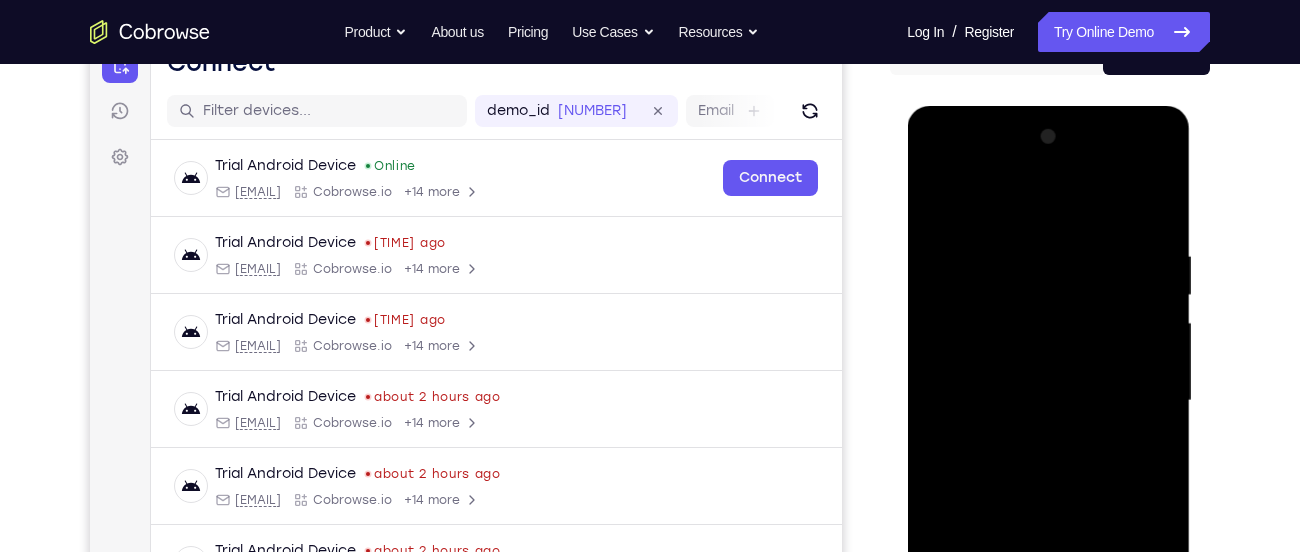 scroll, scrollTop: 209, scrollLeft: 0, axis: vertical 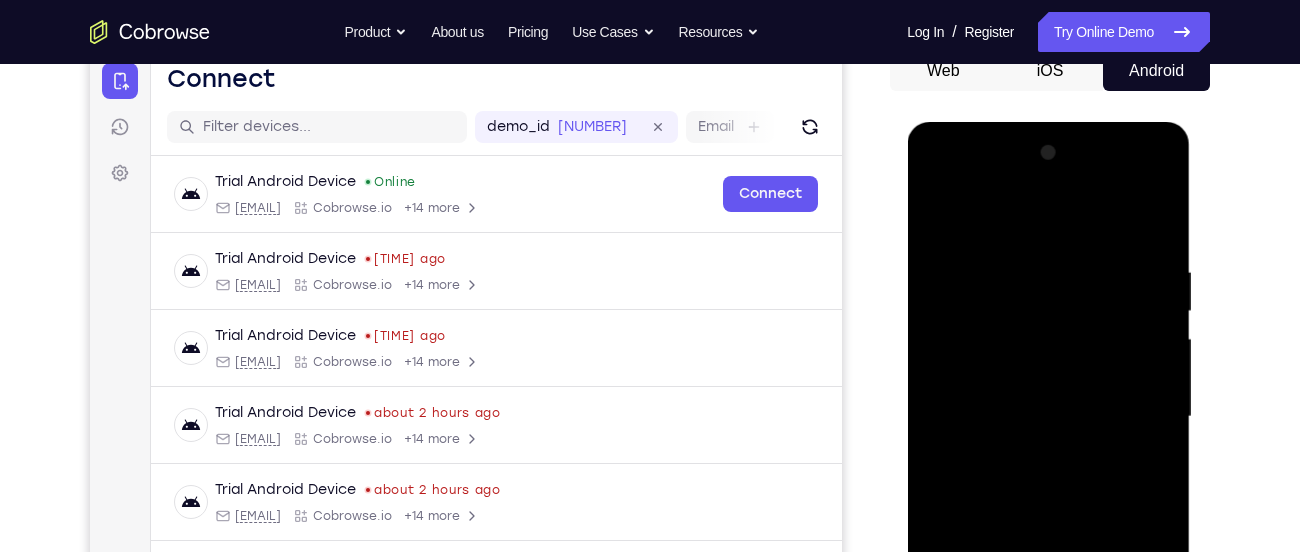 click at bounding box center [1048, 417] 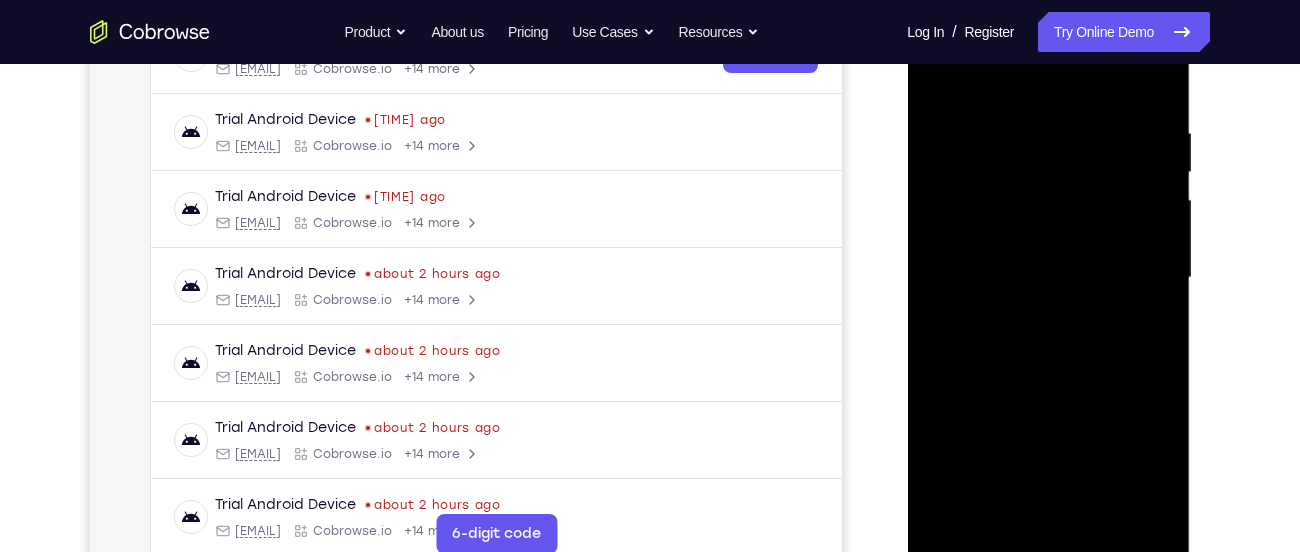 scroll, scrollTop: 349, scrollLeft: 0, axis: vertical 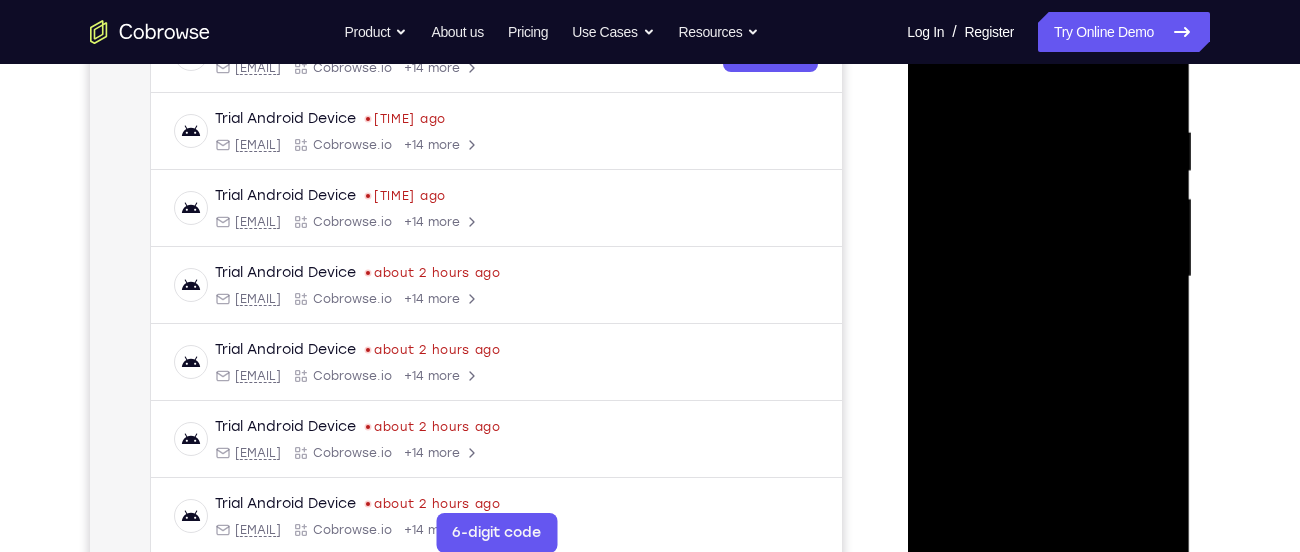 click at bounding box center [1048, 277] 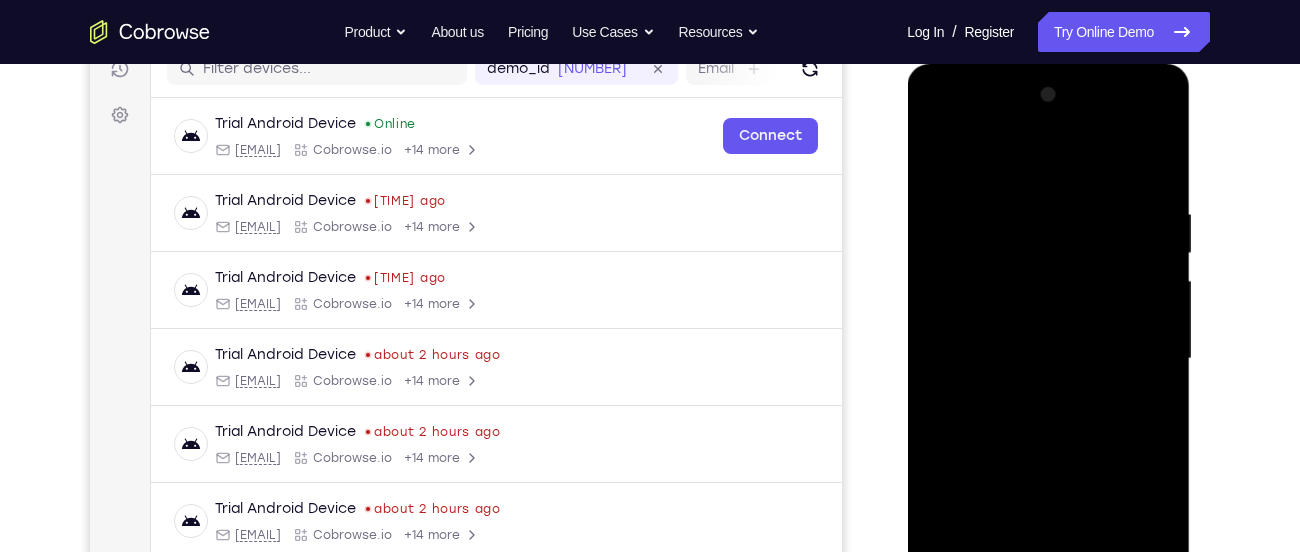 scroll, scrollTop: 266, scrollLeft: 0, axis: vertical 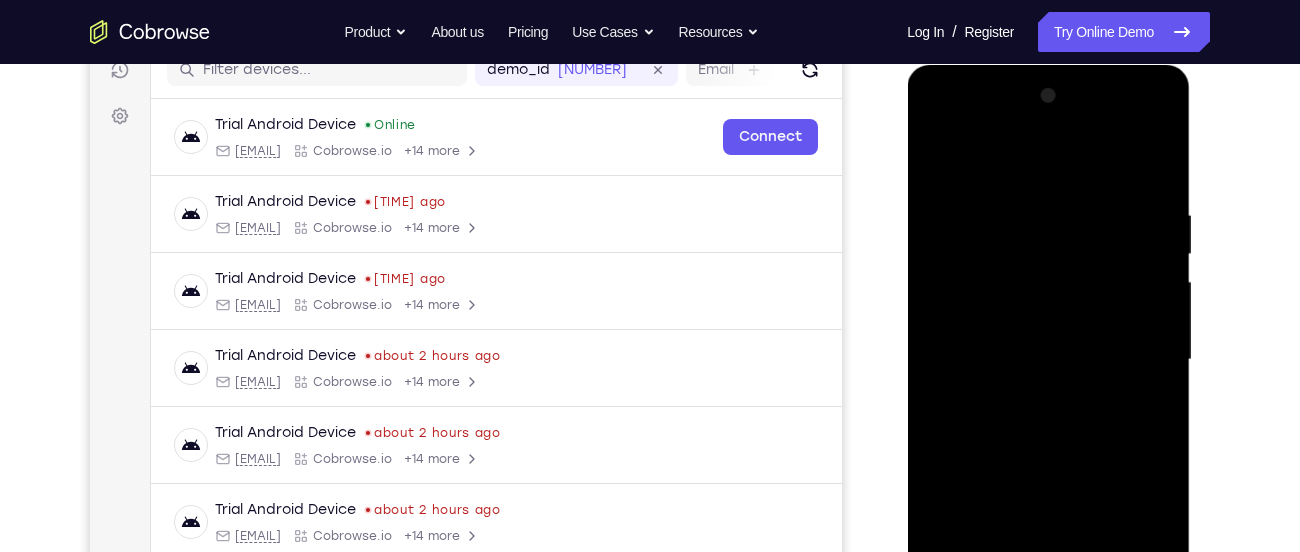 click at bounding box center (1048, 360) 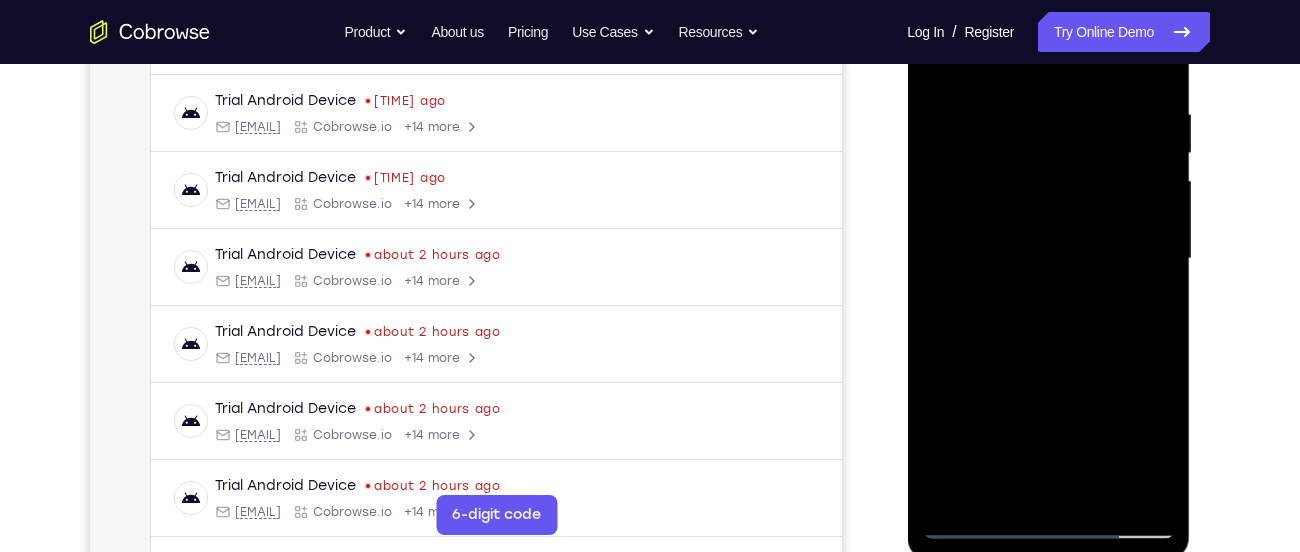 scroll, scrollTop: 372, scrollLeft: 0, axis: vertical 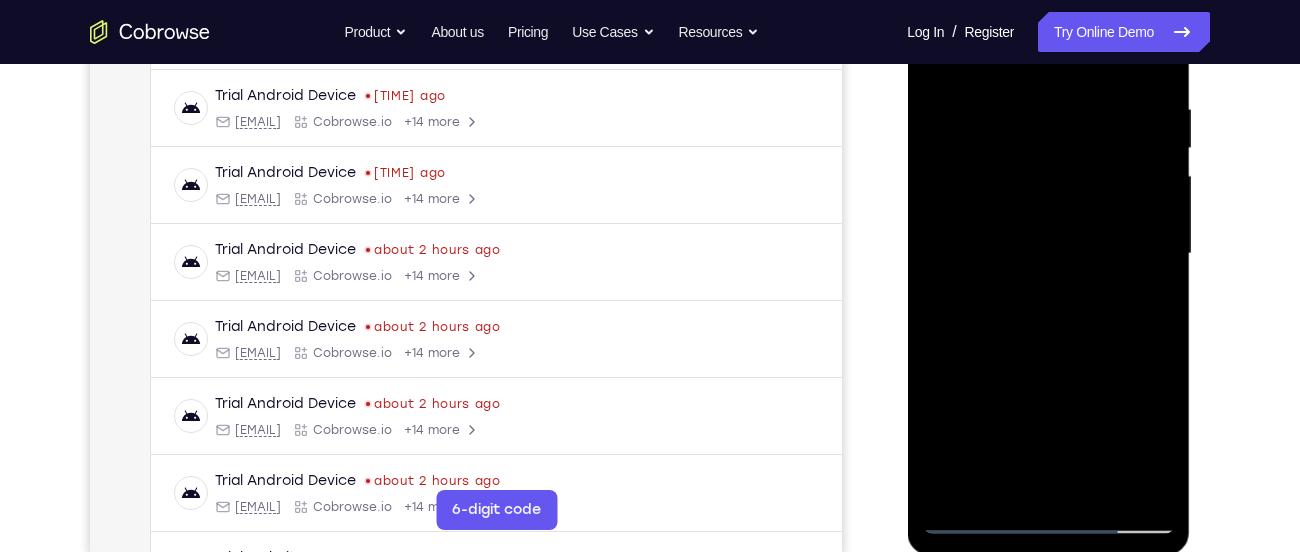 drag, startPoint x: 1079, startPoint y: 315, endPoint x: 1076, endPoint y: 232, distance: 83.0542 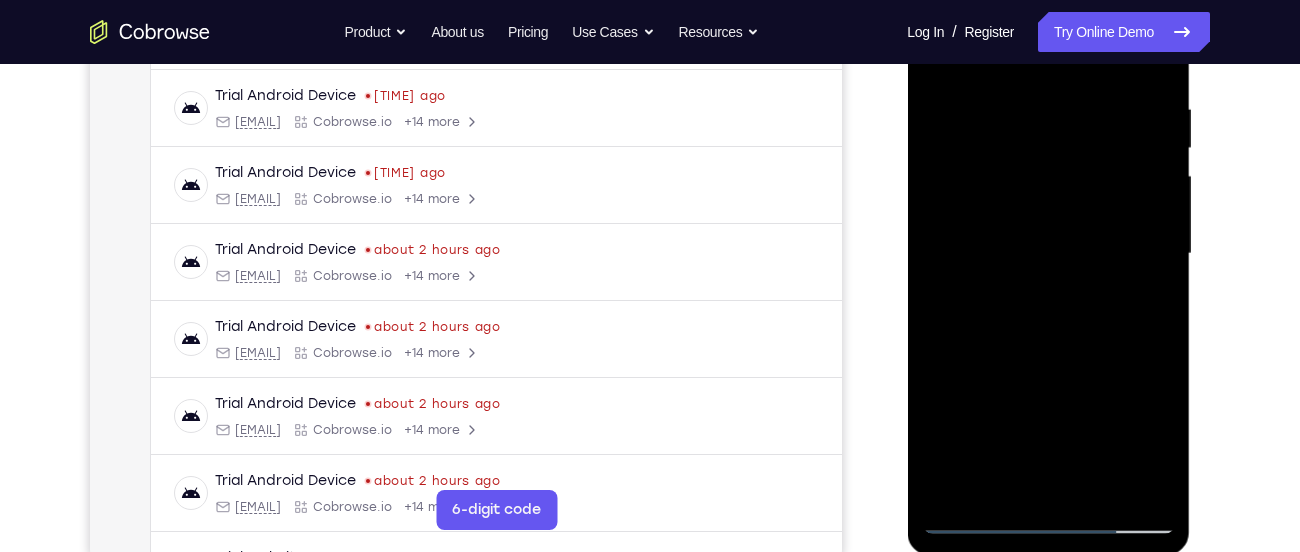 drag, startPoint x: 1048, startPoint y: 348, endPoint x: 1044, endPoint y: 200, distance: 148.05405 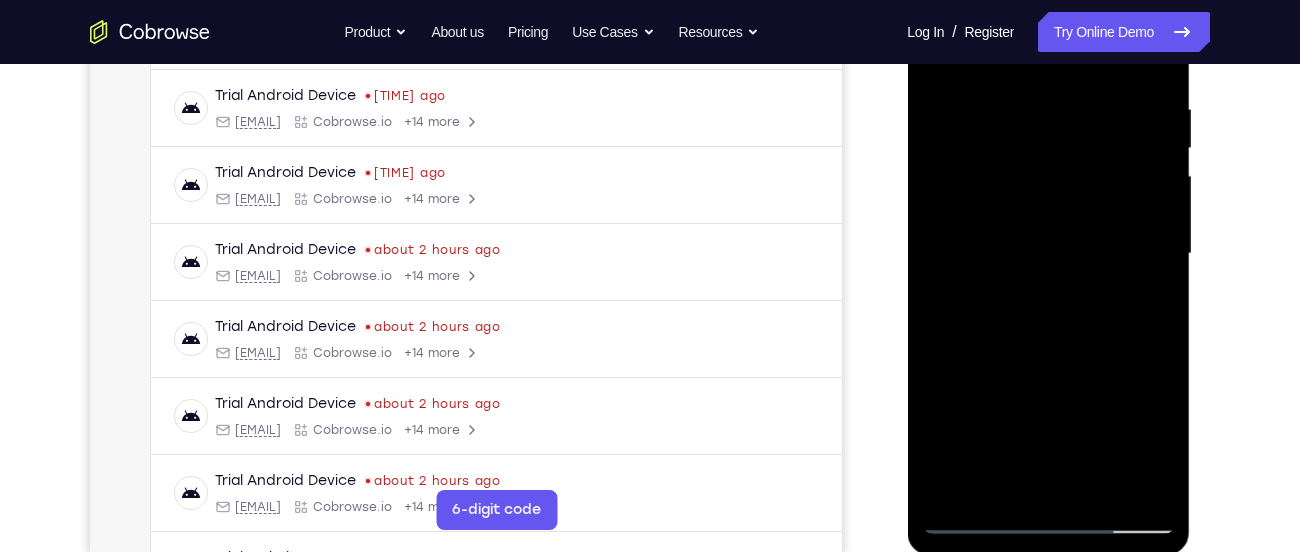 drag, startPoint x: 1053, startPoint y: 382, endPoint x: 1060, endPoint y: 241, distance: 141.17365 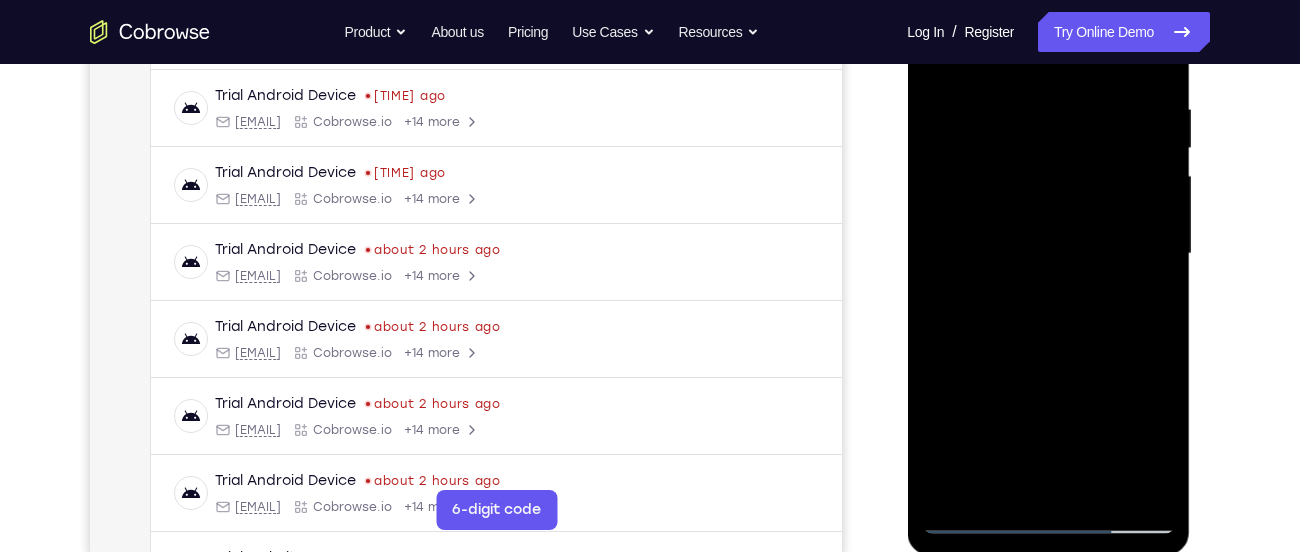 drag, startPoint x: 1079, startPoint y: 316, endPoint x: 1052, endPoint y: 148, distance: 170.1558 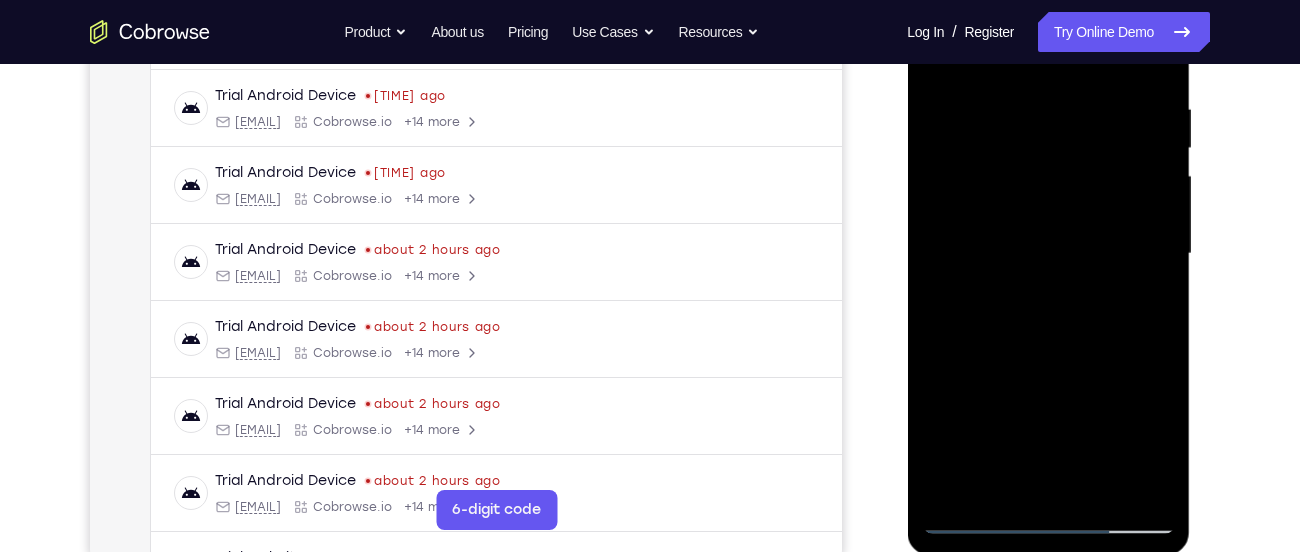 drag, startPoint x: 1103, startPoint y: 331, endPoint x: 1044, endPoint y: 68, distance: 269.53665 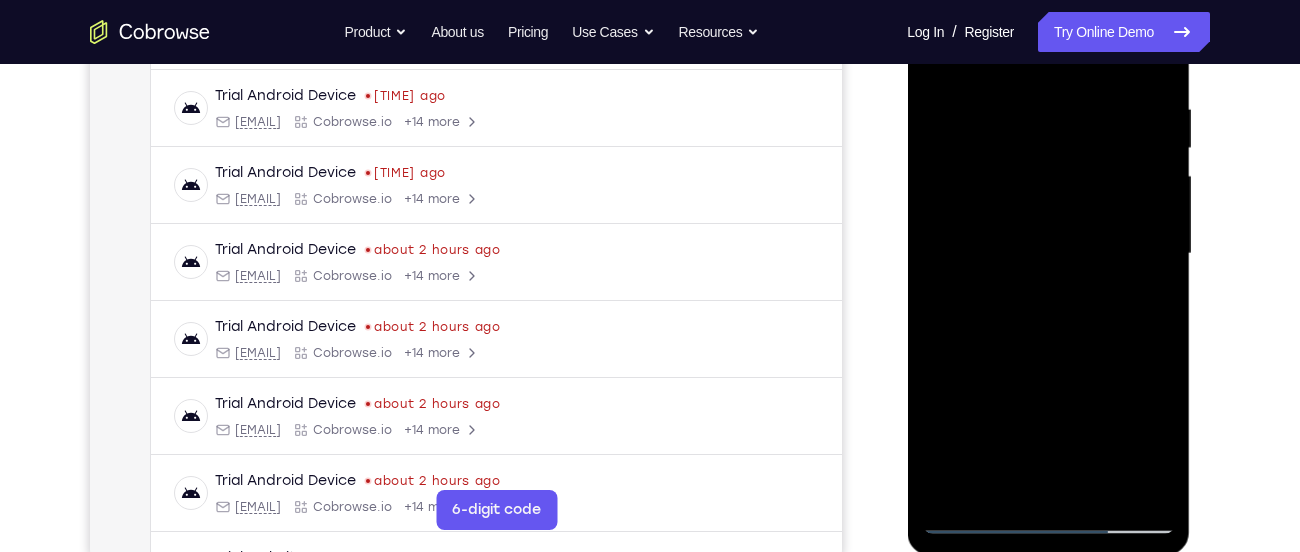 drag, startPoint x: 1080, startPoint y: 272, endPoint x: 1046, endPoint y: 147, distance: 129.5415 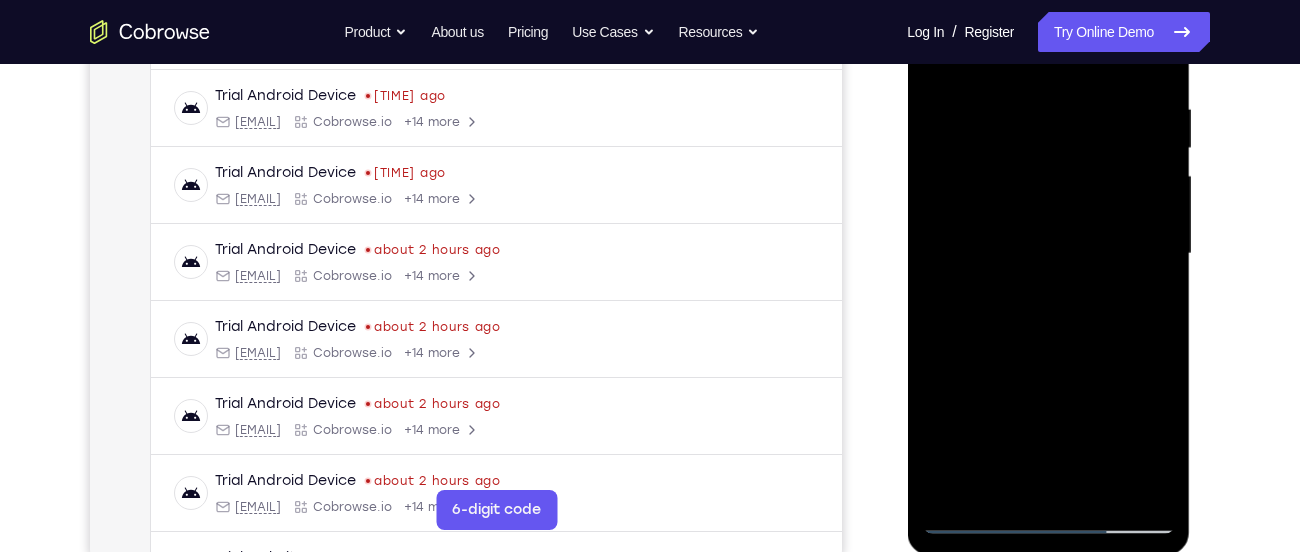 drag, startPoint x: 1071, startPoint y: 336, endPoint x: 1045, endPoint y: 206, distance: 132.57451 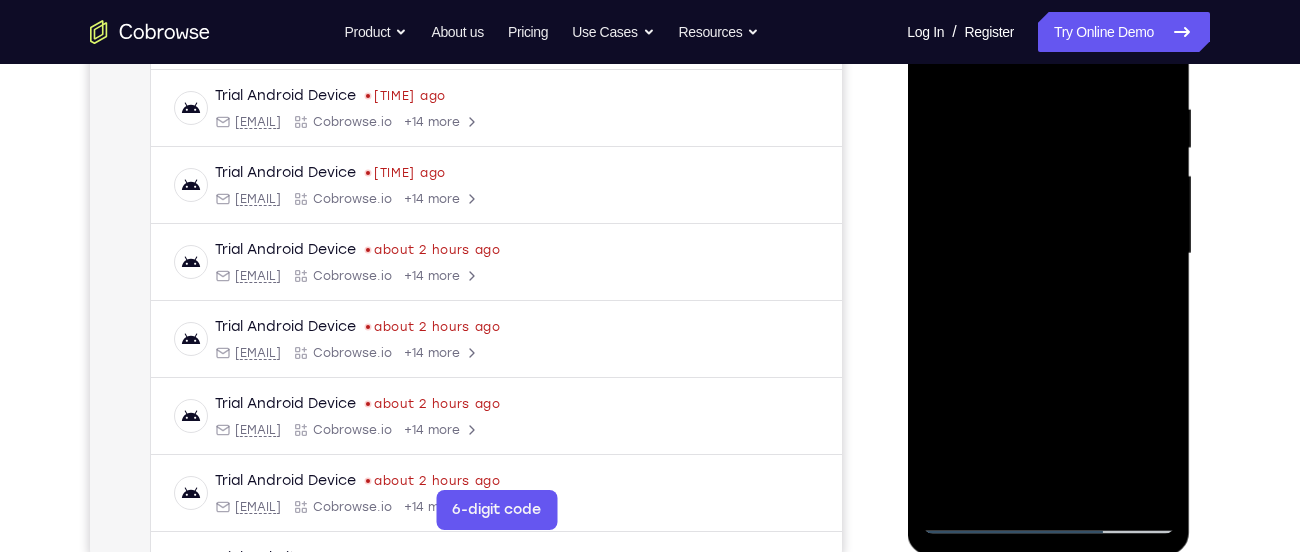 drag, startPoint x: 1095, startPoint y: 369, endPoint x: 1059, endPoint y: 225, distance: 148.43181 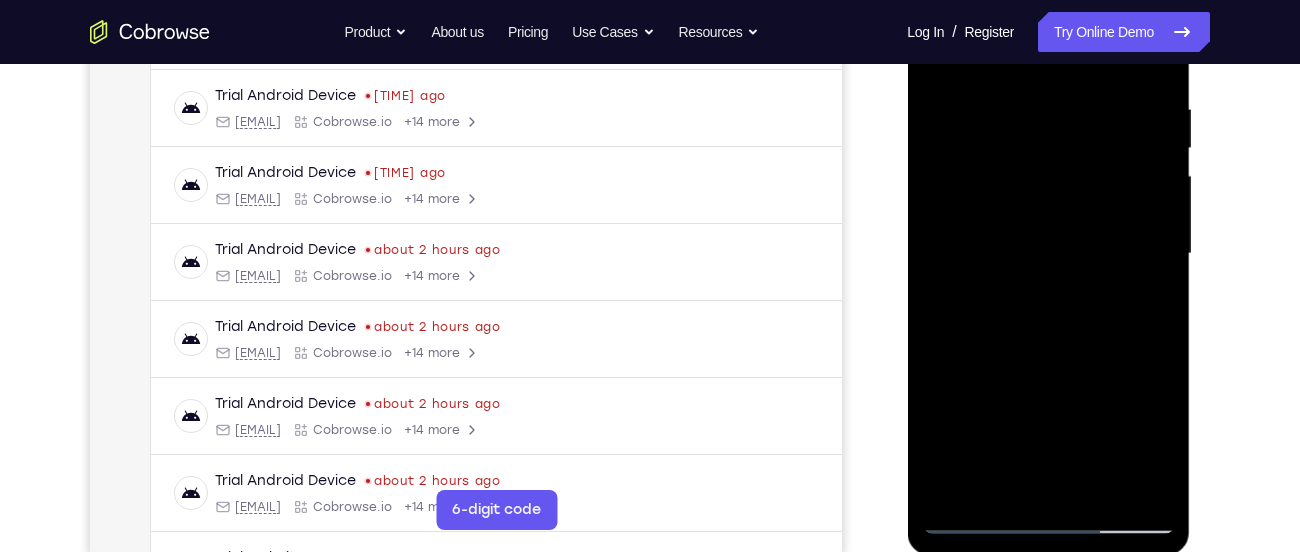drag, startPoint x: 1064, startPoint y: 285, endPoint x: 1024, endPoint y: 140, distance: 150.41609 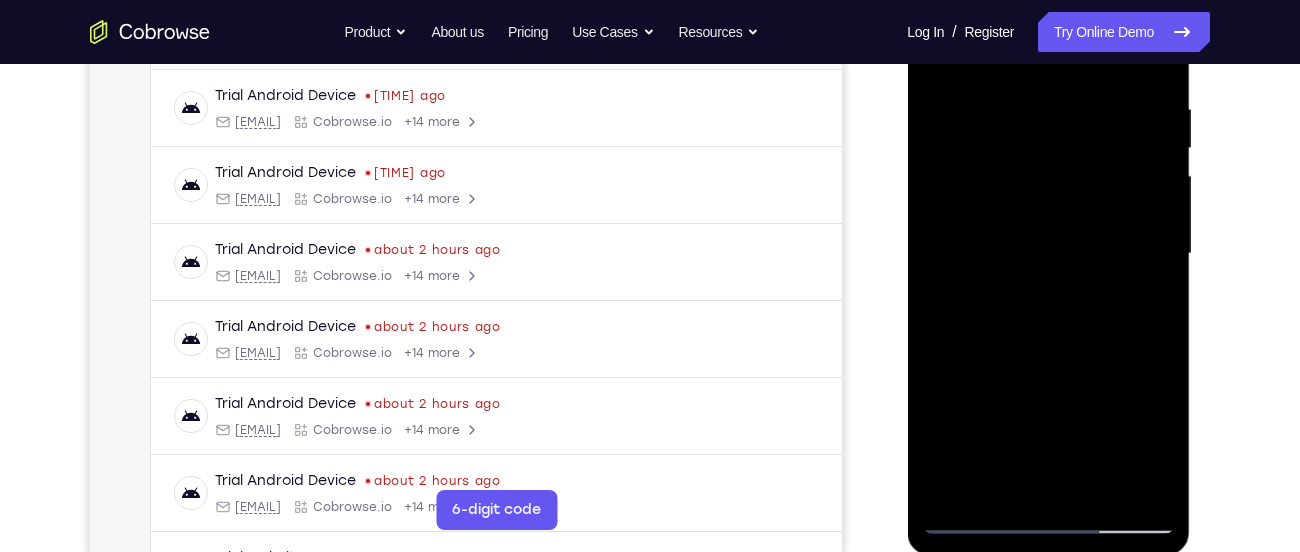 drag, startPoint x: 1090, startPoint y: 308, endPoint x: 1080, endPoint y: 234, distance: 74.672615 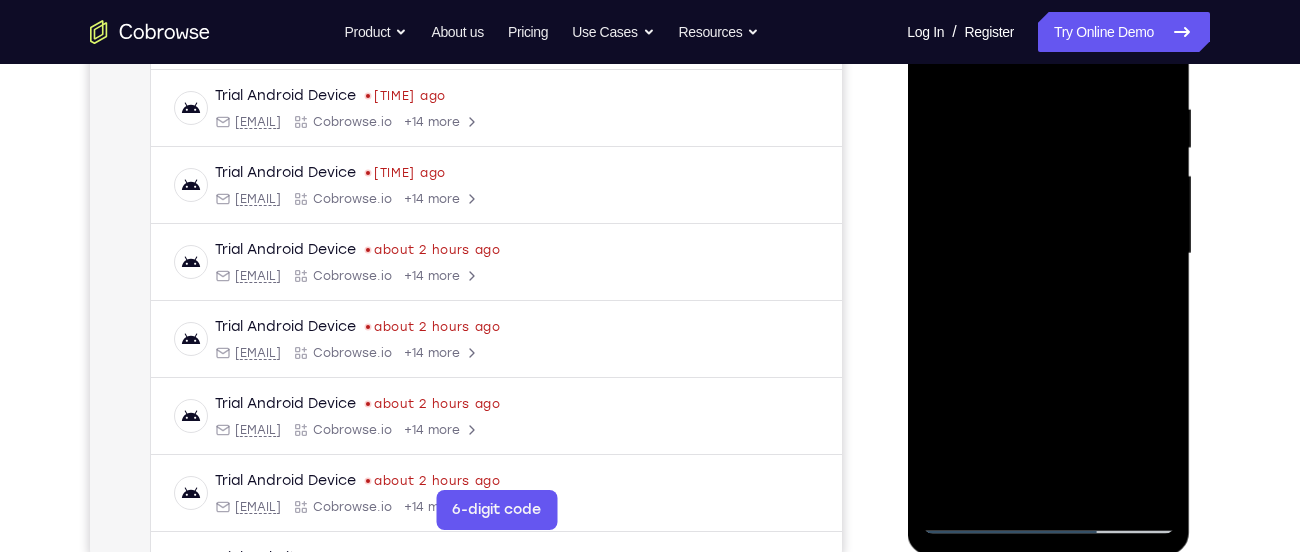drag, startPoint x: 1123, startPoint y: 372, endPoint x: 1092, endPoint y: 244, distance: 131.70042 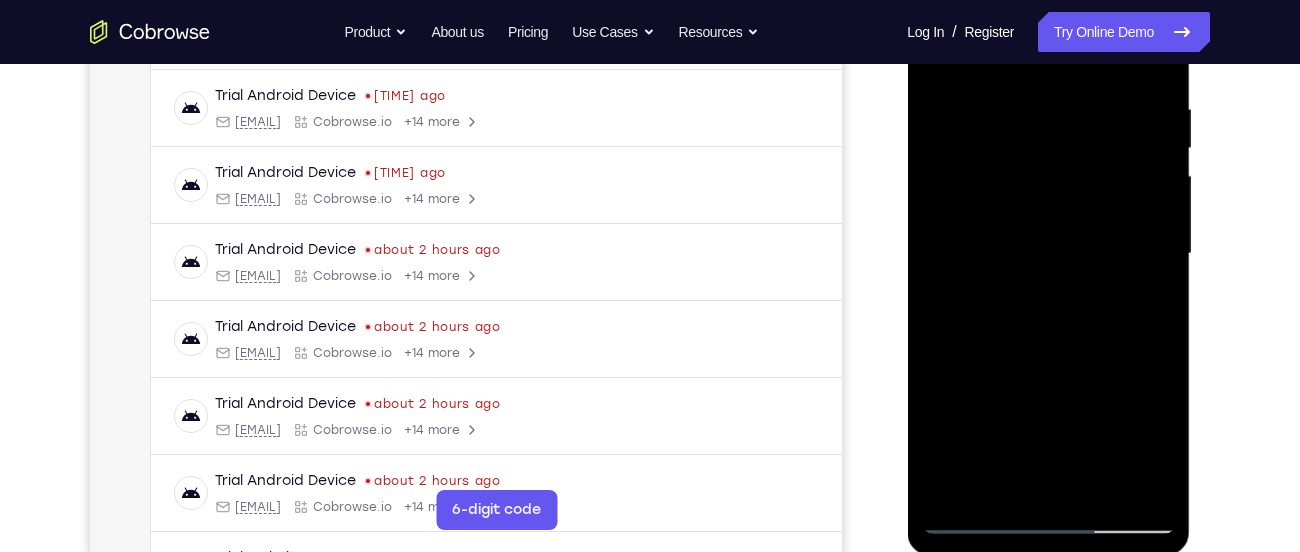 drag, startPoint x: 1093, startPoint y: 340, endPoint x: 1058, endPoint y: 167, distance: 176.50496 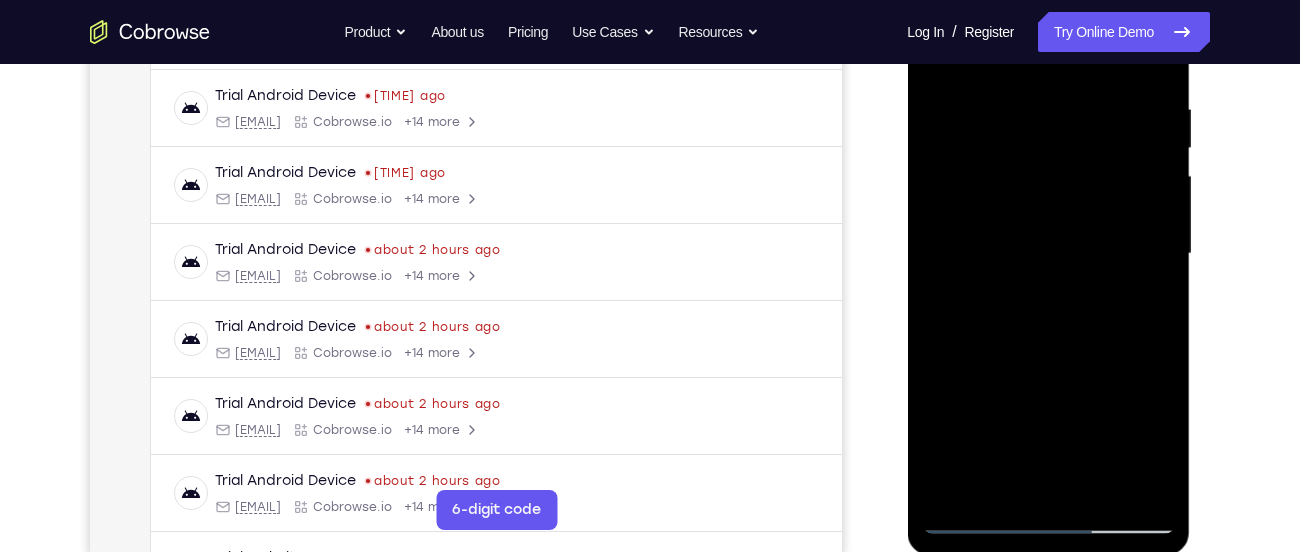 drag, startPoint x: 1105, startPoint y: 389, endPoint x: 1080, endPoint y: 289, distance: 103.077644 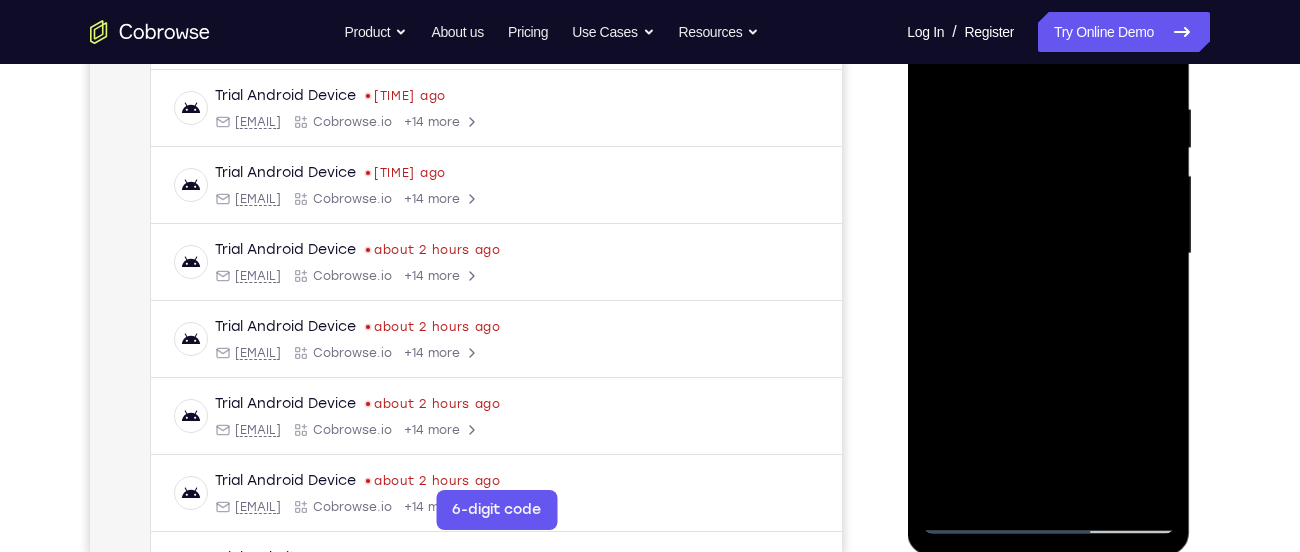 drag, startPoint x: 1080, startPoint y: 355, endPoint x: 1041, endPoint y: 194, distance: 165.65627 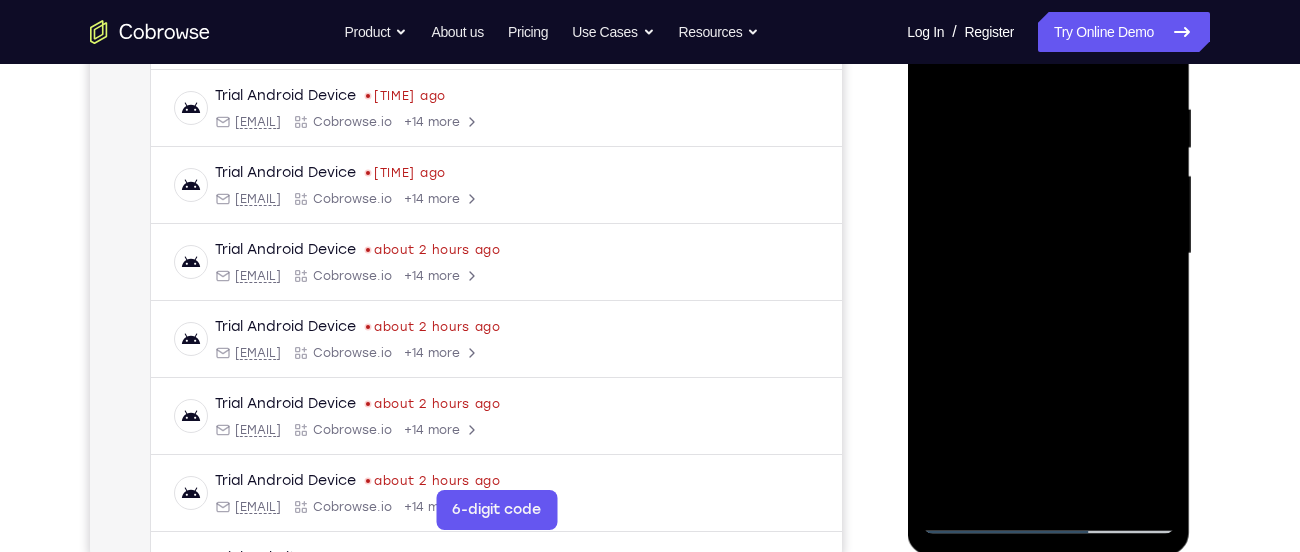drag, startPoint x: 1103, startPoint y: 350, endPoint x: 1083, endPoint y: 245, distance: 106.887794 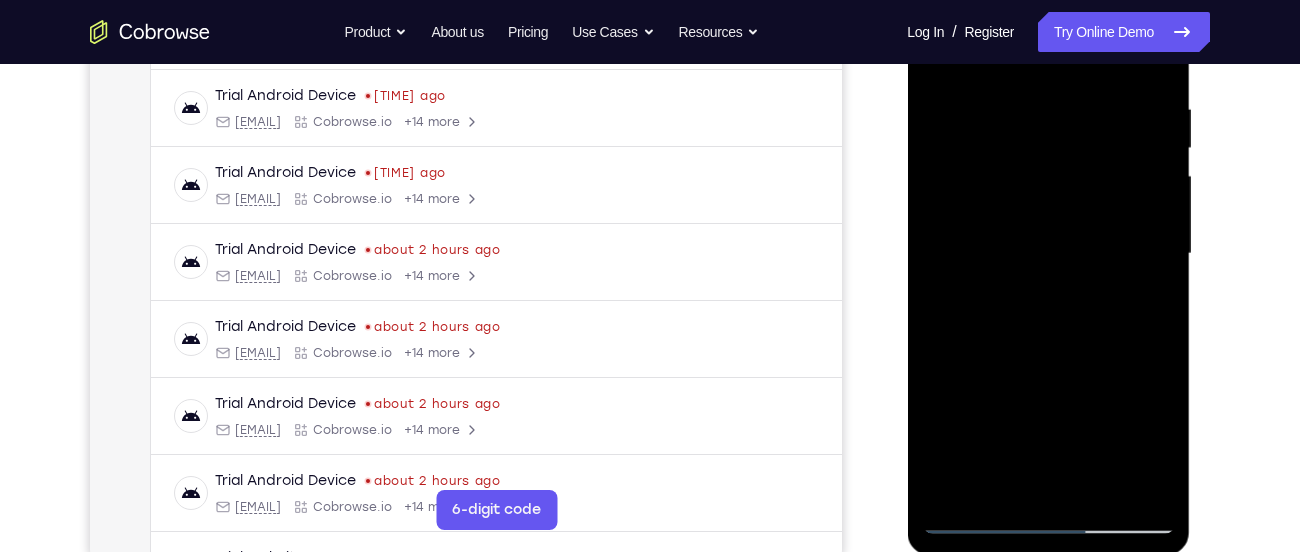 drag, startPoint x: 1085, startPoint y: 334, endPoint x: 1056, endPoint y: 215, distance: 122.48265 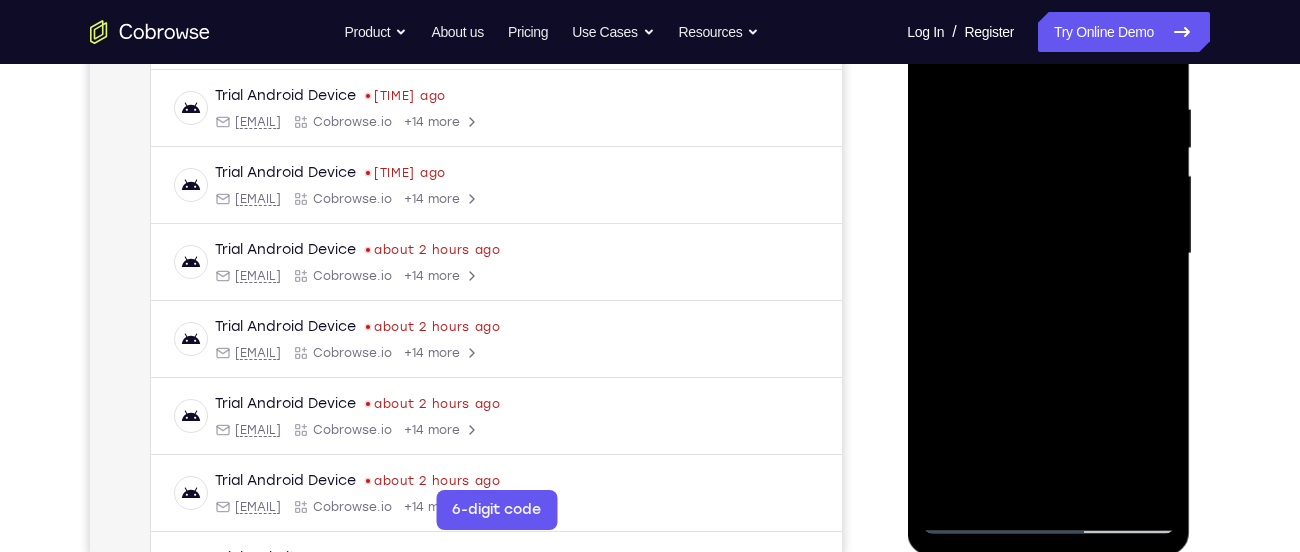 drag, startPoint x: 1109, startPoint y: 365, endPoint x: 1080, endPoint y: 273, distance: 96.462425 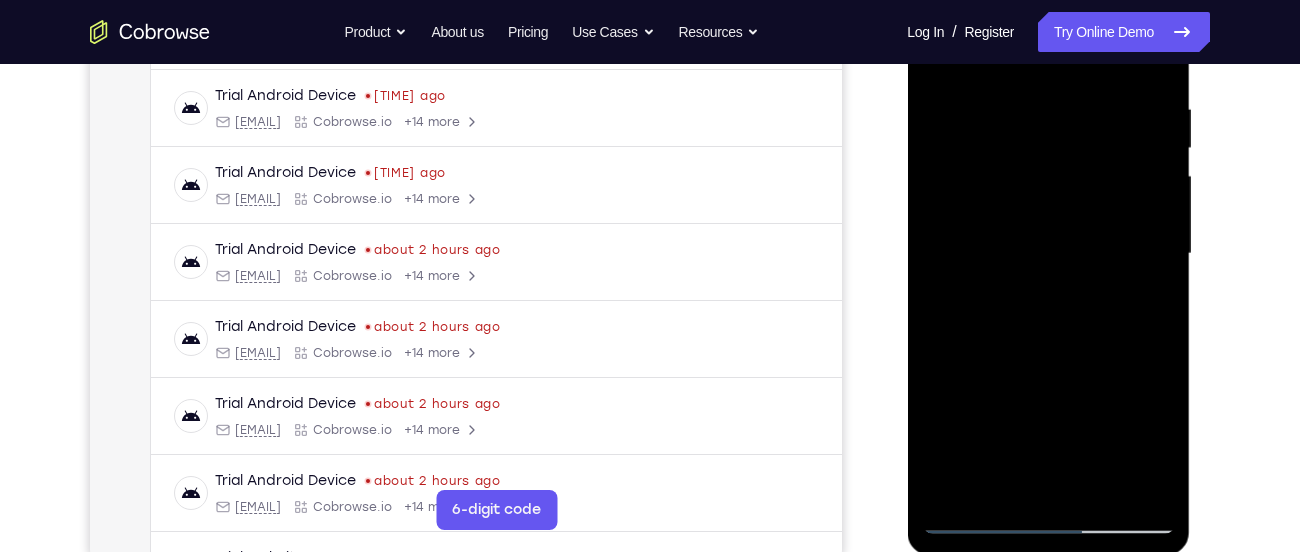 drag, startPoint x: 1098, startPoint y: 340, endPoint x: 1062, endPoint y: 167, distance: 176.70596 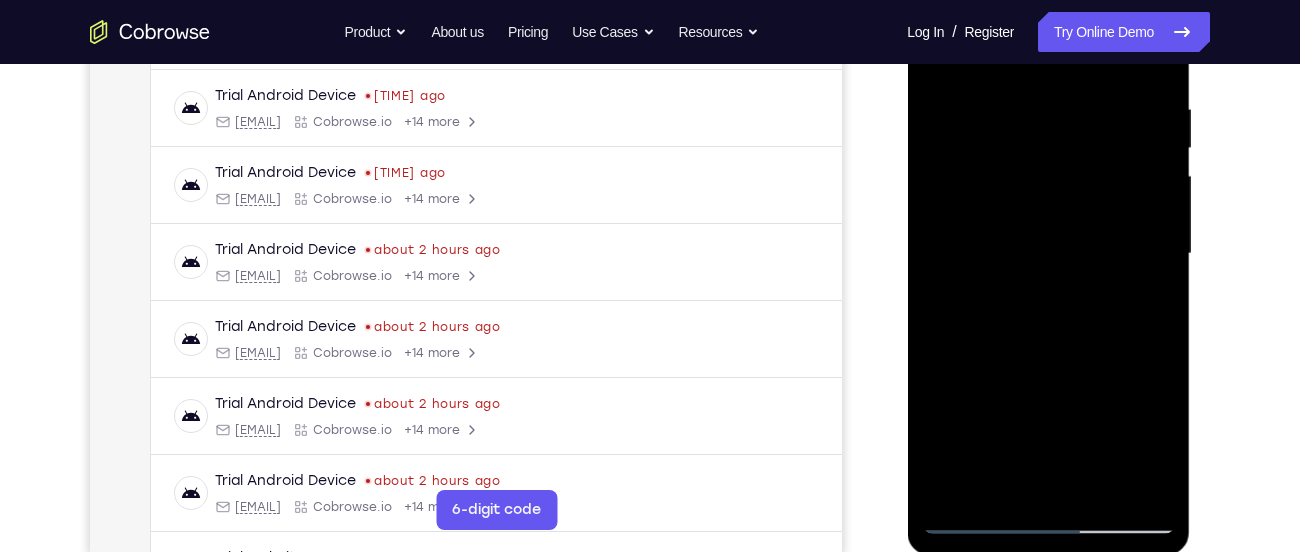 drag, startPoint x: 1086, startPoint y: 348, endPoint x: 1080, endPoint y: 234, distance: 114.15778 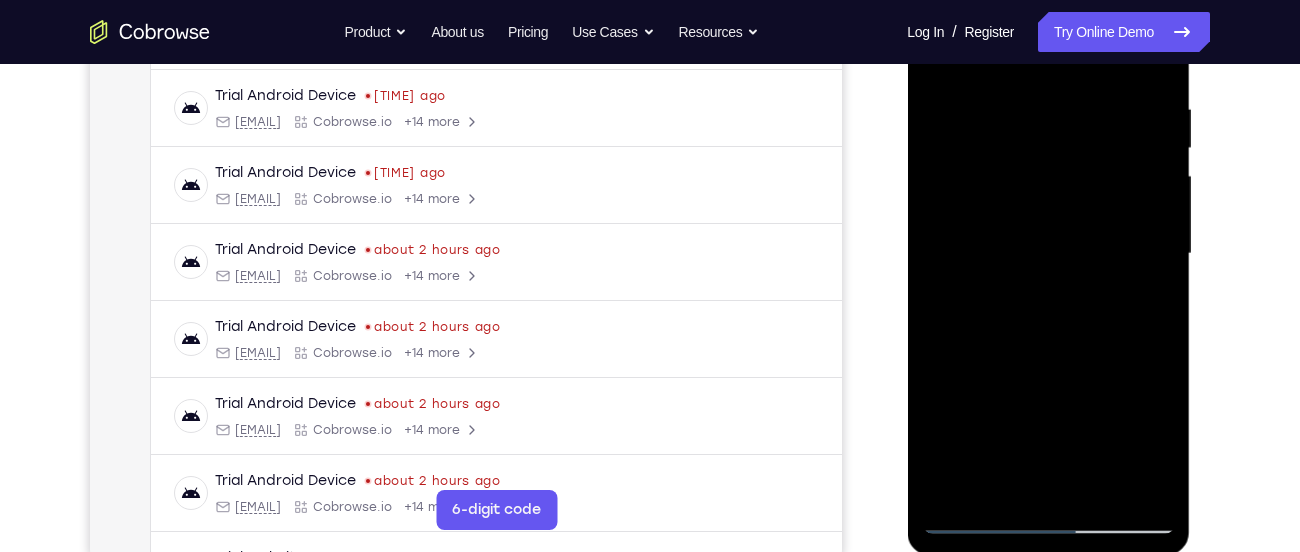 drag, startPoint x: 1096, startPoint y: 369, endPoint x: 1077, endPoint y: 267, distance: 103.75452 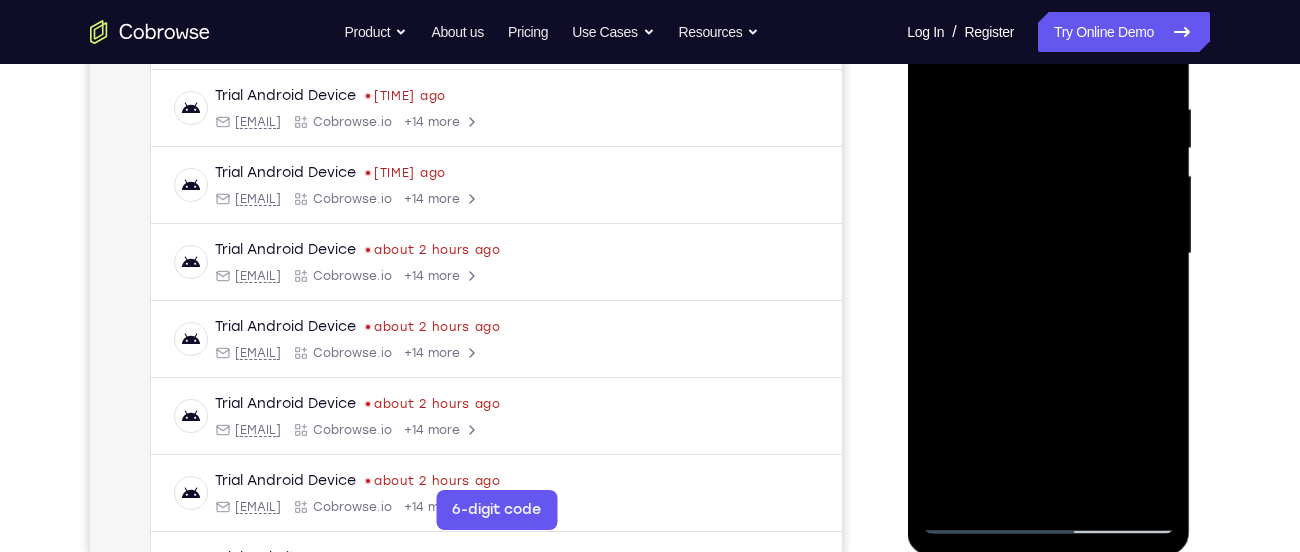 drag, startPoint x: 1083, startPoint y: 342, endPoint x: 1051, endPoint y: 165, distance: 179.8694 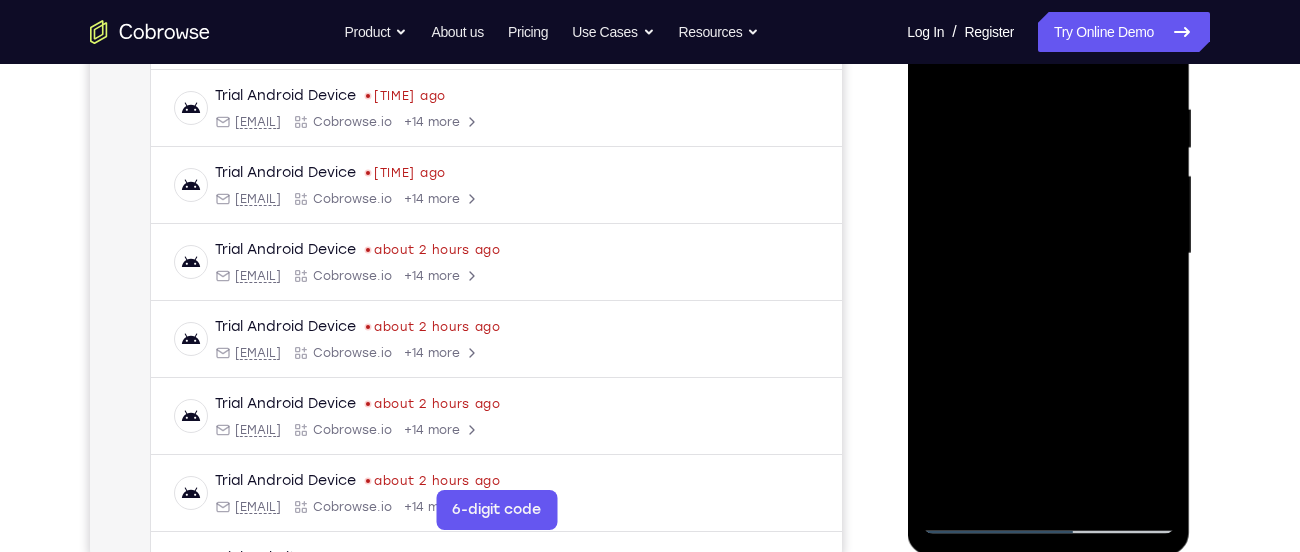 drag, startPoint x: 1098, startPoint y: 349, endPoint x: 1075, endPoint y: 275, distance: 77.491936 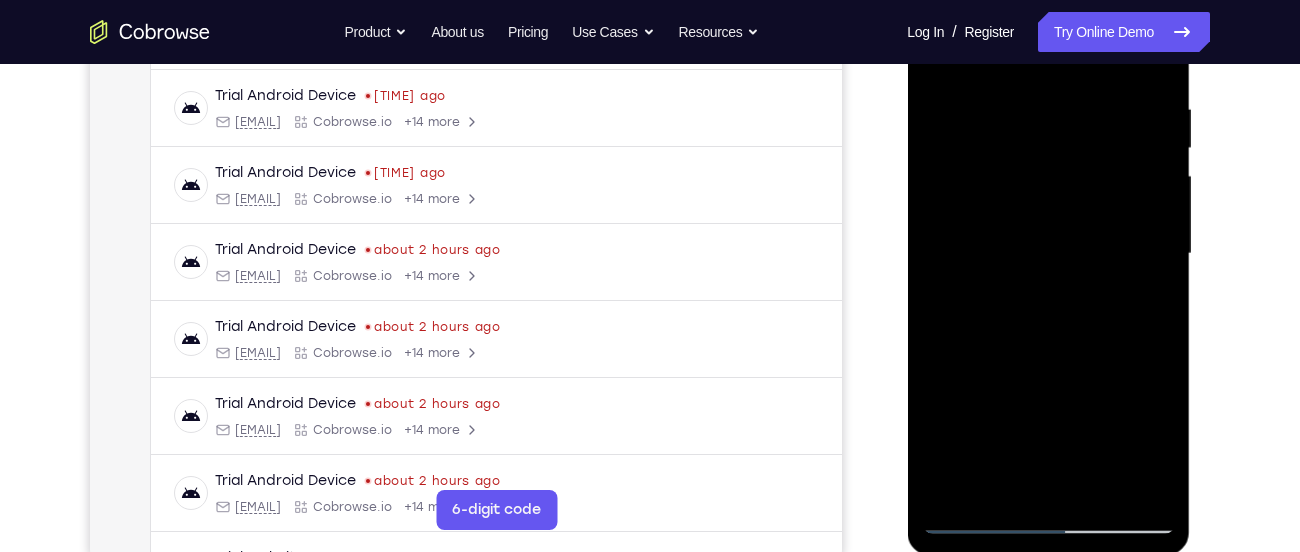 drag, startPoint x: 1084, startPoint y: 388, endPoint x: 1057, endPoint y: 239, distance: 151.42654 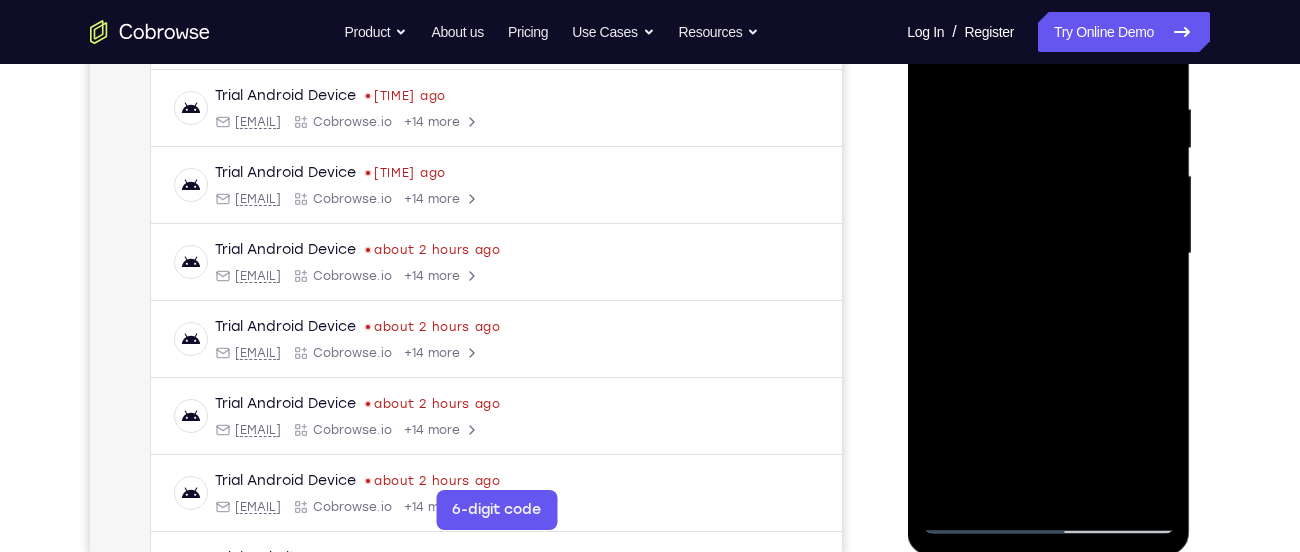 click at bounding box center [1048, 254] 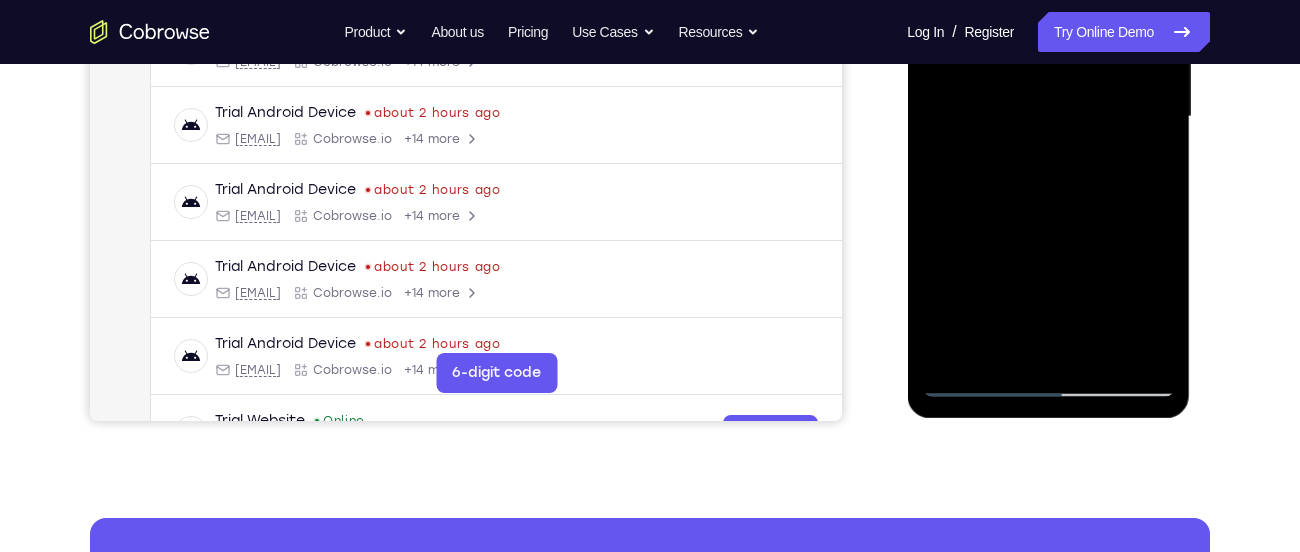 scroll, scrollTop: 513, scrollLeft: 0, axis: vertical 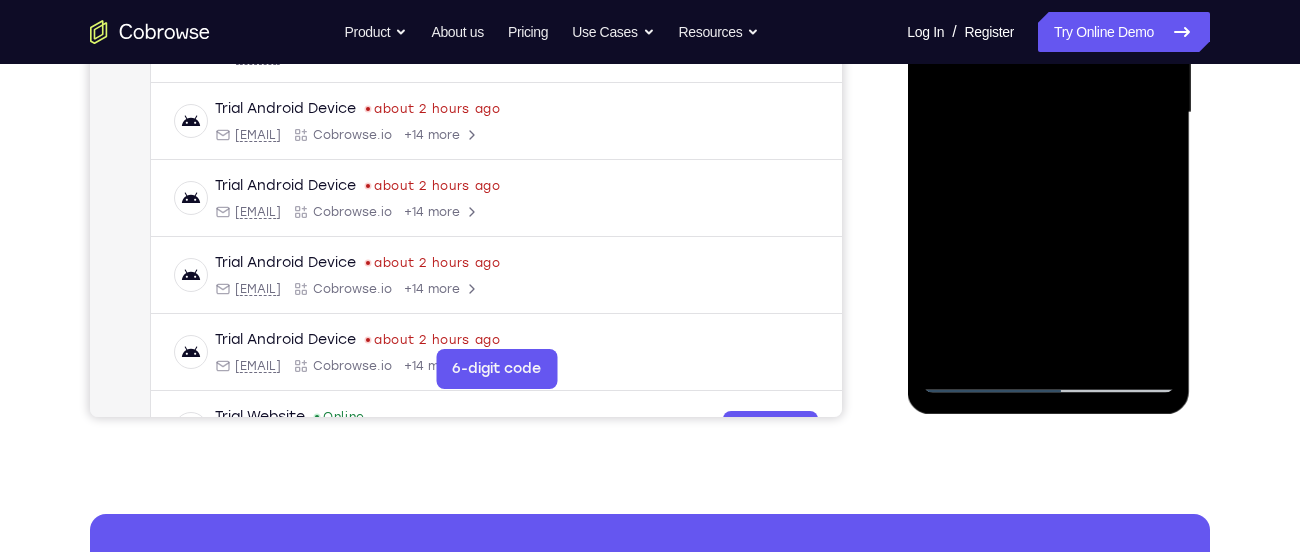 click at bounding box center (1048, 113) 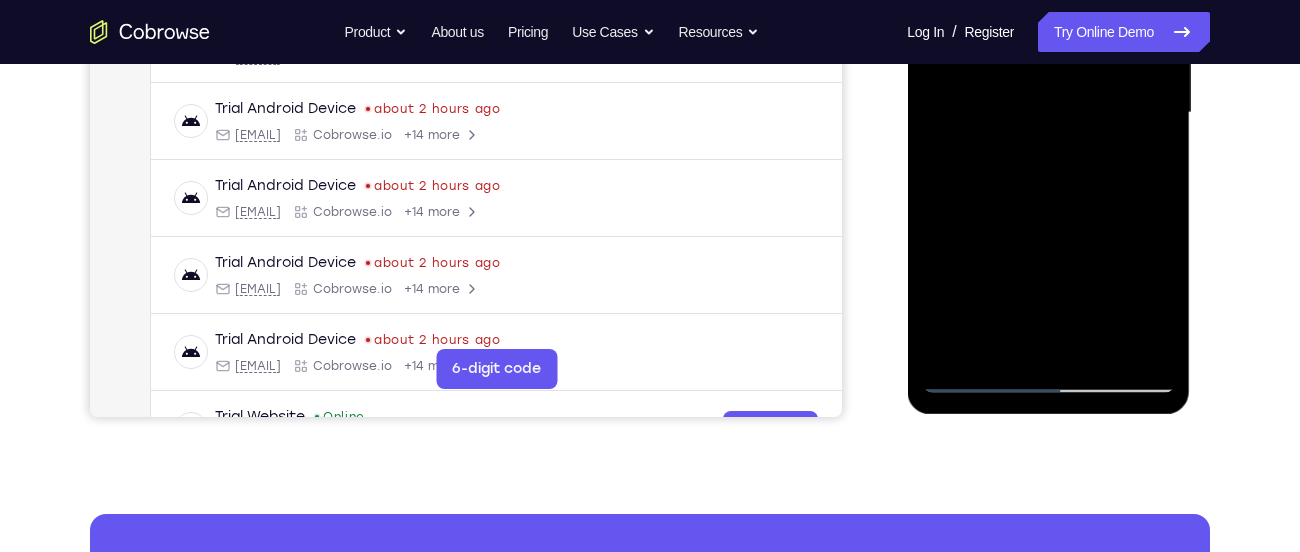 drag, startPoint x: 1077, startPoint y: 341, endPoint x: 1062, endPoint y: 244, distance: 98.15294 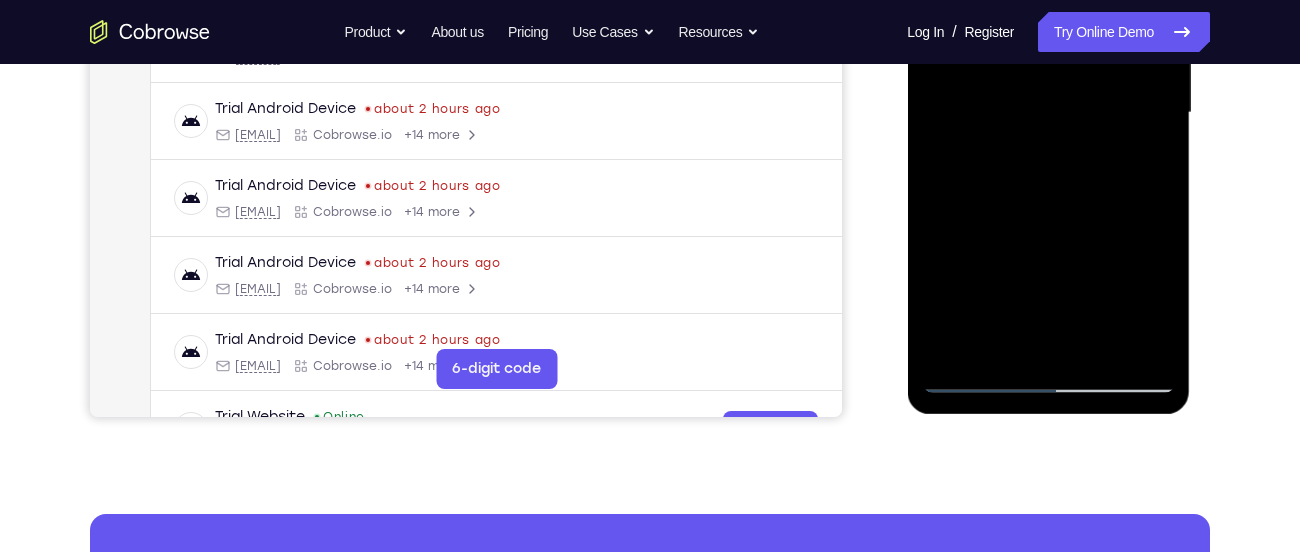 drag, startPoint x: 1058, startPoint y: 296, endPoint x: 1025, endPoint y: 107, distance: 191.85933 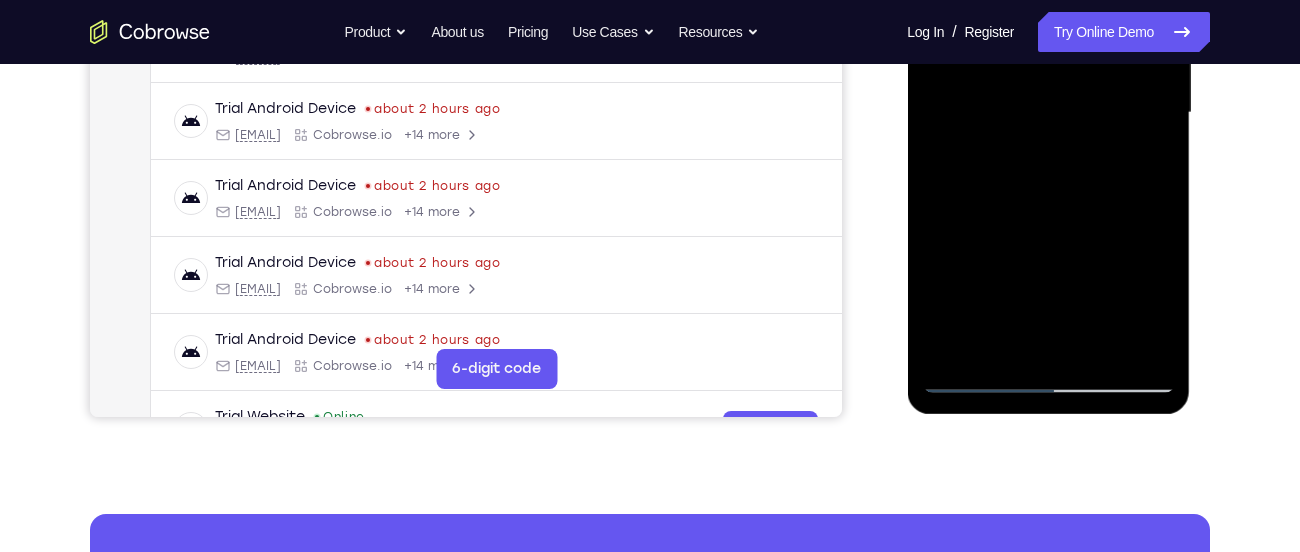 drag, startPoint x: 1095, startPoint y: 283, endPoint x: 1086, endPoint y: 239, distance: 44.911022 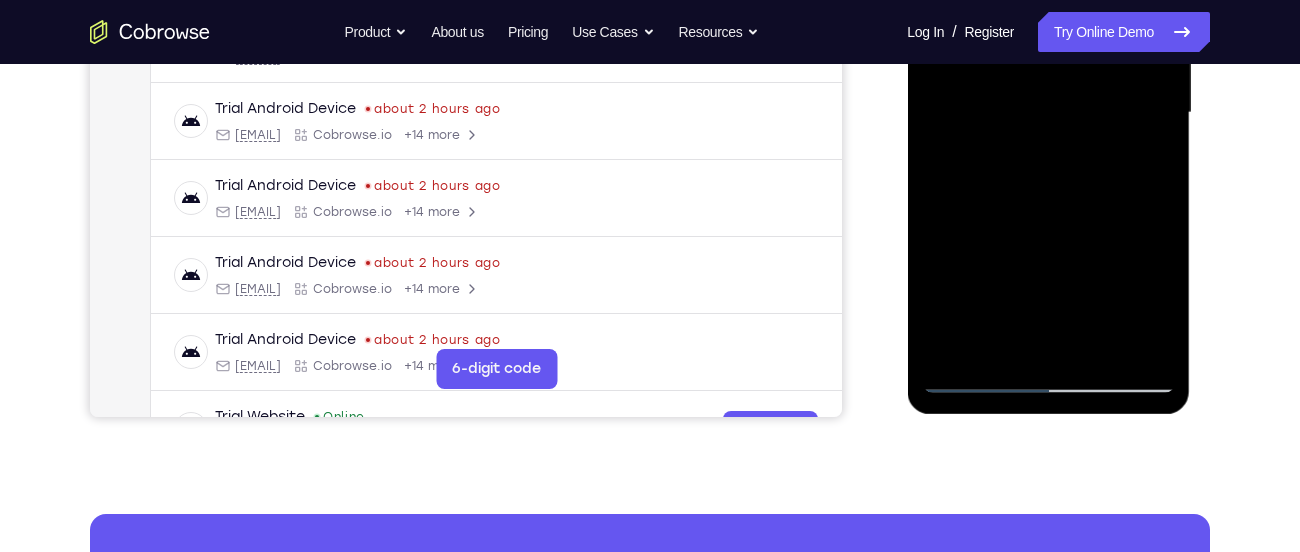 drag, startPoint x: 1073, startPoint y: 354, endPoint x: 1045, endPoint y: 201, distance: 155.54099 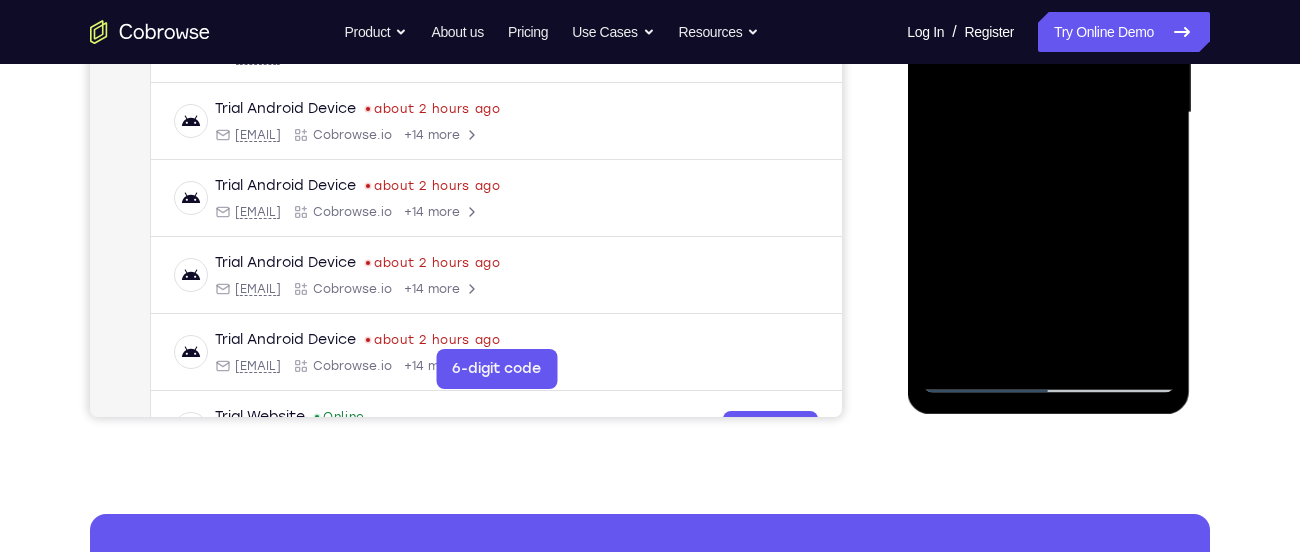 drag, startPoint x: 1100, startPoint y: 287, endPoint x: 1071, endPoint y: 159, distance: 131.24405 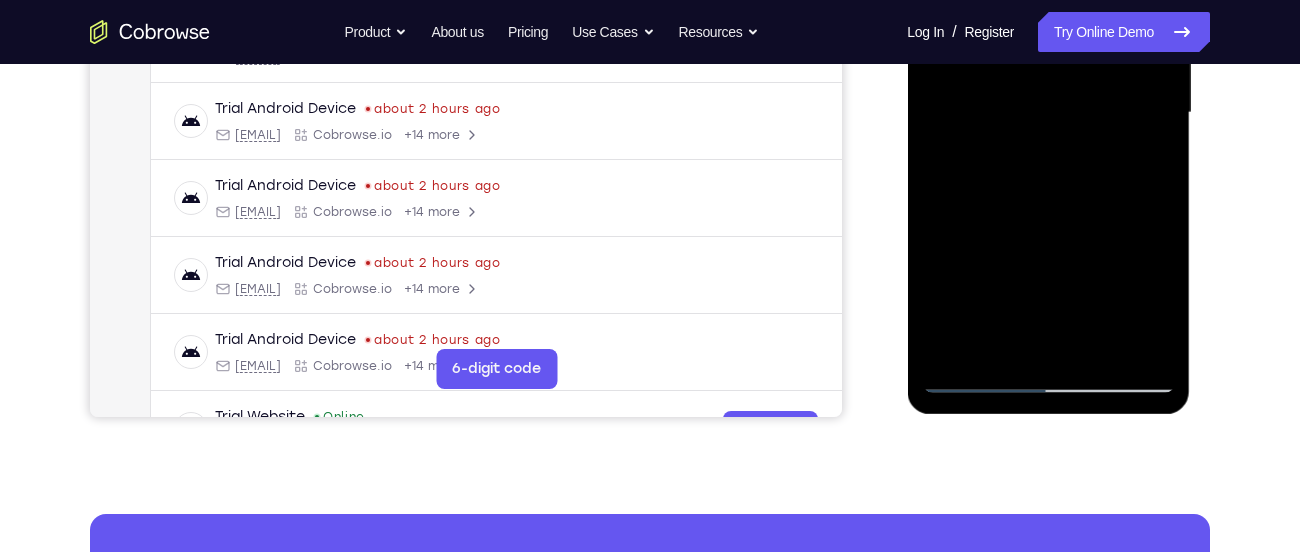 drag, startPoint x: 1096, startPoint y: 321, endPoint x: 1032, endPoint y: 108, distance: 222.40729 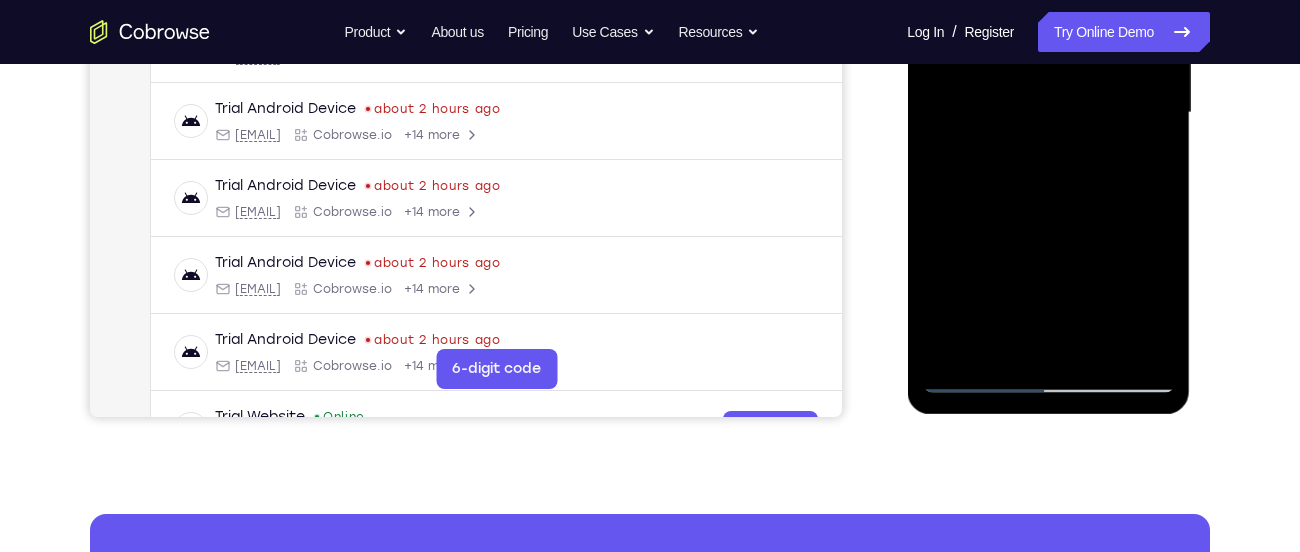 drag, startPoint x: 1096, startPoint y: 299, endPoint x: 1056, endPoint y: 154, distance: 150.41609 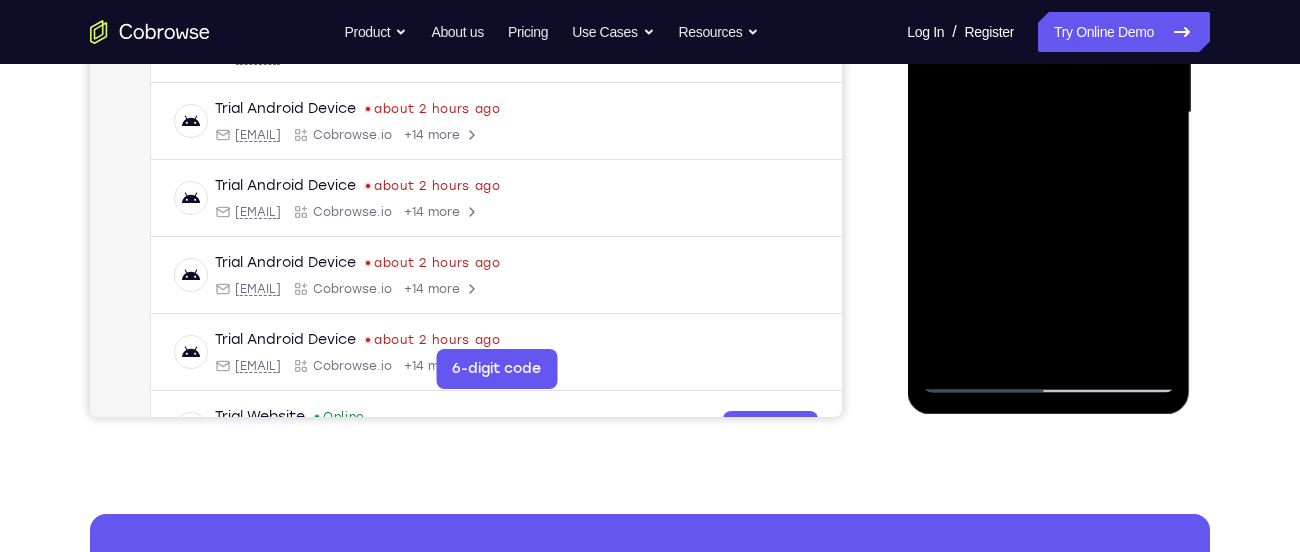 drag, startPoint x: 1090, startPoint y: 333, endPoint x: 1028, endPoint y: 129, distance: 213.2135 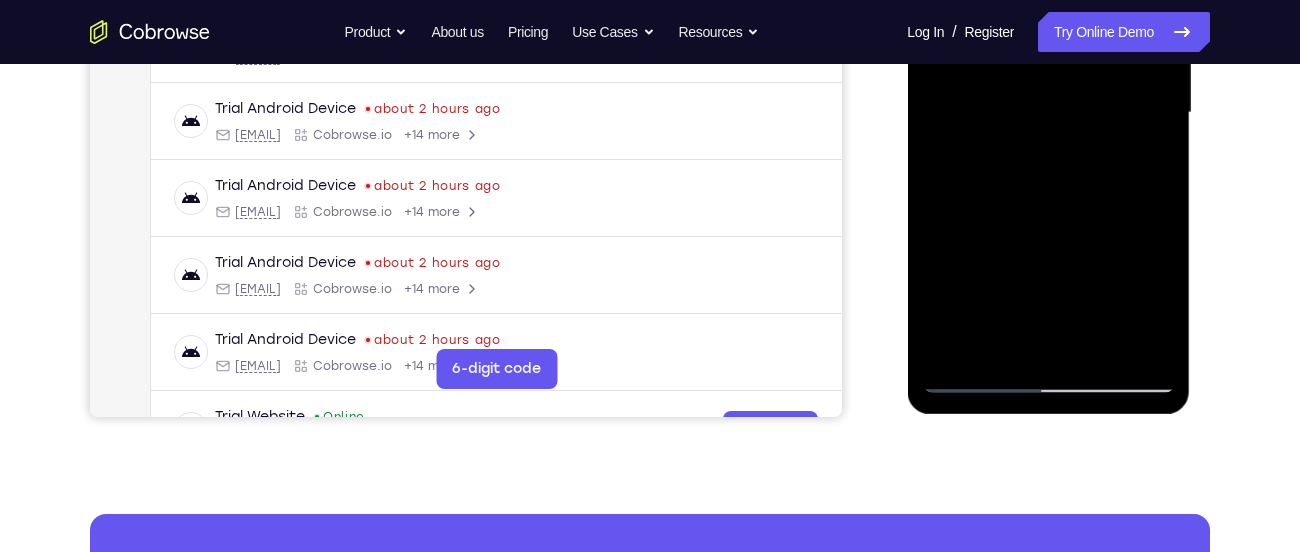 drag, startPoint x: 1089, startPoint y: 327, endPoint x: 1051, endPoint y: 206, distance: 126.82665 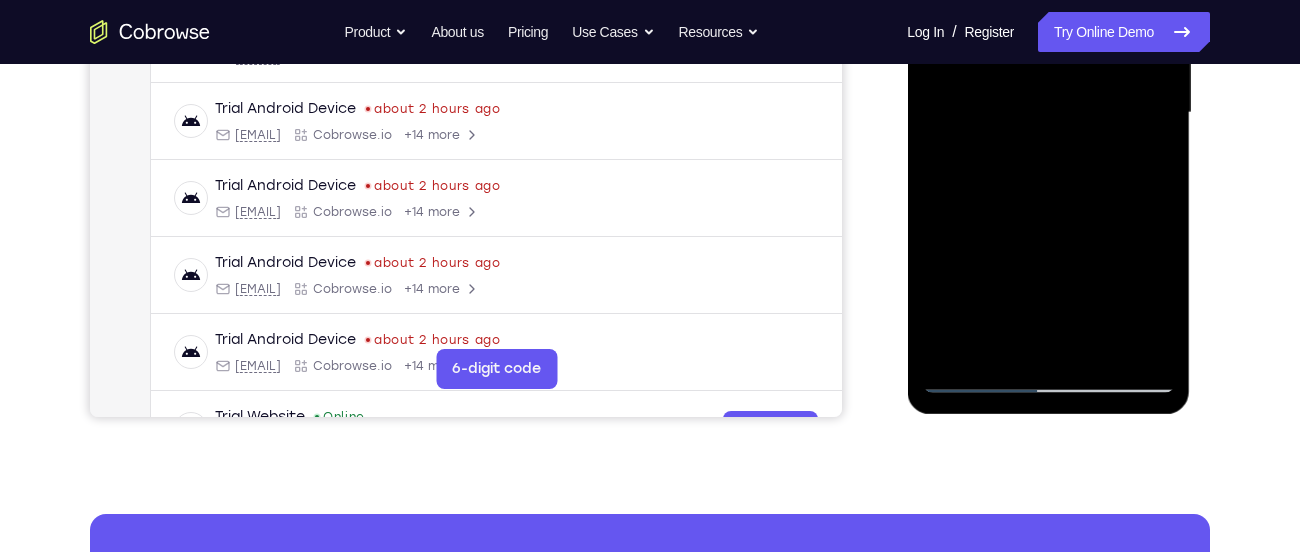 drag, startPoint x: 1077, startPoint y: 334, endPoint x: 1033, endPoint y: 206, distance: 135.3514 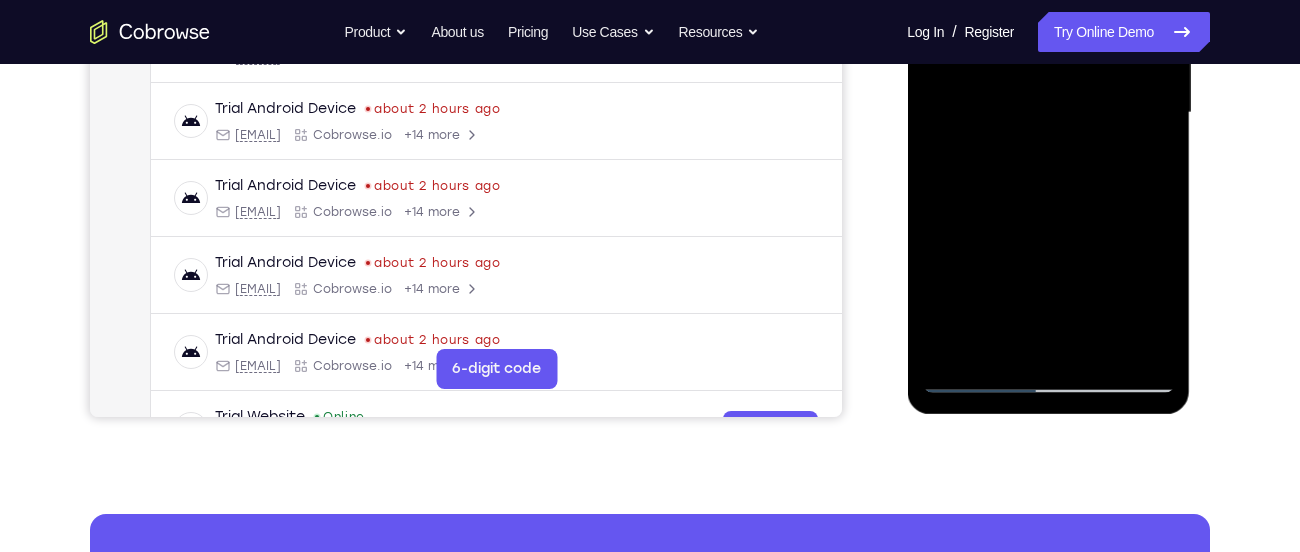 drag, startPoint x: 1094, startPoint y: 339, endPoint x: 1032, endPoint y: 124, distance: 223.76103 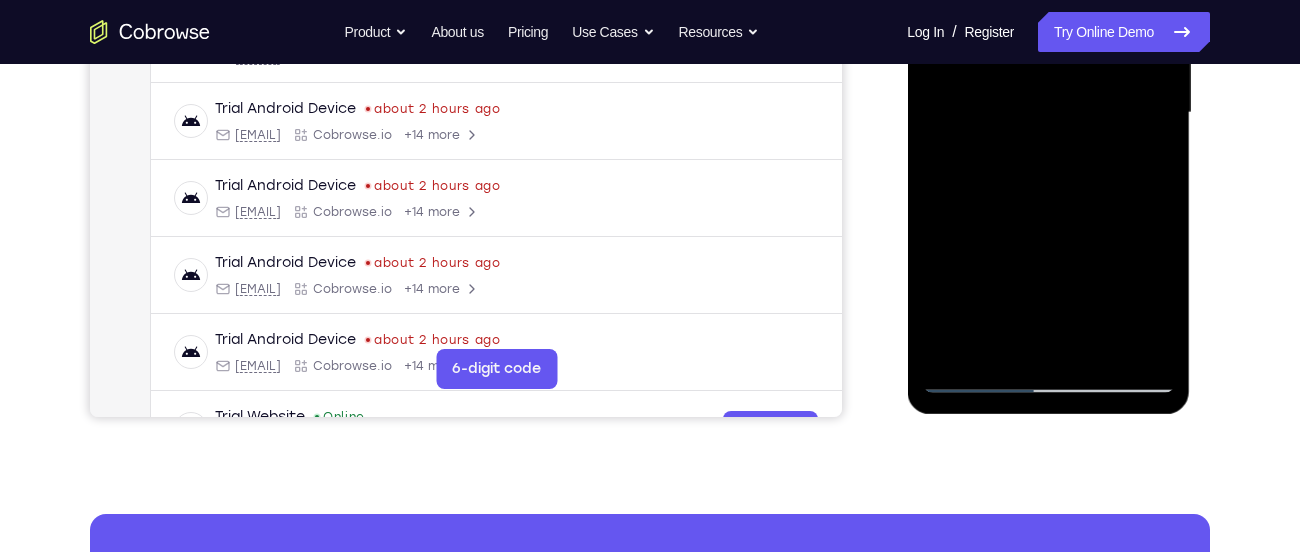 drag, startPoint x: 1083, startPoint y: 255, endPoint x: 1046, endPoint y: 161, distance: 101.0198 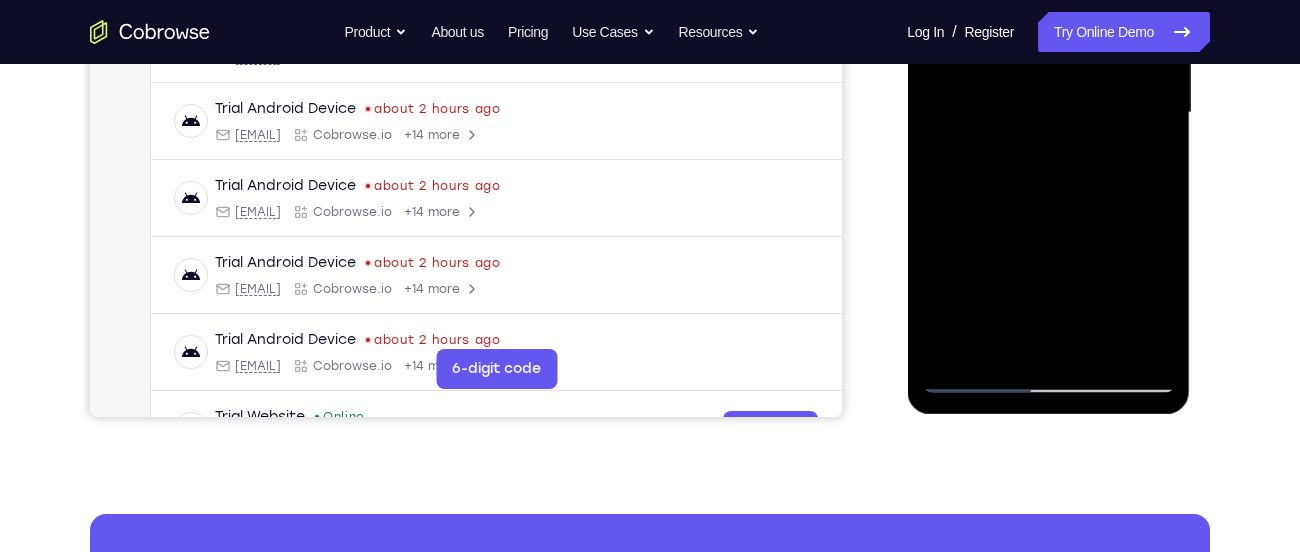 drag, startPoint x: 1101, startPoint y: 350, endPoint x: 1054, endPoint y: 202, distance: 155.28362 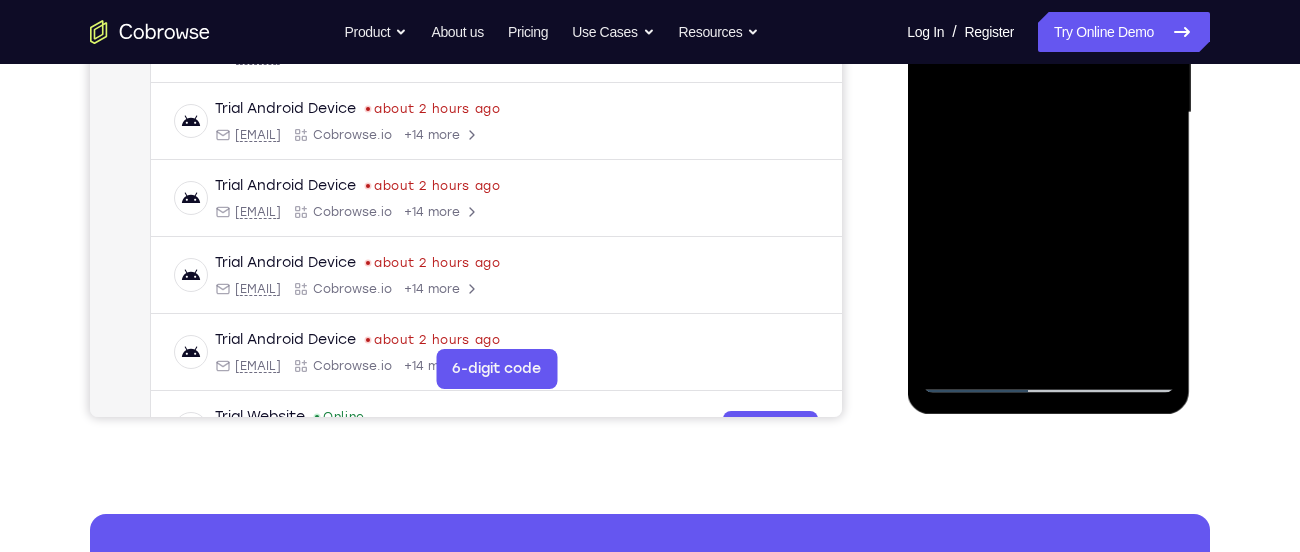 drag, startPoint x: 1063, startPoint y: 307, endPoint x: 1016, endPoint y: 125, distance: 187.97075 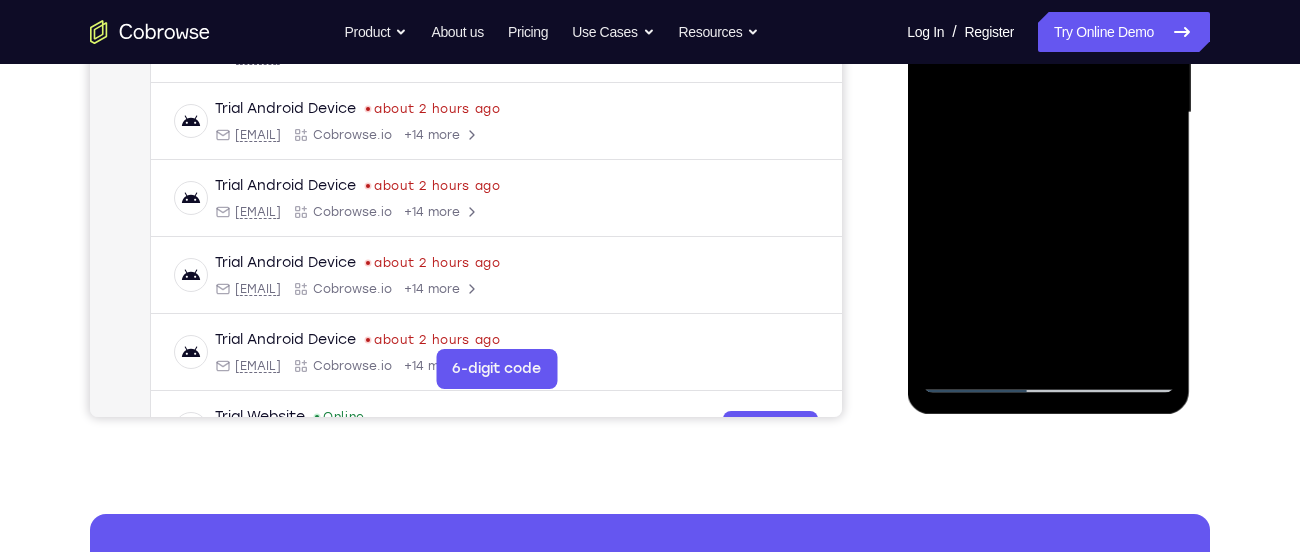 drag, startPoint x: 1145, startPoint y: 284, endPoint x: 1081, endPoint y: 157, distance: 142.21463 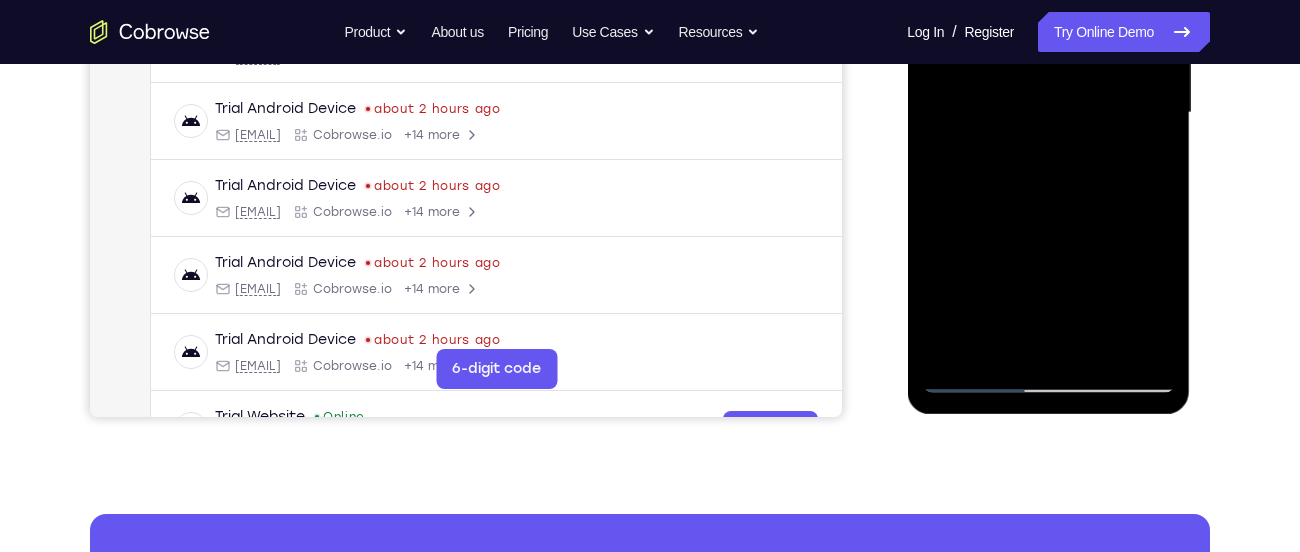 drag, startPoint x: 1118, startPoint y: 339, endPoint x: 1057, endPoint y: 178, distance: 172.16852 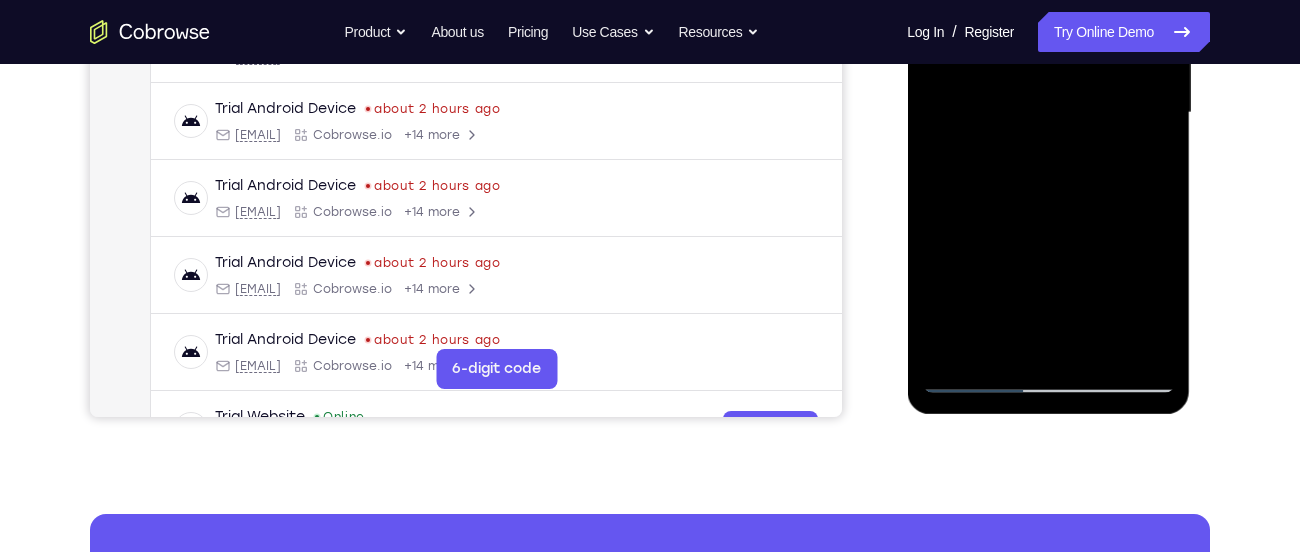 drag, startPoint x: 1104, startPoint y: 343, endPoint x: 1053, endPoint y: 202, distance: 149.93999 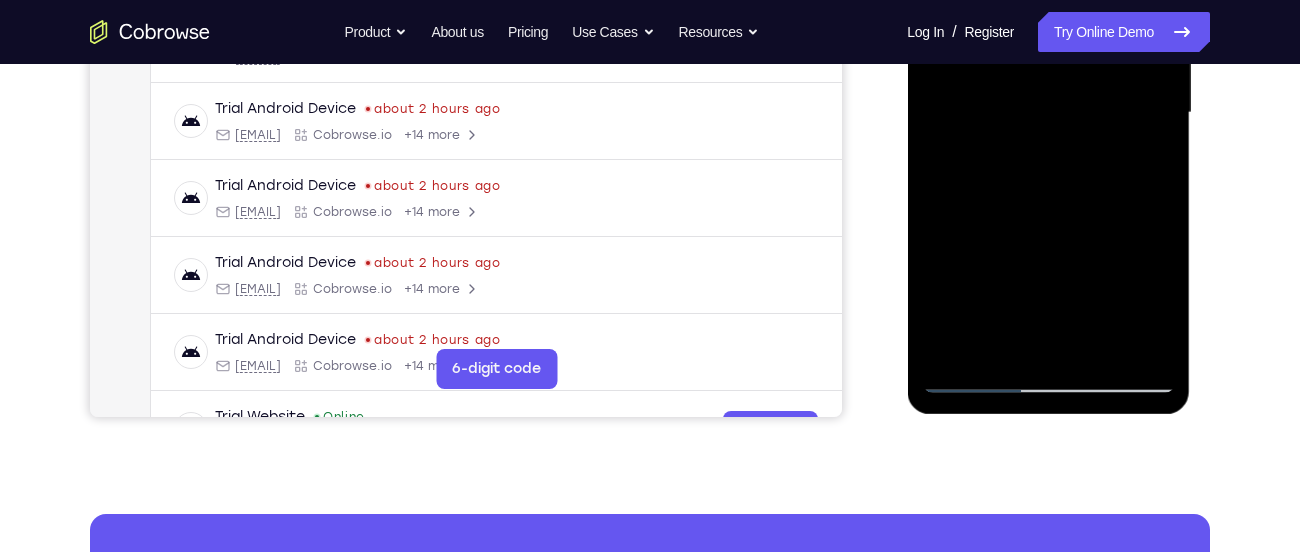 drag, startPoint x: 1080, startPoint y: 292, endPoint x: 1033, endPoint y: 127, distance: 171.5634 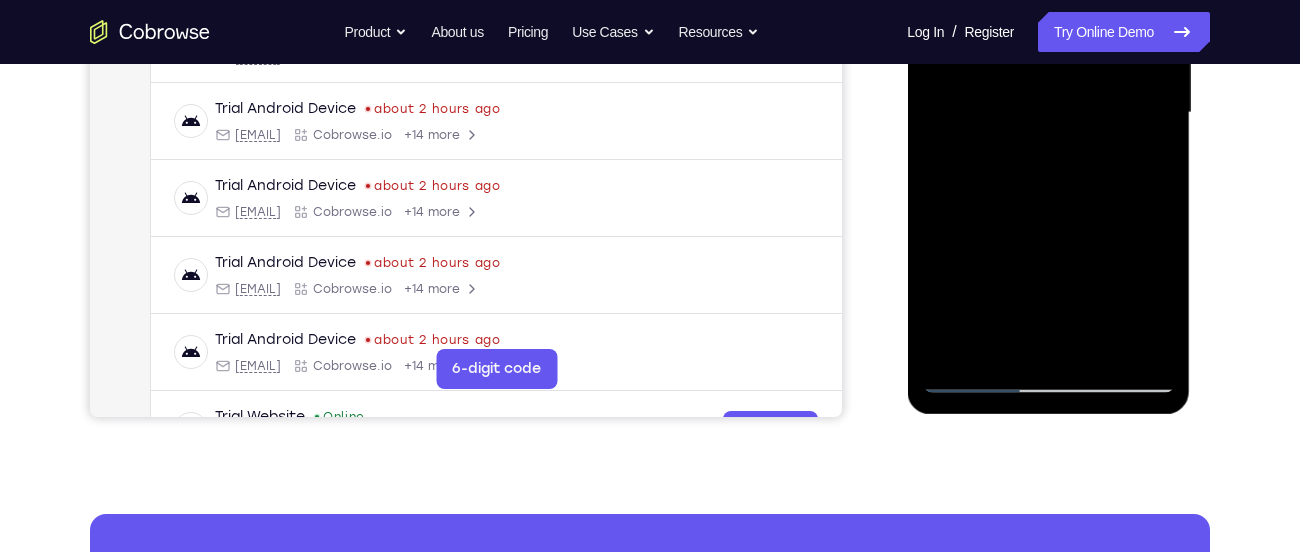 drag, startPoint x: 1090, startPoint y: 309, endPoint x: 1046, endPoint y: 164, distance: 151.52887 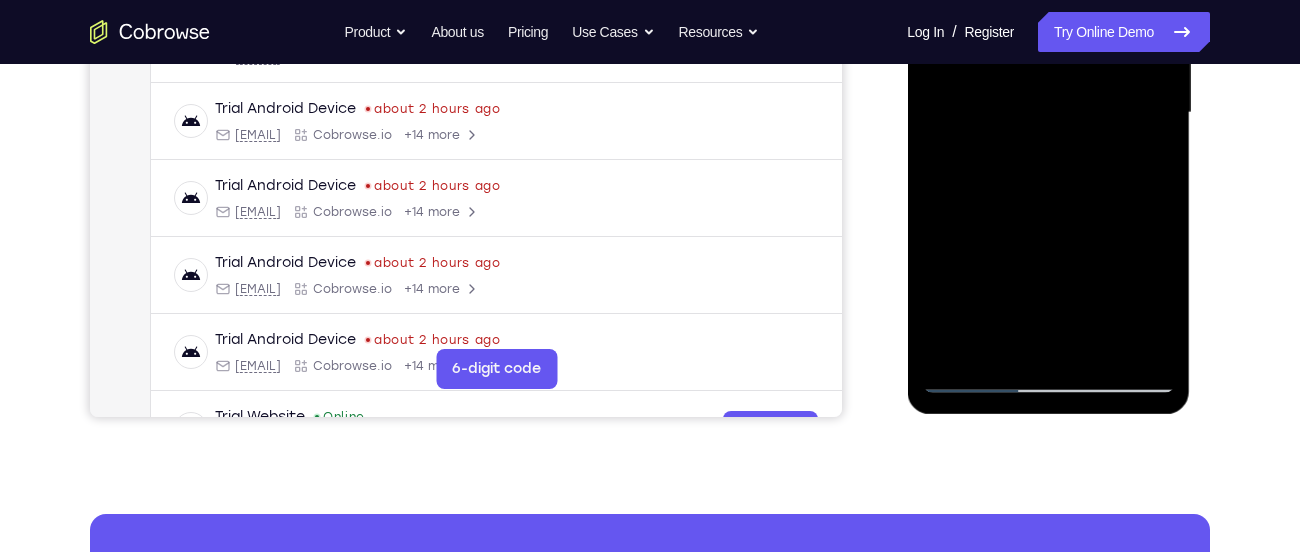 drag, startPoint x: 1136, startPoint y: 314, endPoint x: 1094, endPoint y: 161, distance: 158.66002 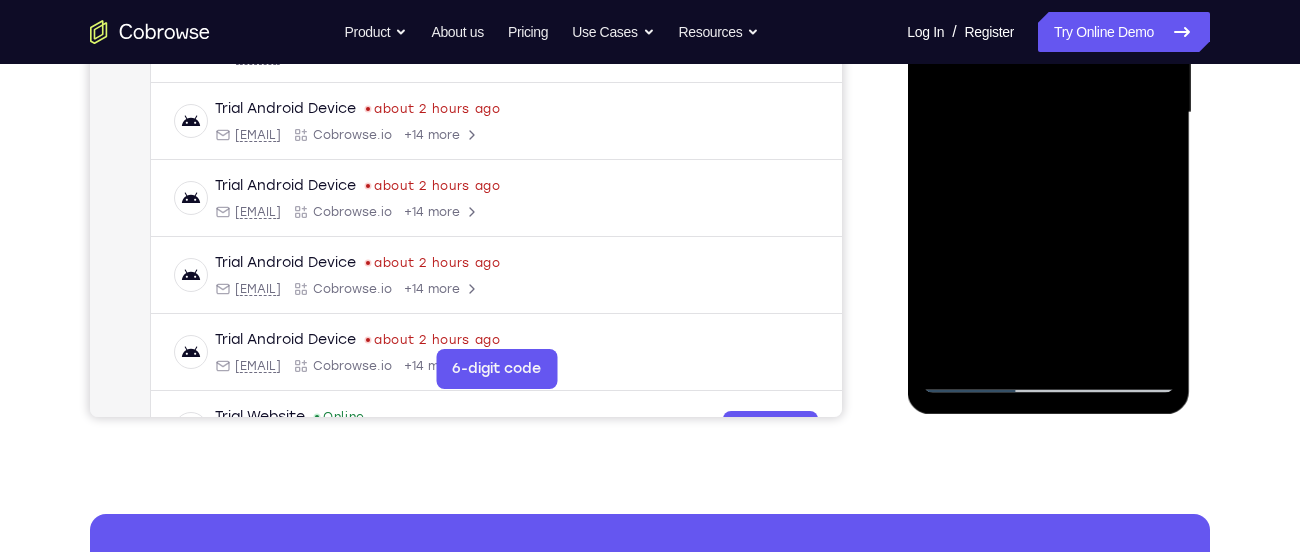 drag, startPoint x: 1099, startPoint y: 333, endPoint x: 1041, endPoint y: 151, distance: 191.01833 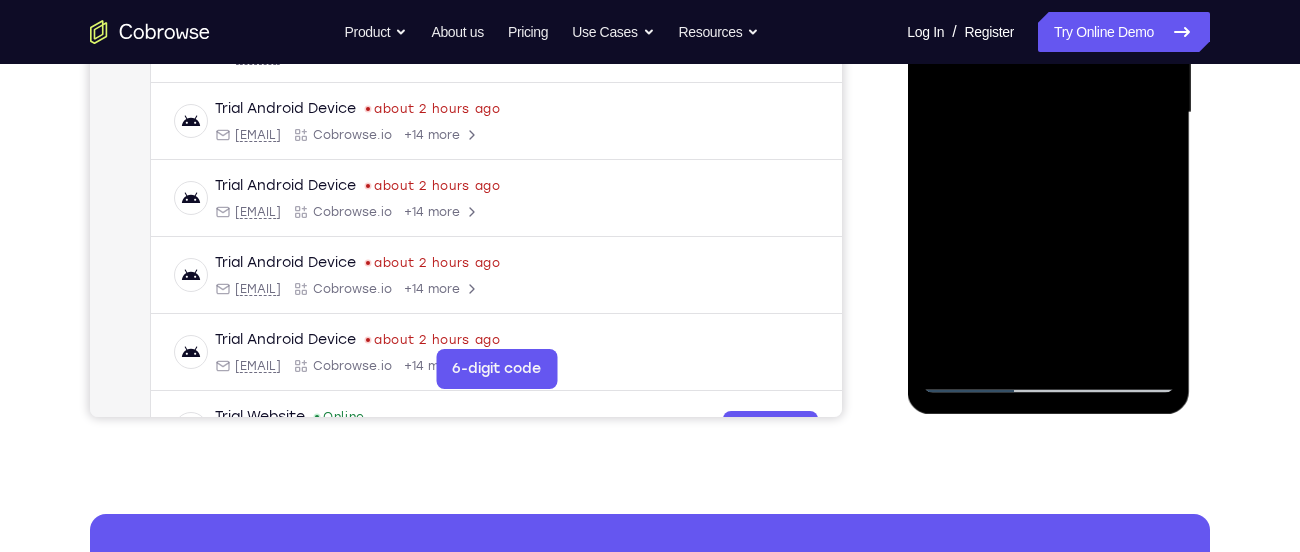 drag, startPoint x: 1125, startPoint y: 331, endPoint x: 1025, endPoint y: 167, distance: 192.08331 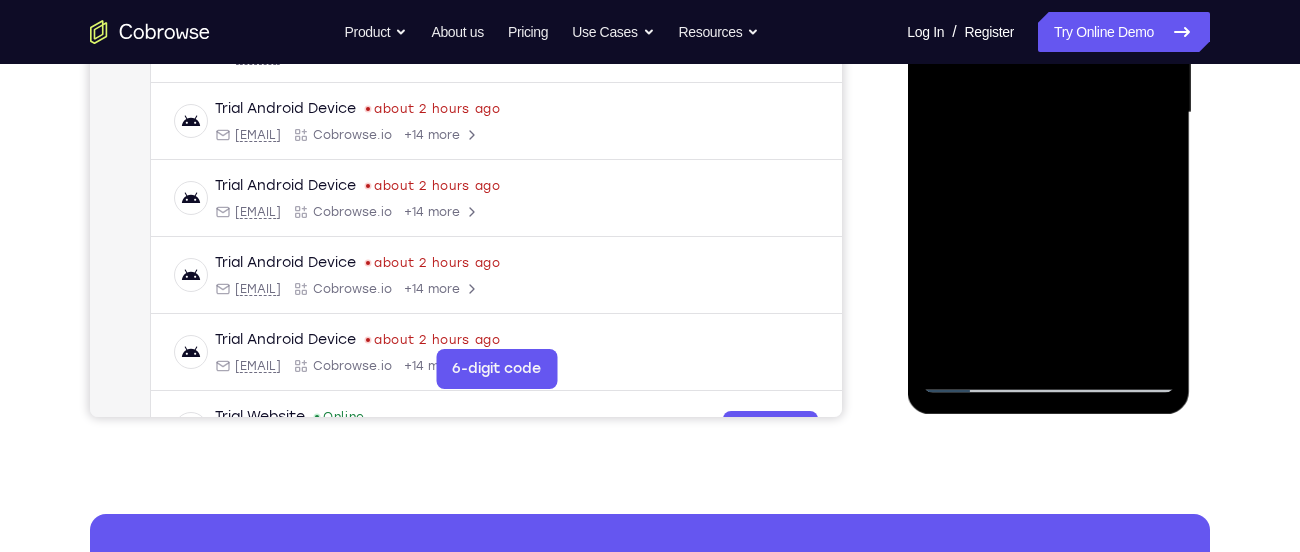 click at bounding box center [1048, 113] 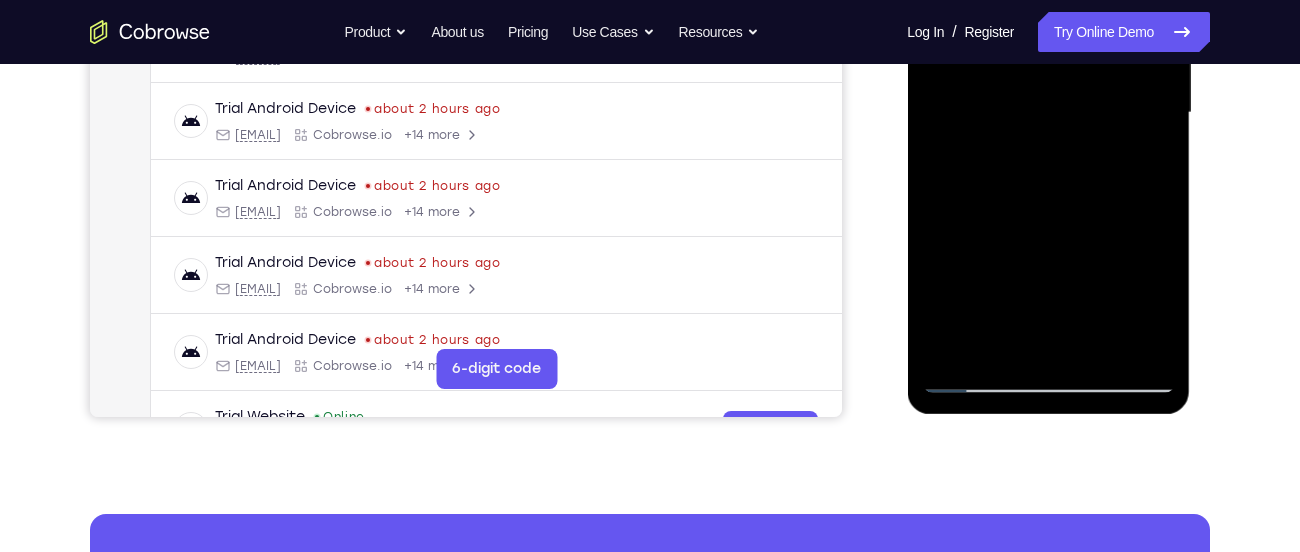 drag, startPoint x: 1087, startPoint y: 318, endPoint x: 1030, endPoint y: 148, distance: 179.30142 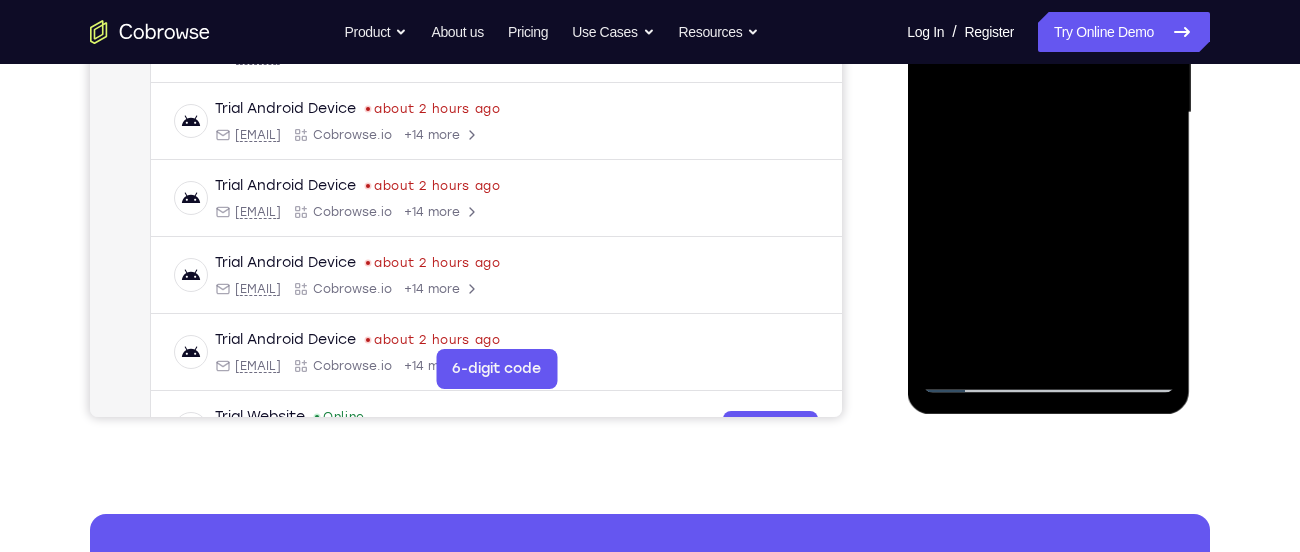 drag, startPoint x: 1109, startPoint y: 340, endPoint x: 1055, endPoint y: 172, distance: 176.4653 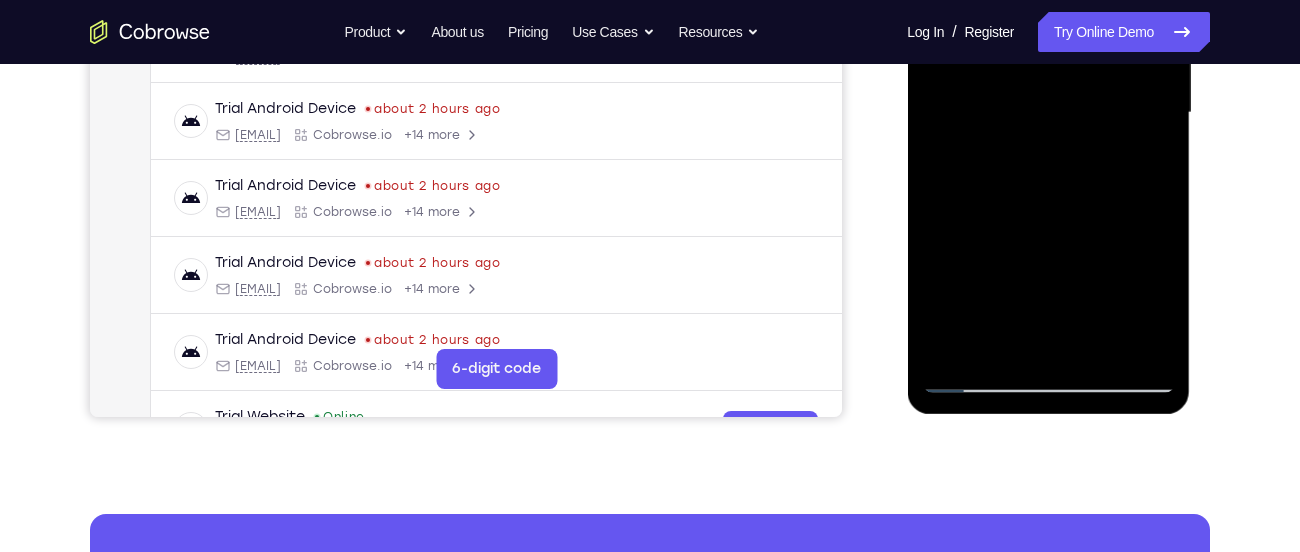 drag, startPoint x: 1108, startPoint y: 345, endPoint x: 1034, endPoint y: 159, distance: 200.17992 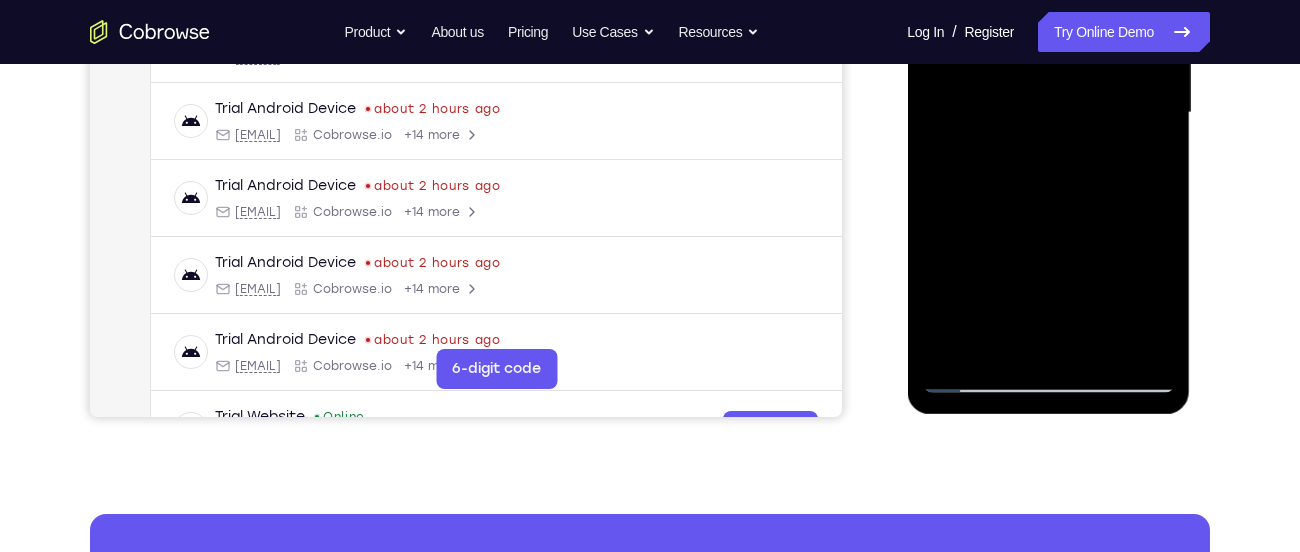 drag, startPoint x: 1059, startPoint y: 244, endPoint x: 1034, endPoint y: 113, distance: 133.36417 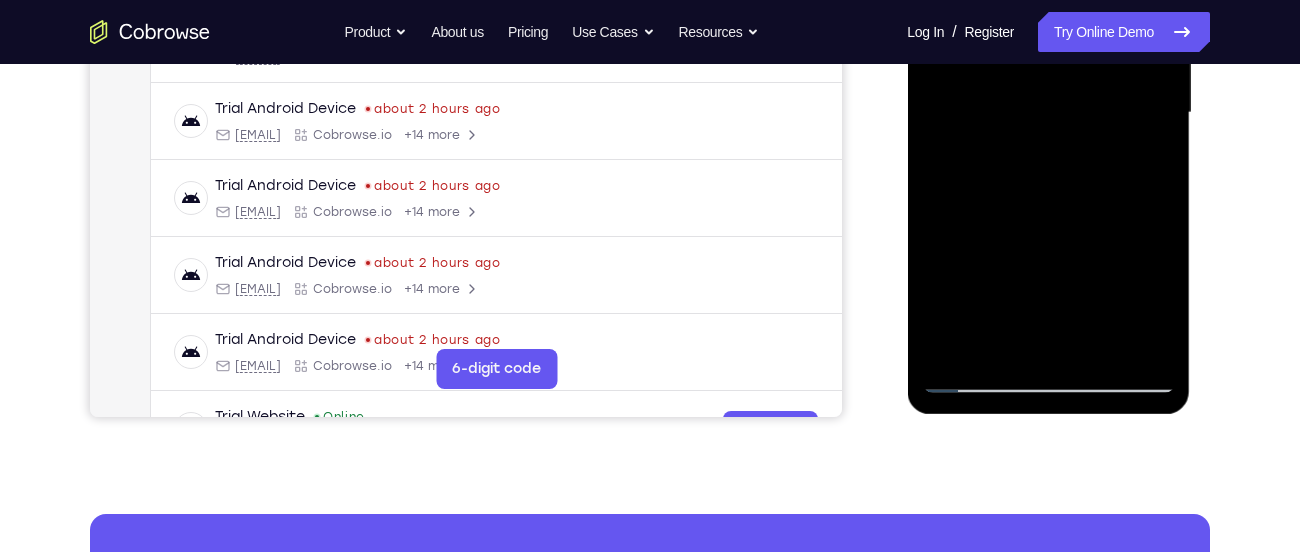 drag, startPoint x: 1121, startPoint y: 303, endPoint x: 1071, endPoint y: 173, distance: 139.28389 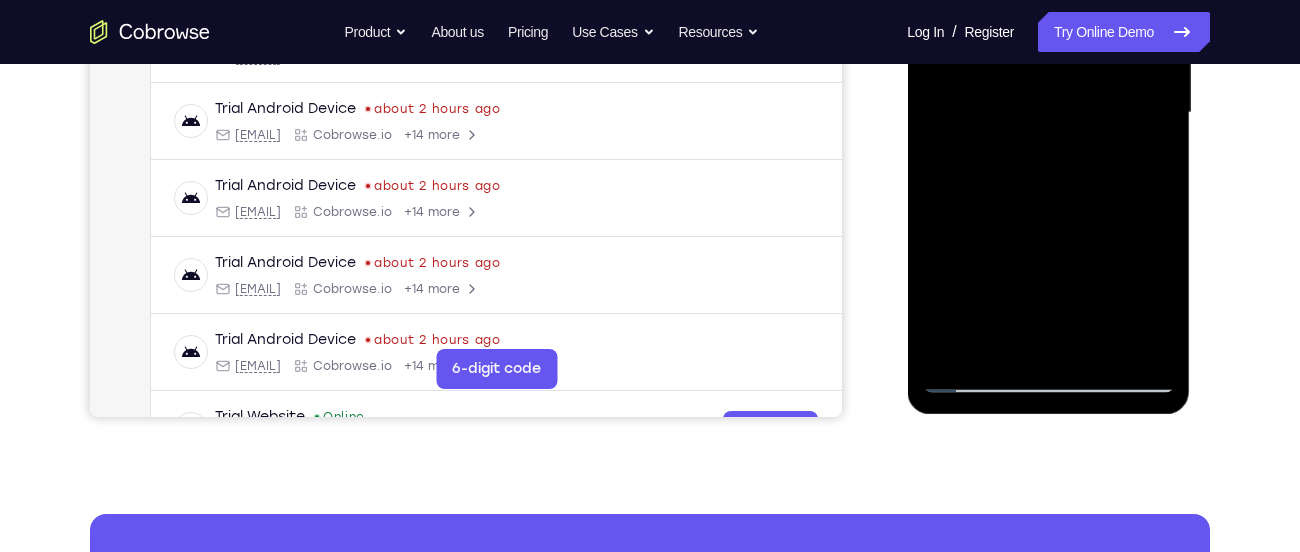 drag, startPoint x: 1123, startPoint y: 335, endPoint x: 1062, endPoint y: 158, distance: 187.21645 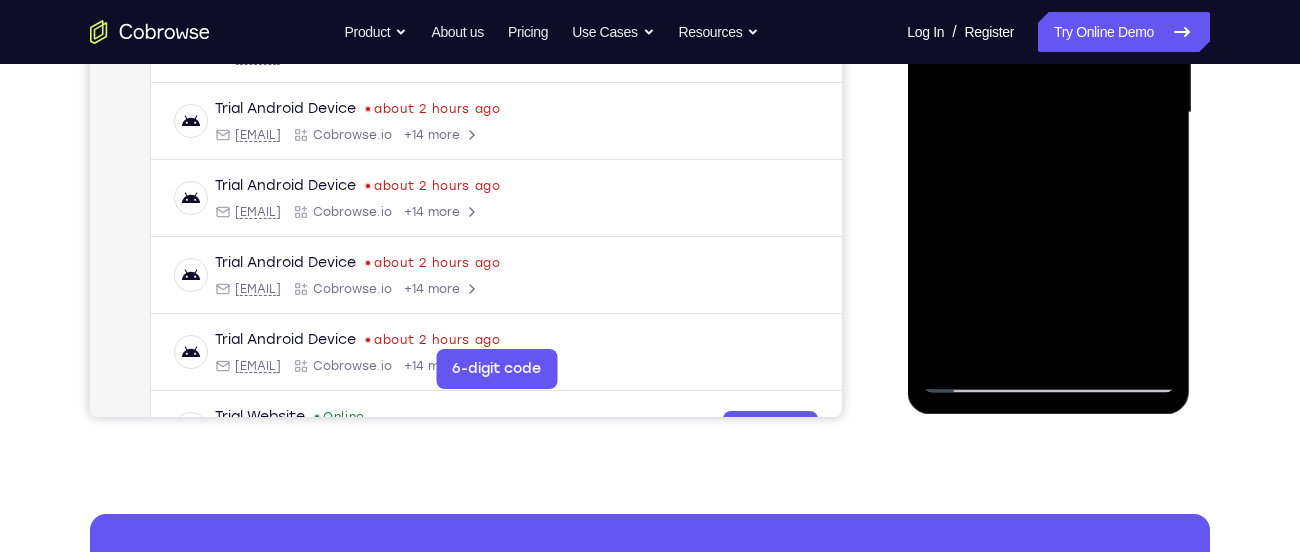 drag, startPoint x: 1132, startPoint y: 321, endPoint x: 1084, endPoint y: 166, distance: 162.26213 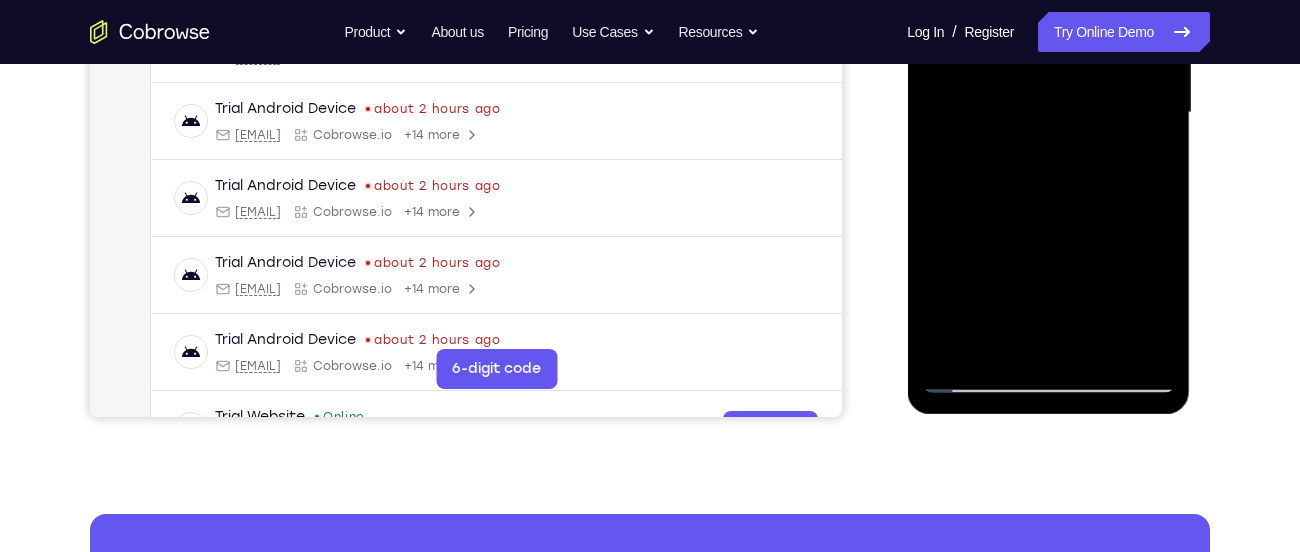 drag, startPoint x: 1099, startPoint y: 355, endPoint x: 1070, endPoint y: 198, distance: 159.65588 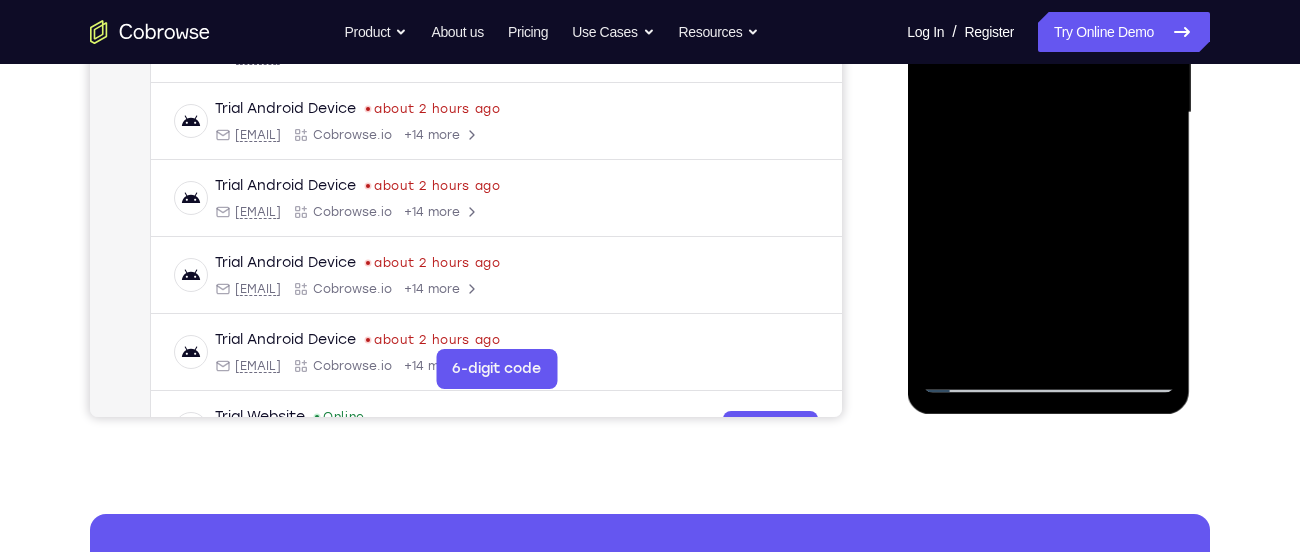 drag, startPoint x: 1080, startPoint y: 325, endPoint x: 1033, endPoint y: 155, distance: 176.37744 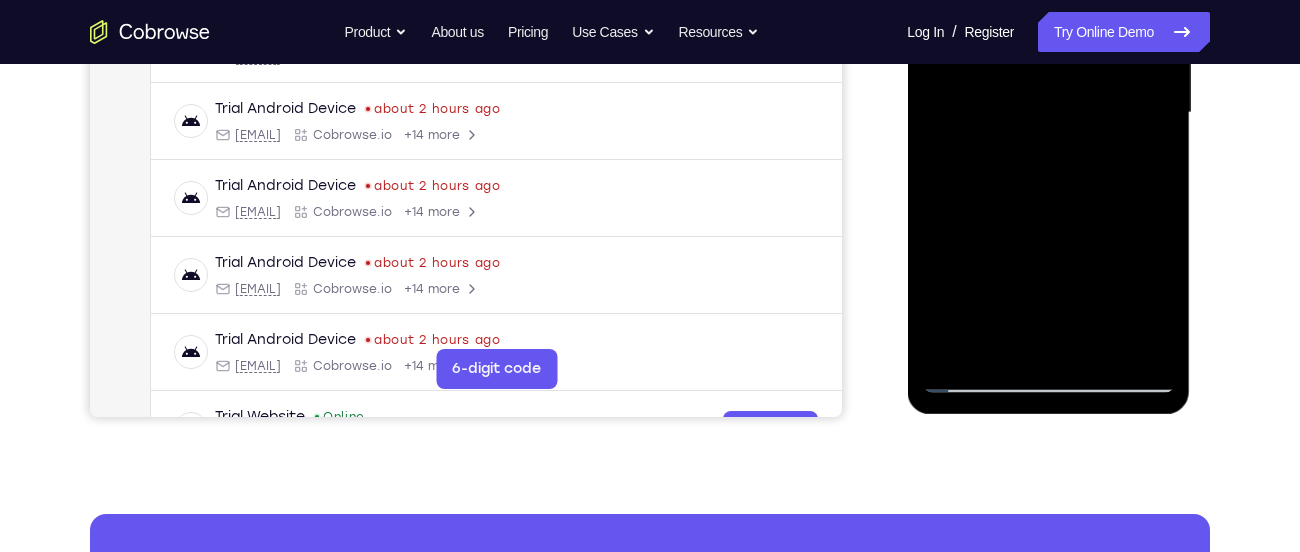 drag, startPoint x: 1081, startPoint y: 344, endPoint x: 1050, endPoint y: 216, distance: 131.70042 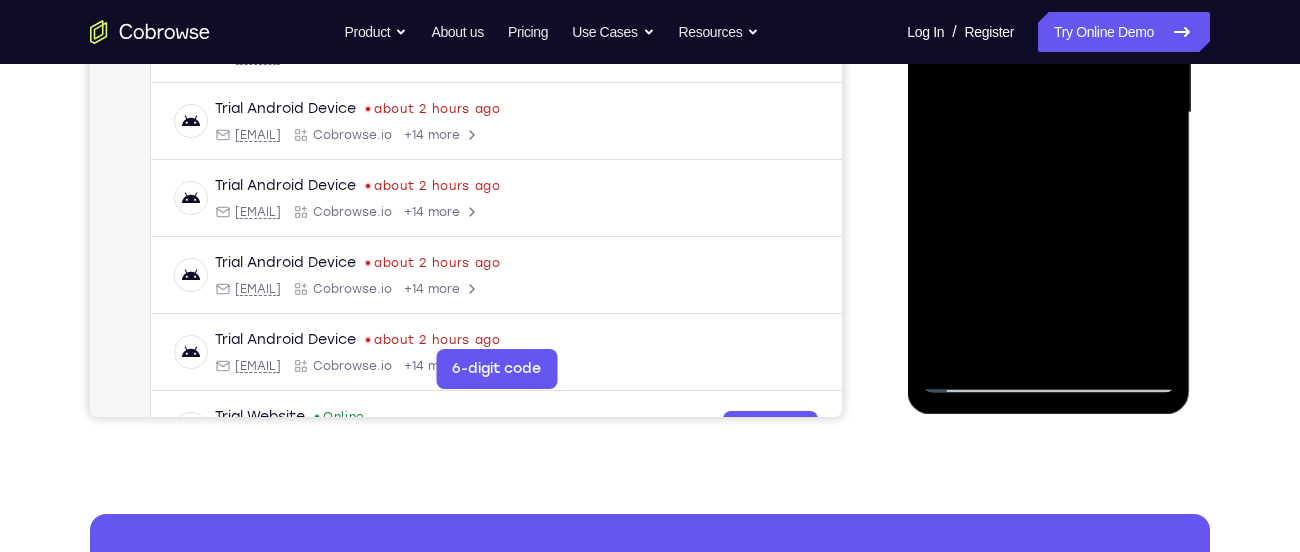 drag, startPoint x: 1072, startPoint y: 283, endPoint x: 1026, endPoint y: 154, distance: 136.95619 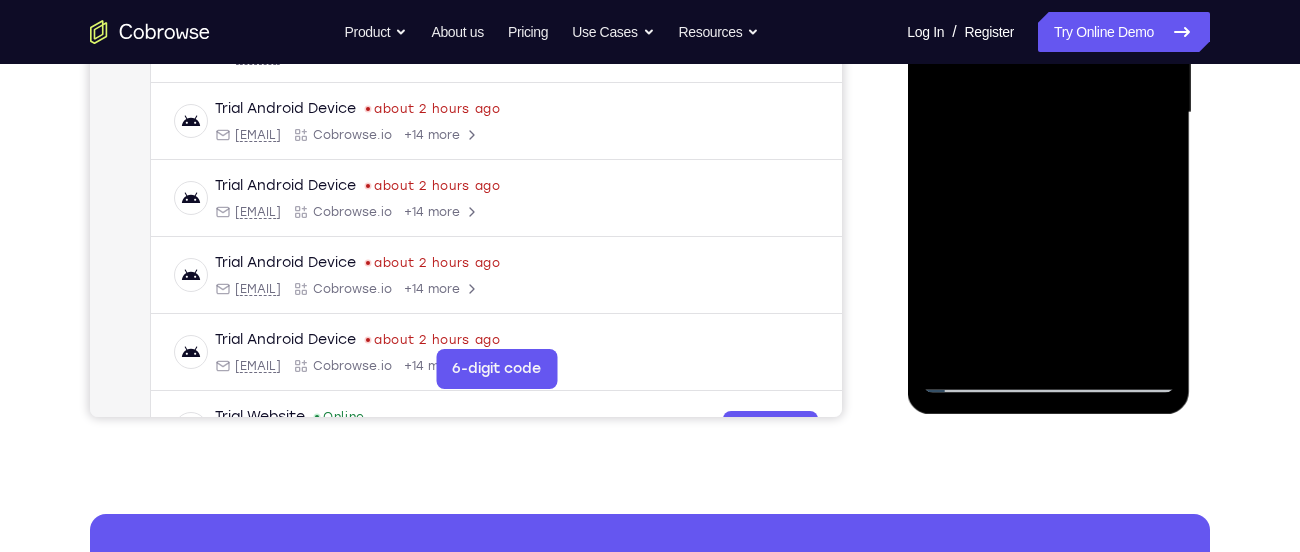 drag, startPoint x: 1115, startPoint y: 332, endPoint x: 1064, endPoint y: 180, distance: 160.32779 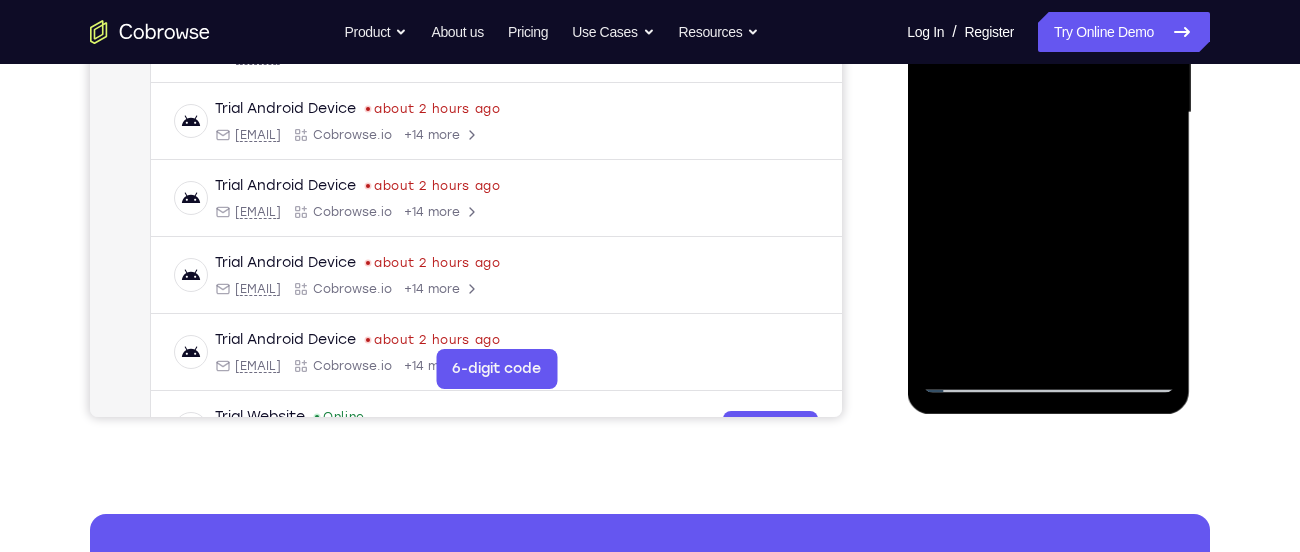 drag, startPoint x: 1110, startPoint y: 337, endPoint x: 1073, endPoint y: 186, distance: 155.46704 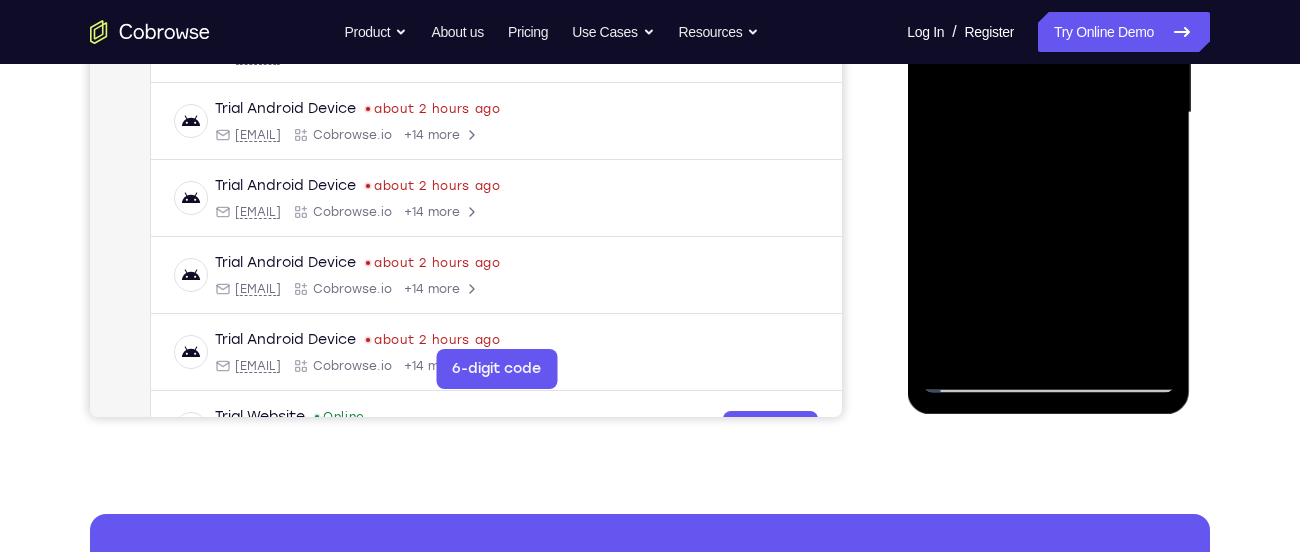 drag, startPoint x: 1089, startPoint y: 331, endPoint x: 1058, endPoint y: 159, distance: 174.77129 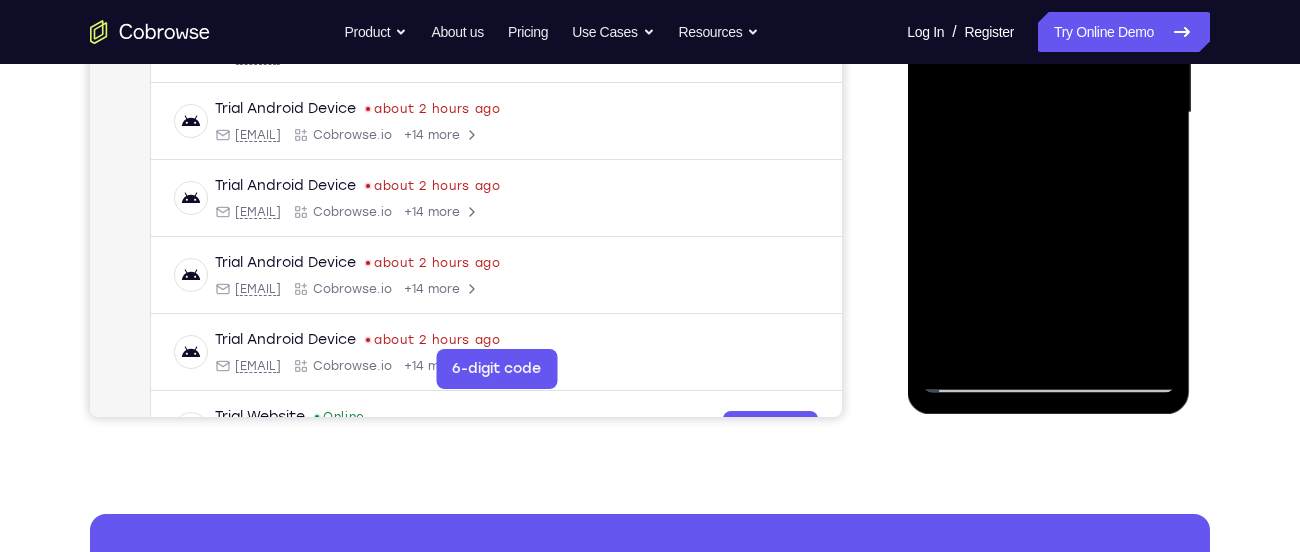 drag, startPoint x: 1097, startPoint y: 300, endPoint x: 1087, endPoint y: 245, distance: 55.9017 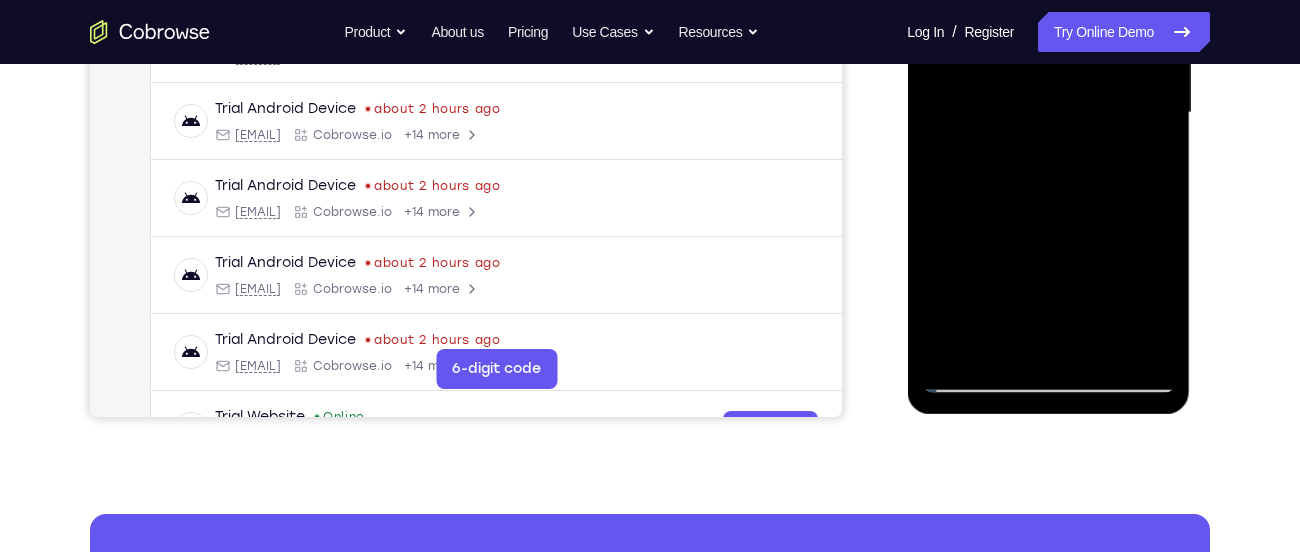 drag, startPoint x: 1092, startPoint y: 343, endPoint x: 1050, endPoint y: 186, distance: 162.52077 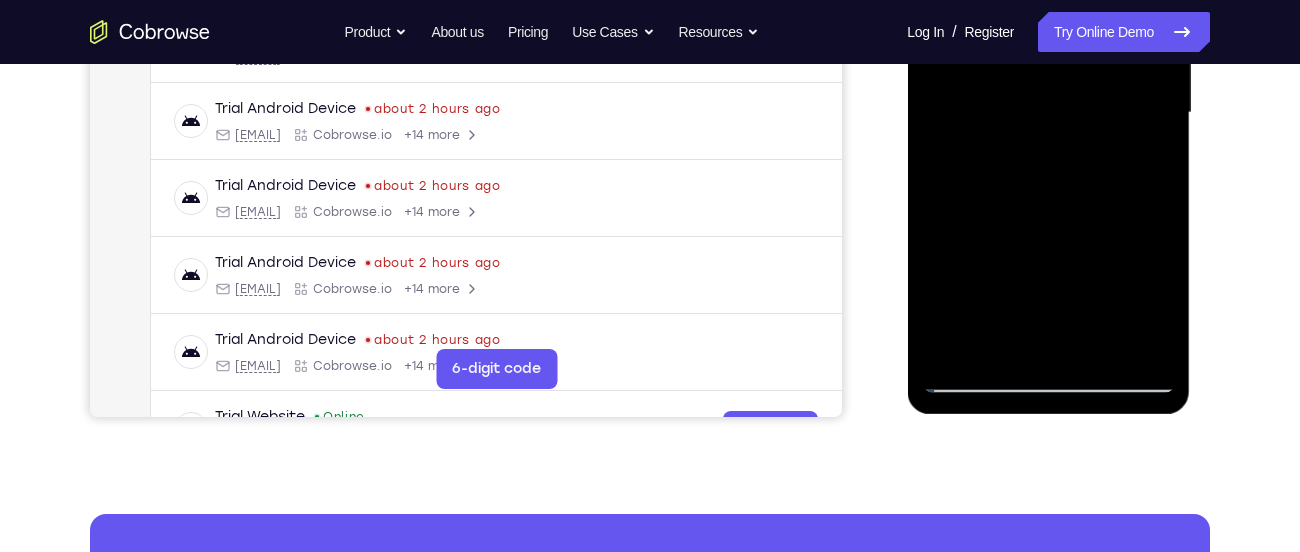 drag, startPoint x: 1069, startPoint y: 254, endPoint x: 1032, endPoint y: 124, distance: 135.16287 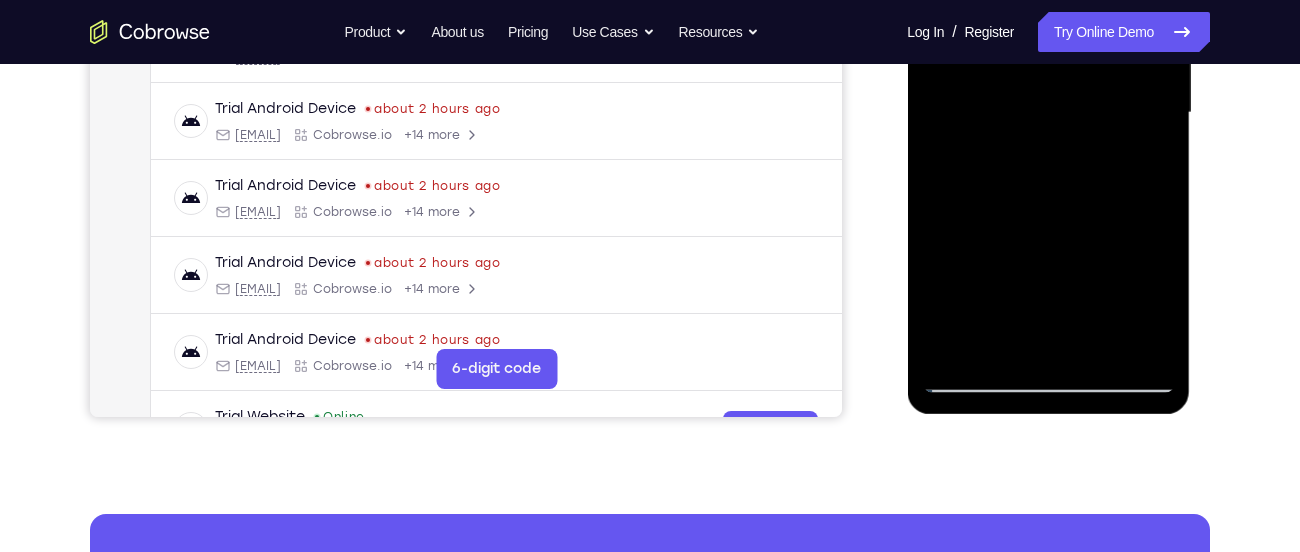 drag, startPoint x: 1135, startPoint y: 302, endPoint x: 1072, endPoint y: 135, distance: 178.4881 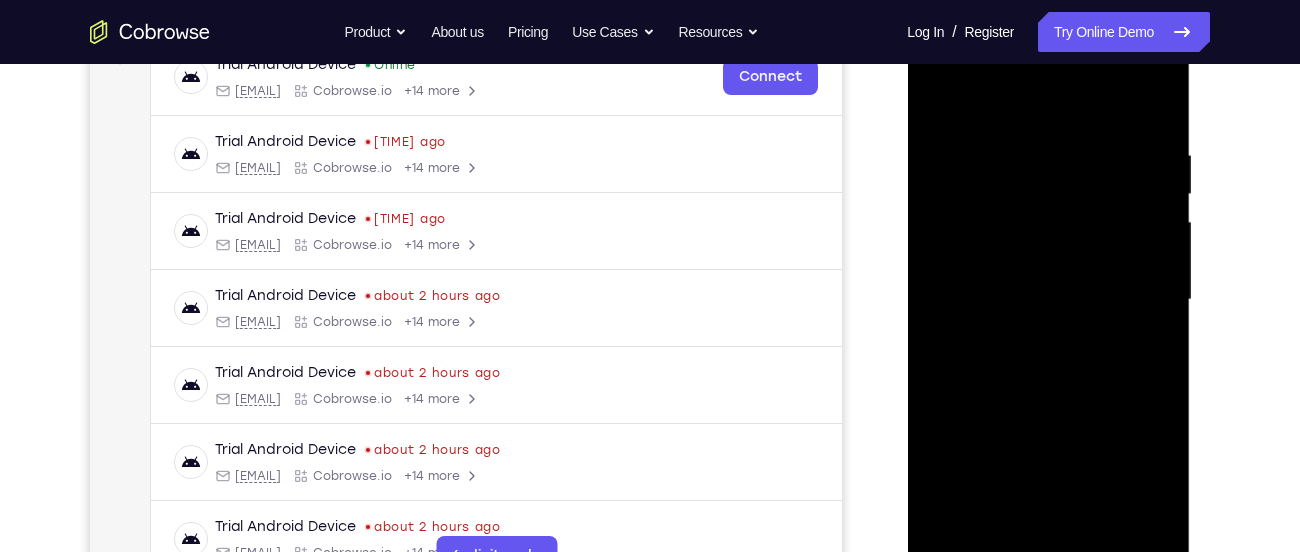 scroll, scrollTop: 317, scrollLeft: 0, axis: vertical 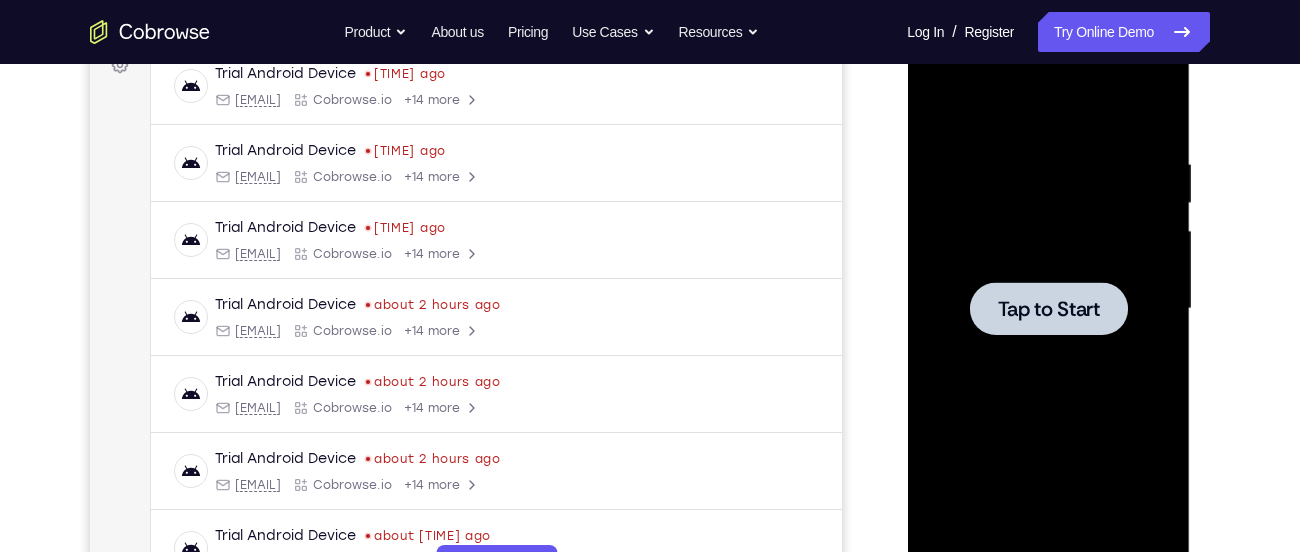 click at bounding box center (1048, 308) 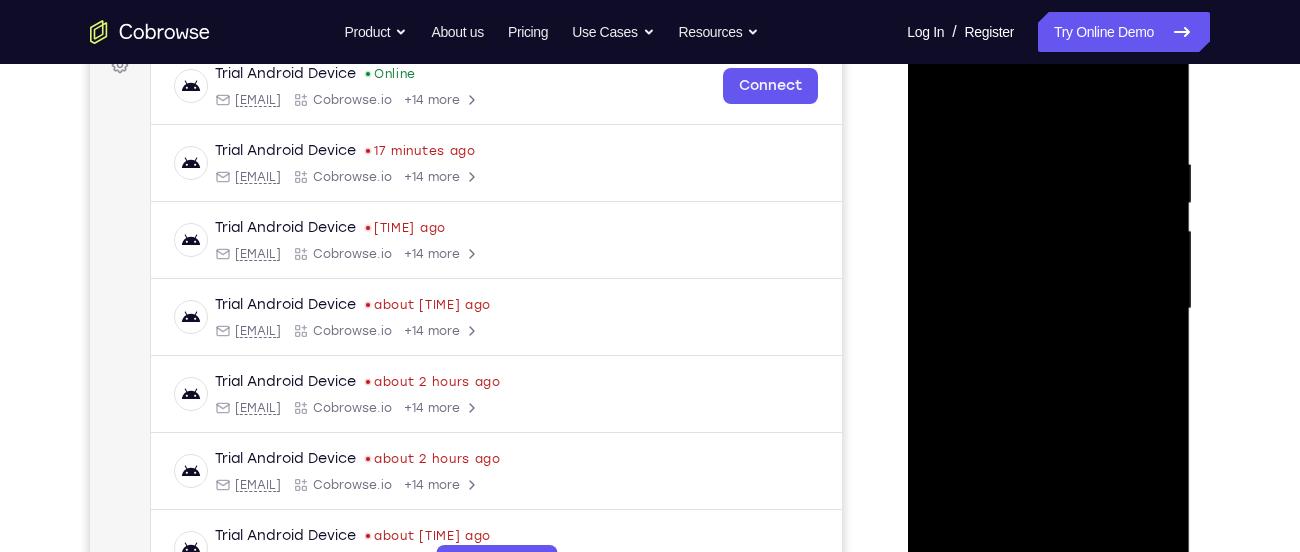 scroll, scrollTop: 507, scrollLeft: 0, axis: vertical 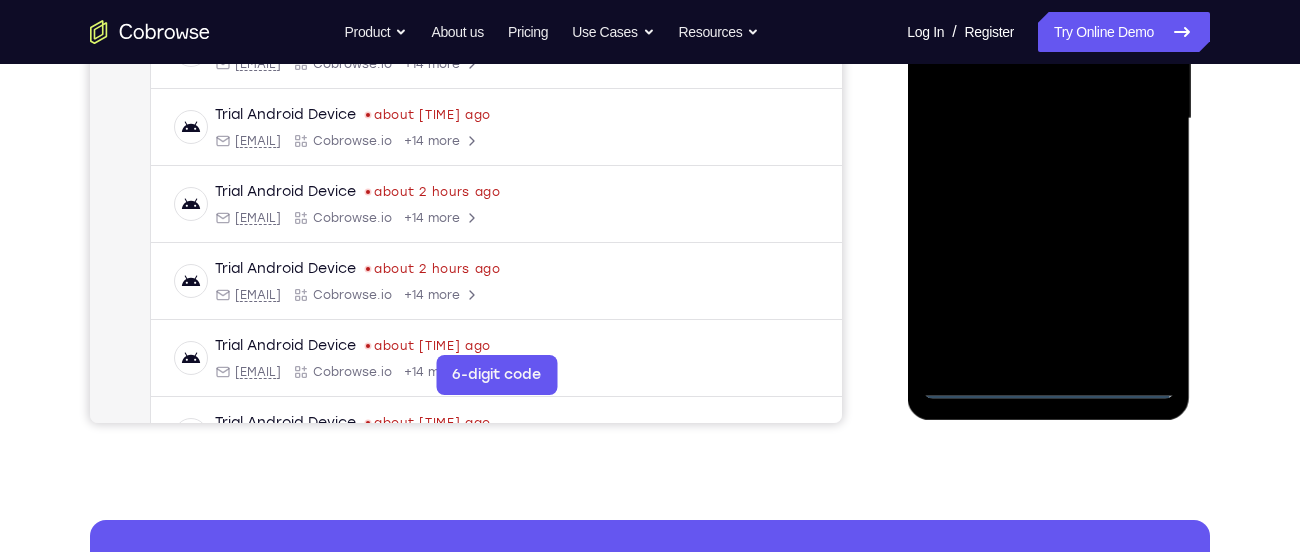 click at bounding box center [1048, 119] 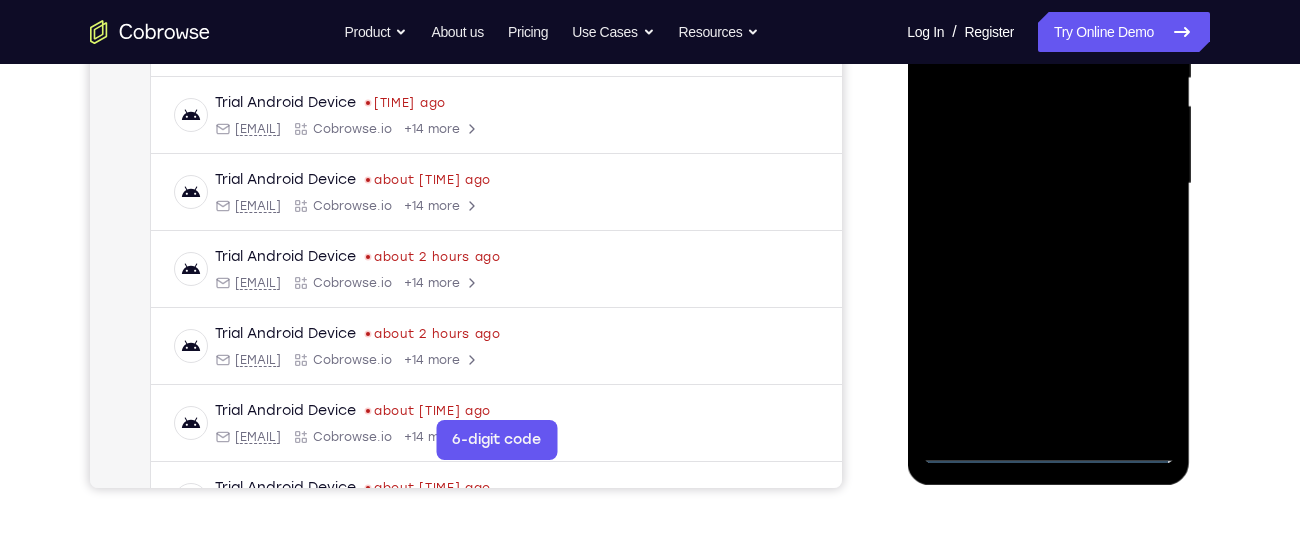scroll, scrollTop: 441, scrollLeft: 0, axis: vertical 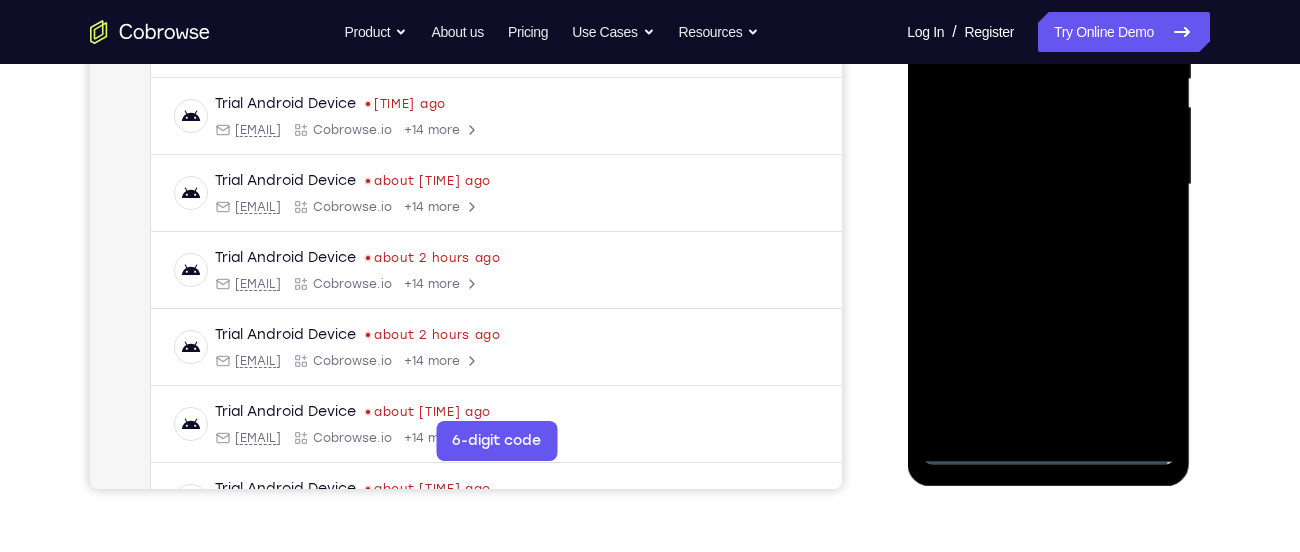click at bounding box center [1048, 185] 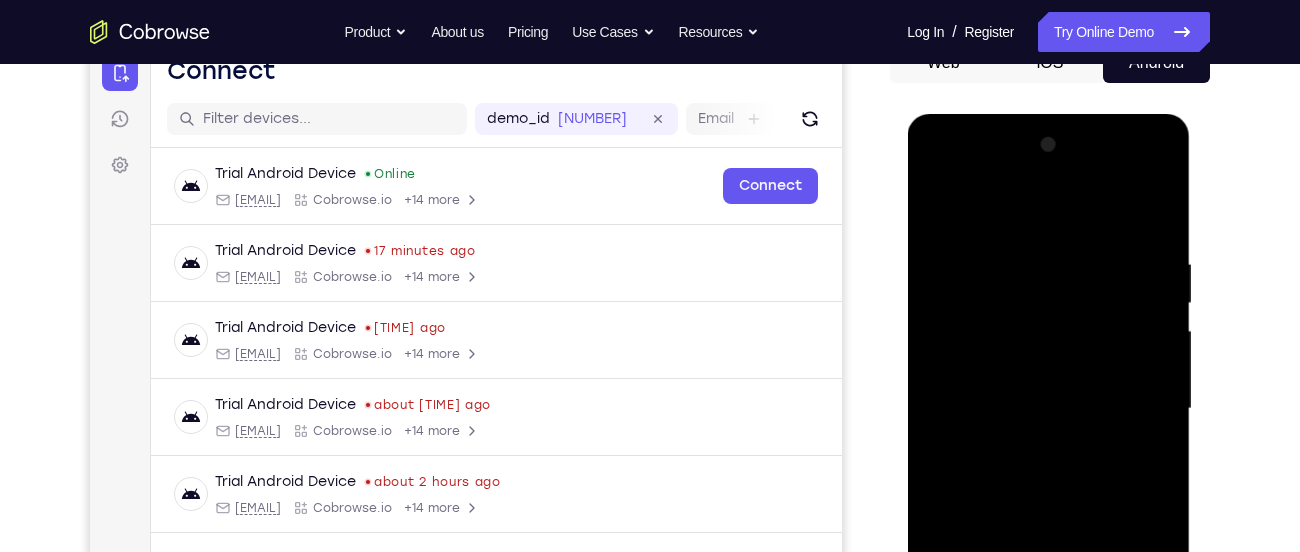 scroll, scrollTop: 210, scrollLeft: 0, axis: vertical 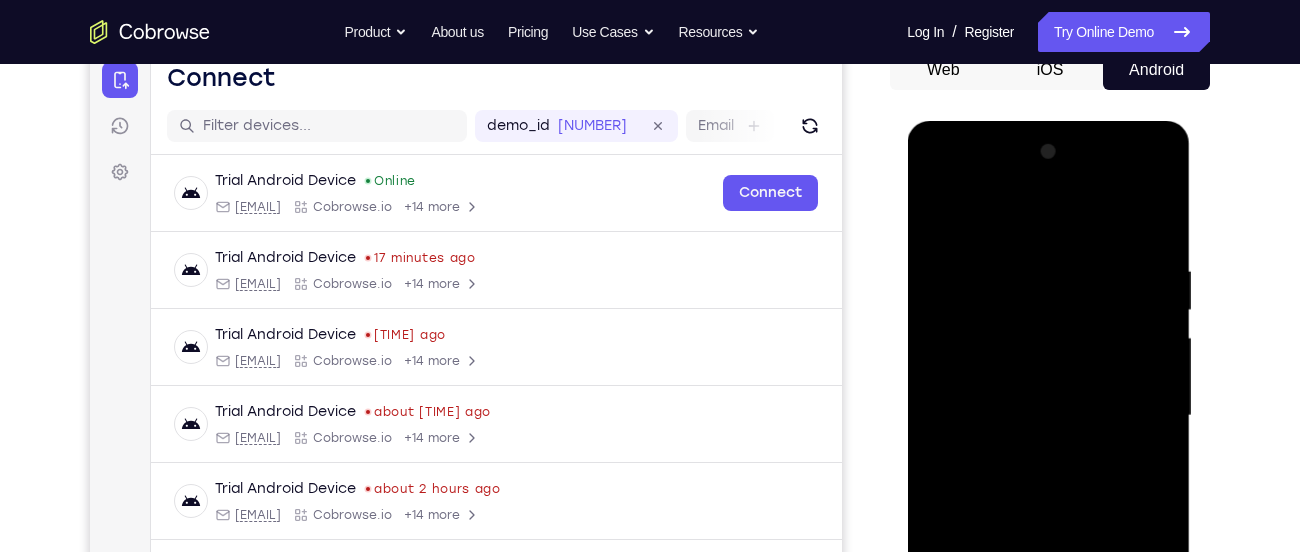 click at bounding box center [1048, 416] 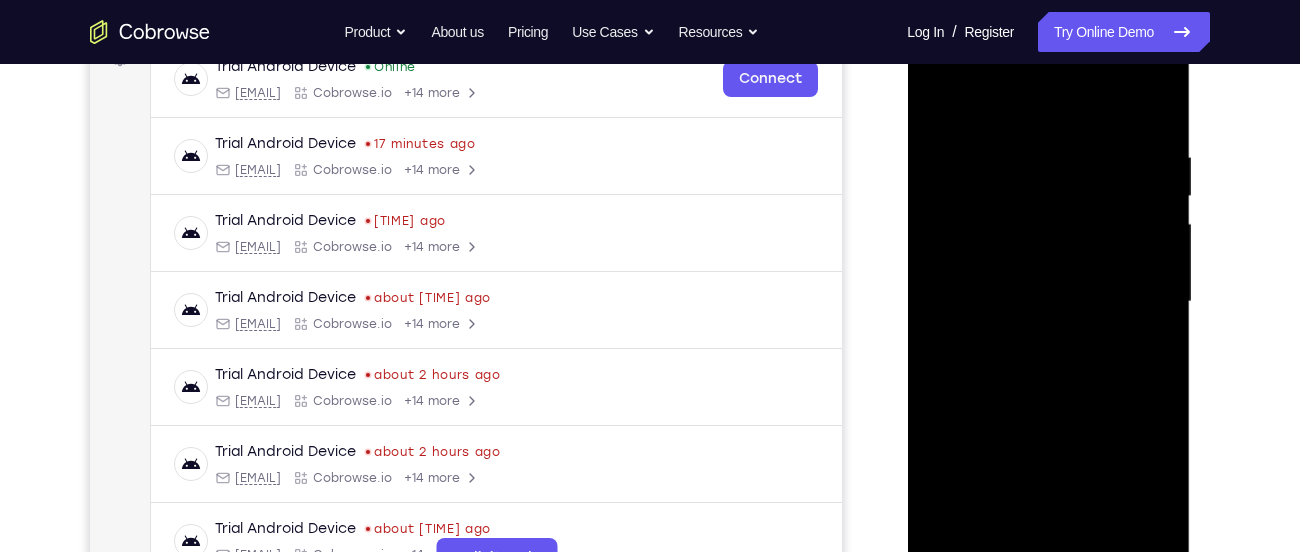 scroll, scrollTop: 325, scrollLeft: 0, axis: vertical 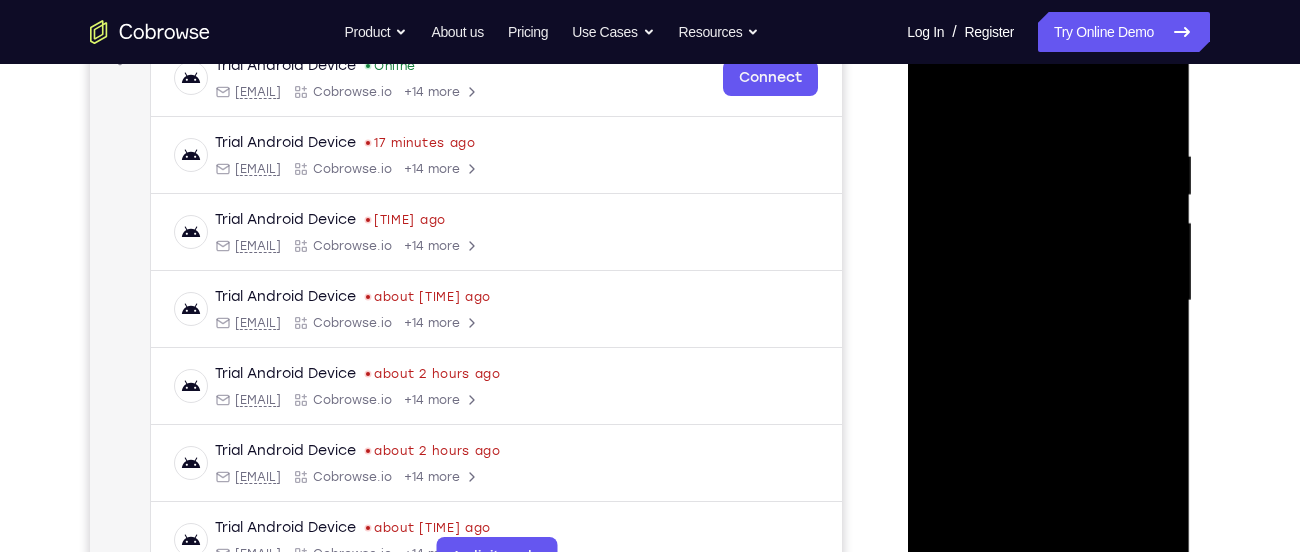 click at bounding box center (1048, 301) 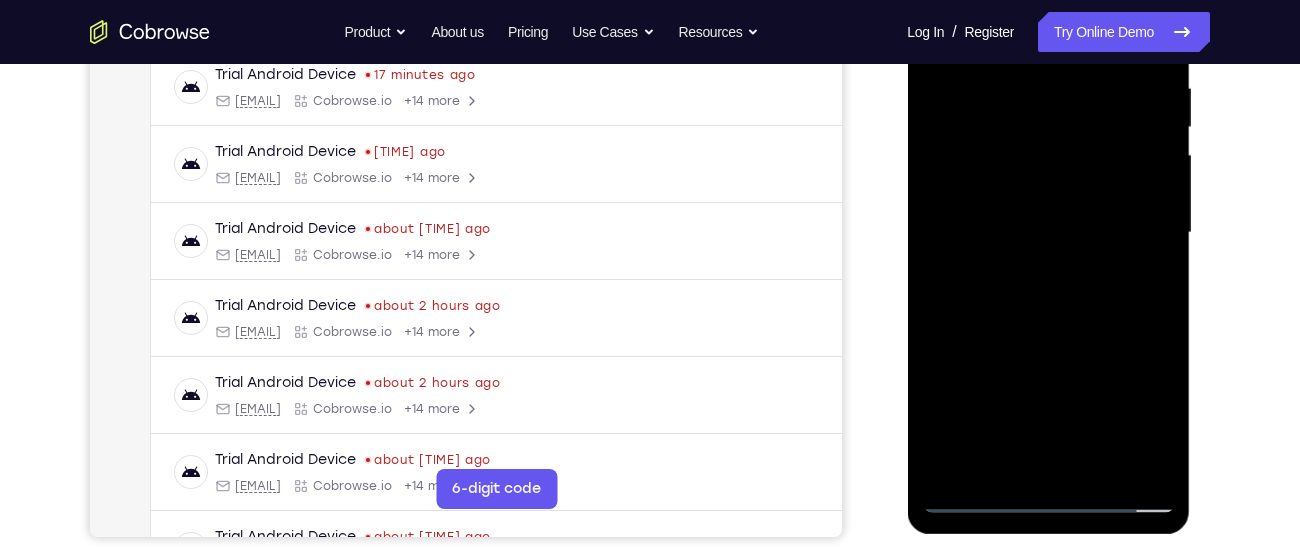 scroll, scrollTop: 394, scrollLeft: 0, axis: vertical 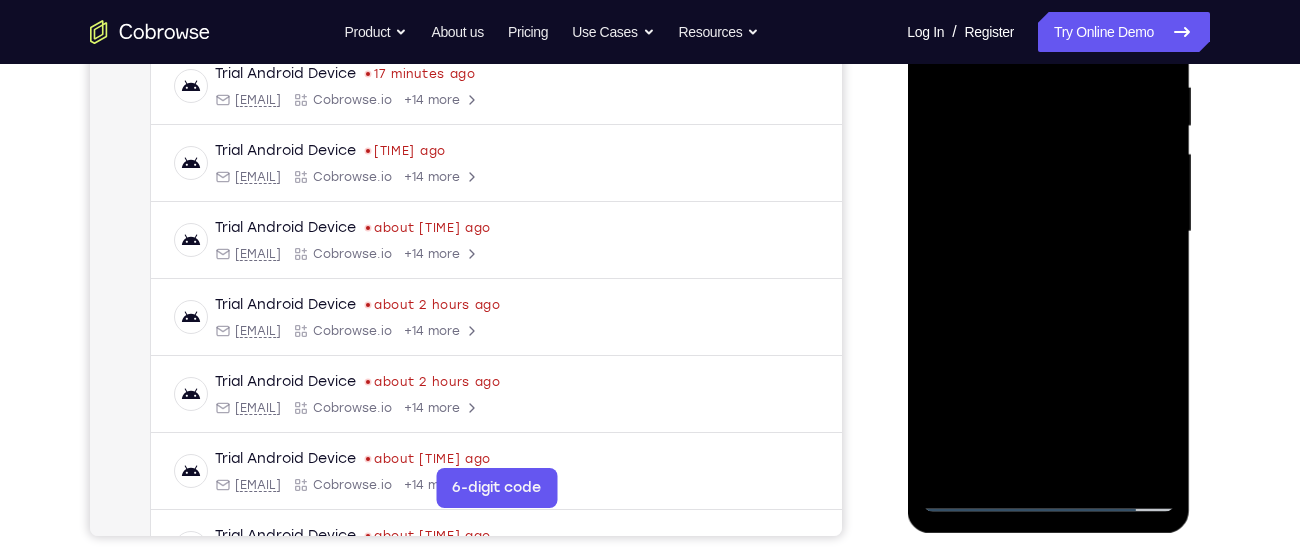 drag, startPoint x: 1036, startPoint y: 264, endPoint x: 1030, endPoint y: 181, distance: 83.21658 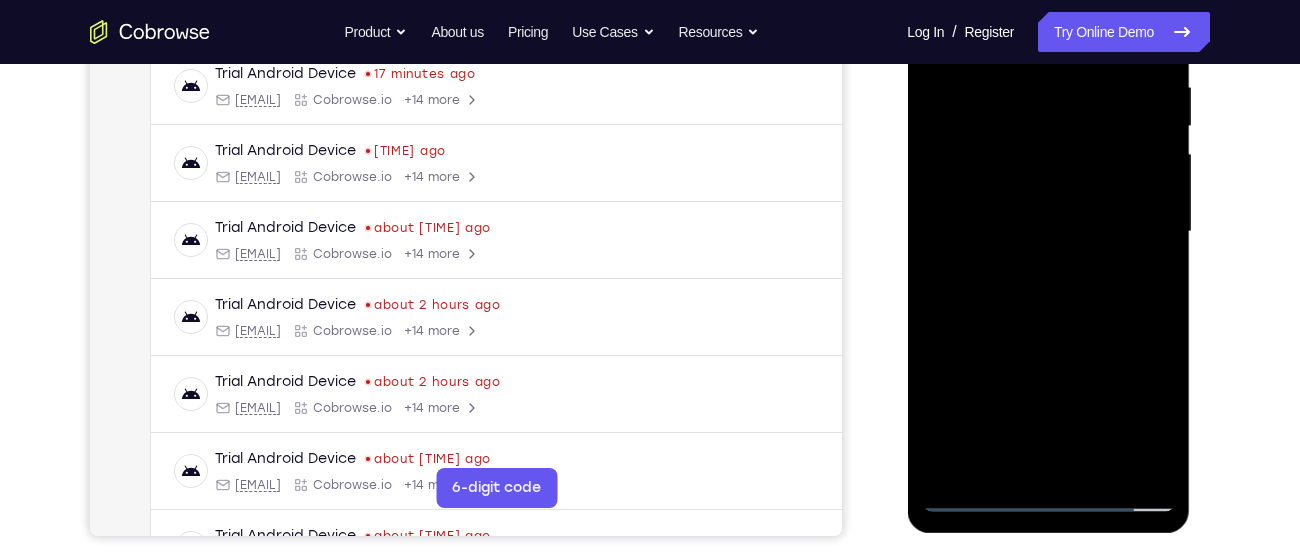 drag, startPoint x: 1074, startPoint y: 338, endPoint x: 1059, endPoint y: 180, distance: 158.71043 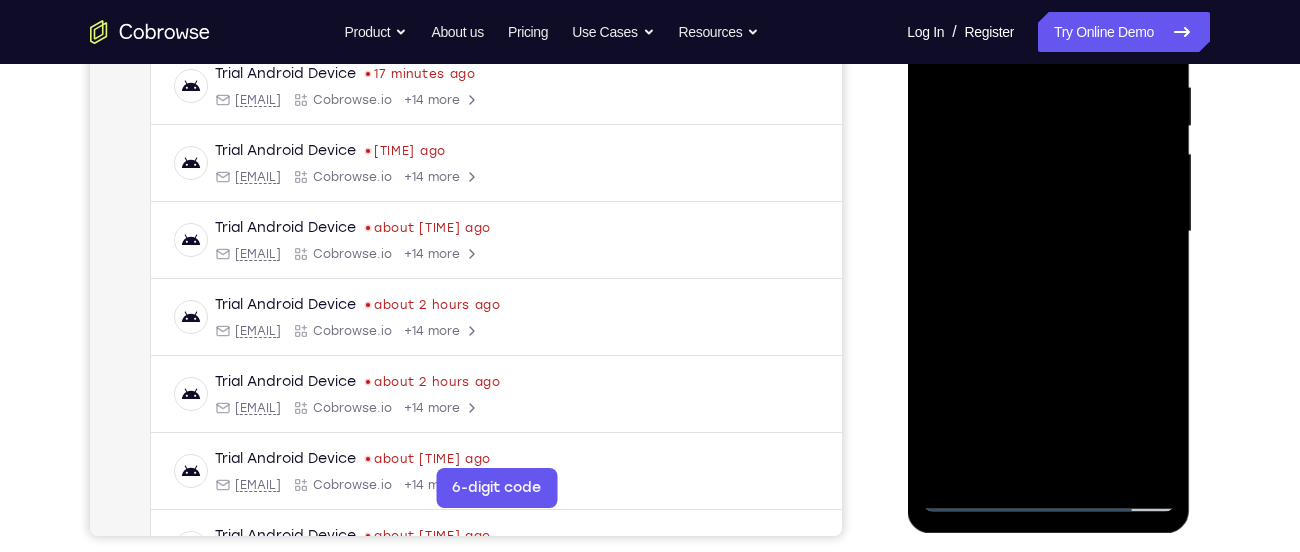 drag, startPoint x: 1074, startPoint y: 378, endPoint x: 1046, endPoint y: 228, distance: 152.59096 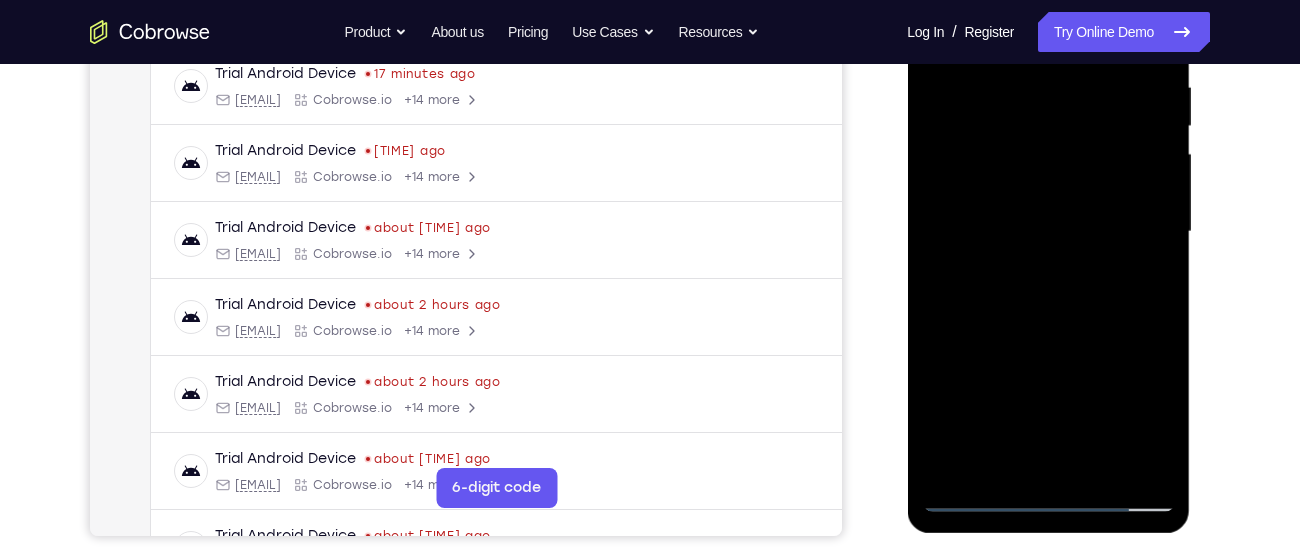 drag, startPoint x: 1091, startPoint y: 307, endPoint x: 1040, endPoint y: 137, distance: 177.48521 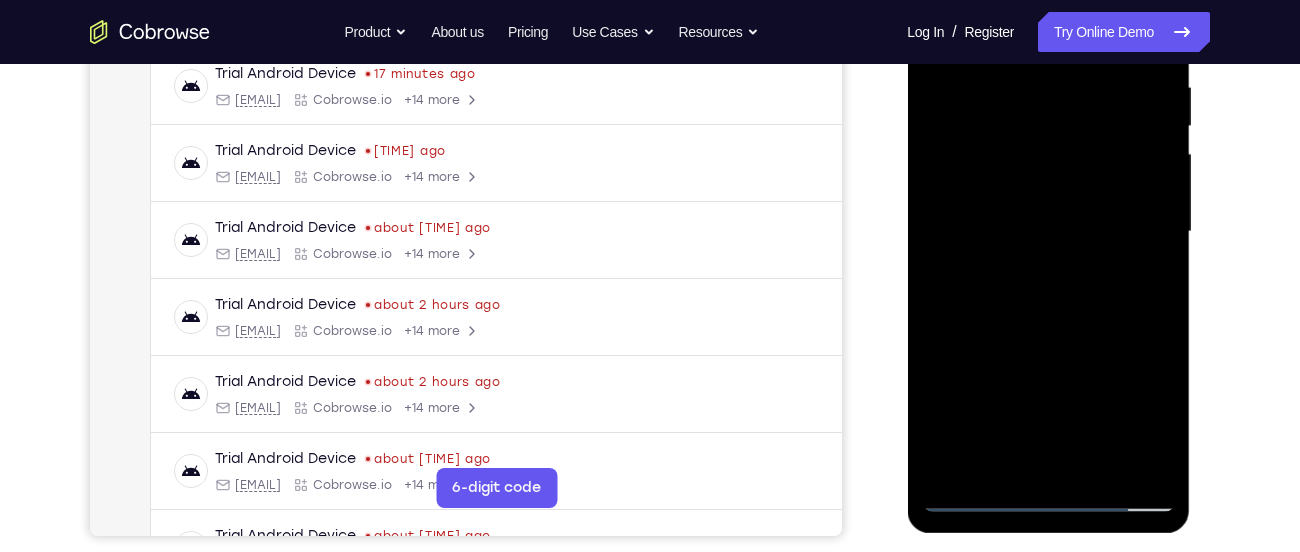 drag, startPoint x: 1089, startPoint y: 318, endPoint x: 1032, endPoint y: 149, distance: 178.35358 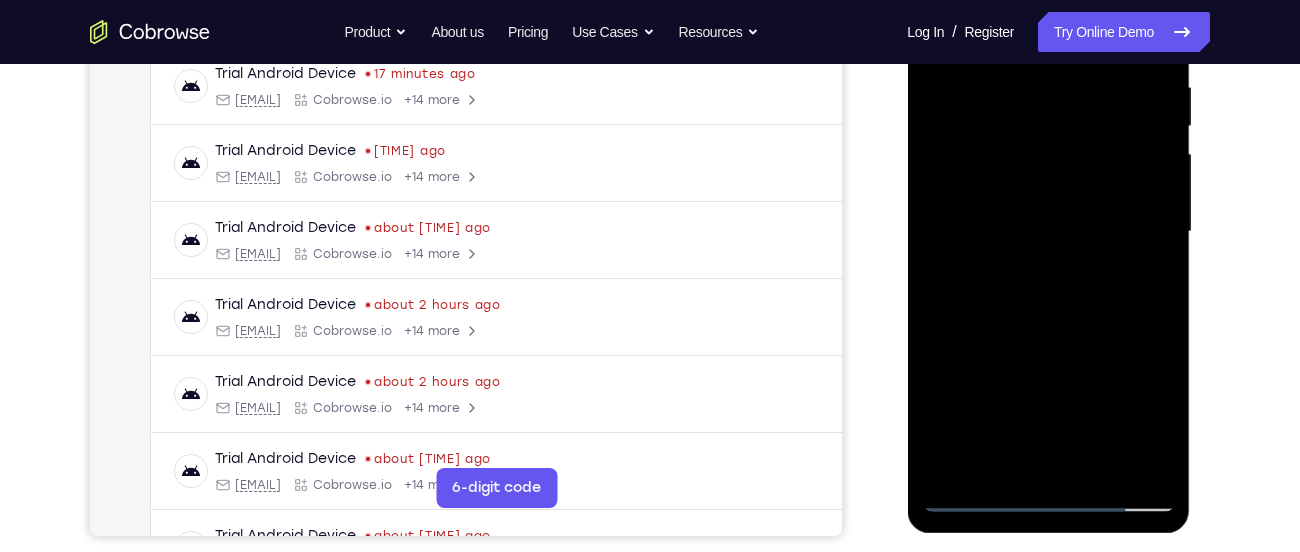 drag, startPoint x: 1103, startPoint y: 291, endPoint x: 1049, endPoint y: 120, distance: 179.32373 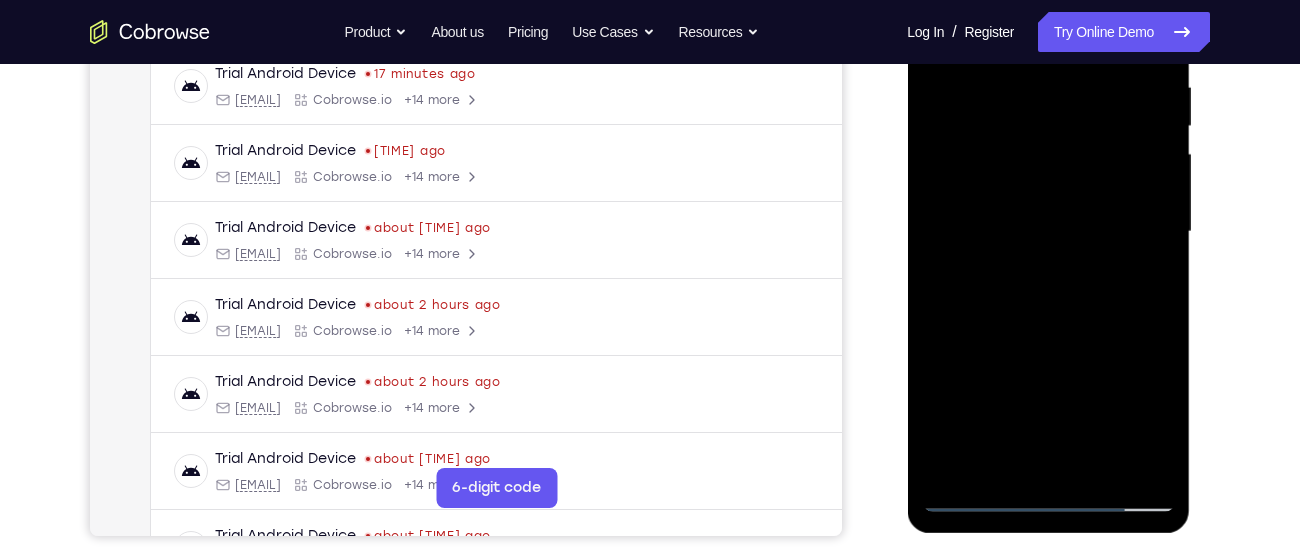 click at bounding box center (1048, 232) 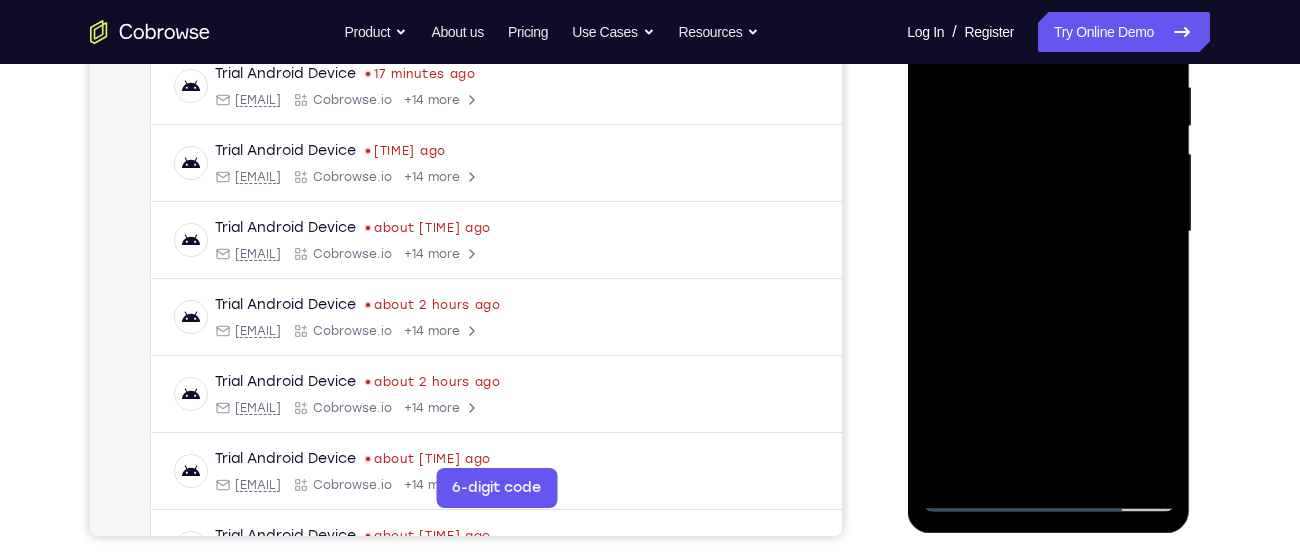 click at bounding box center [1048, 232] 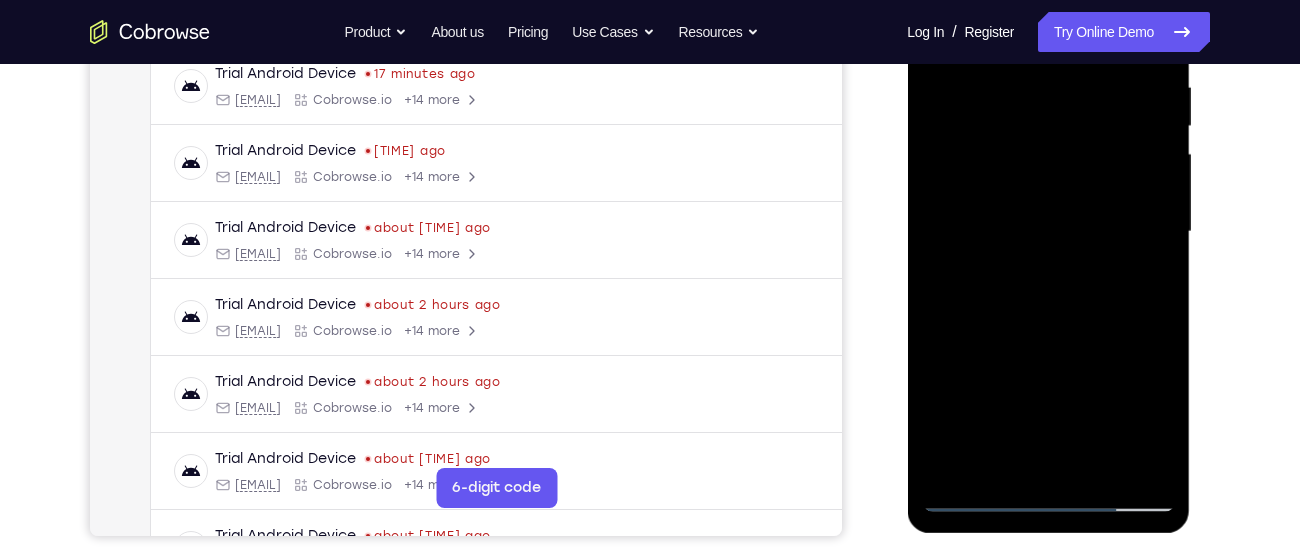 click at bounding box center (1048, 232) 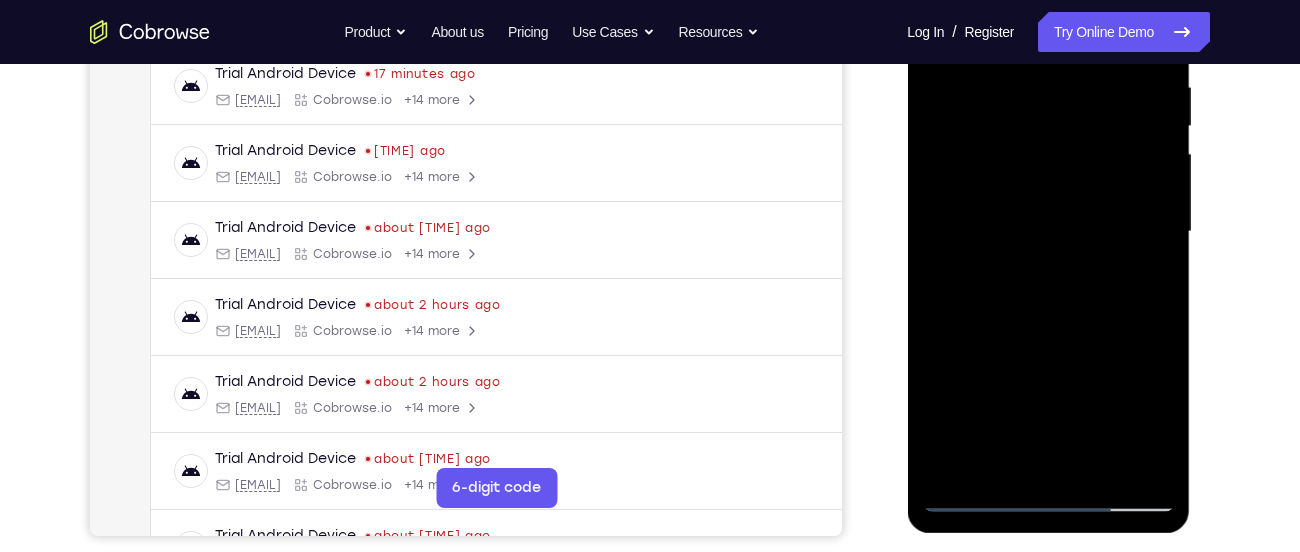 click at bounding box center [1048, 232] 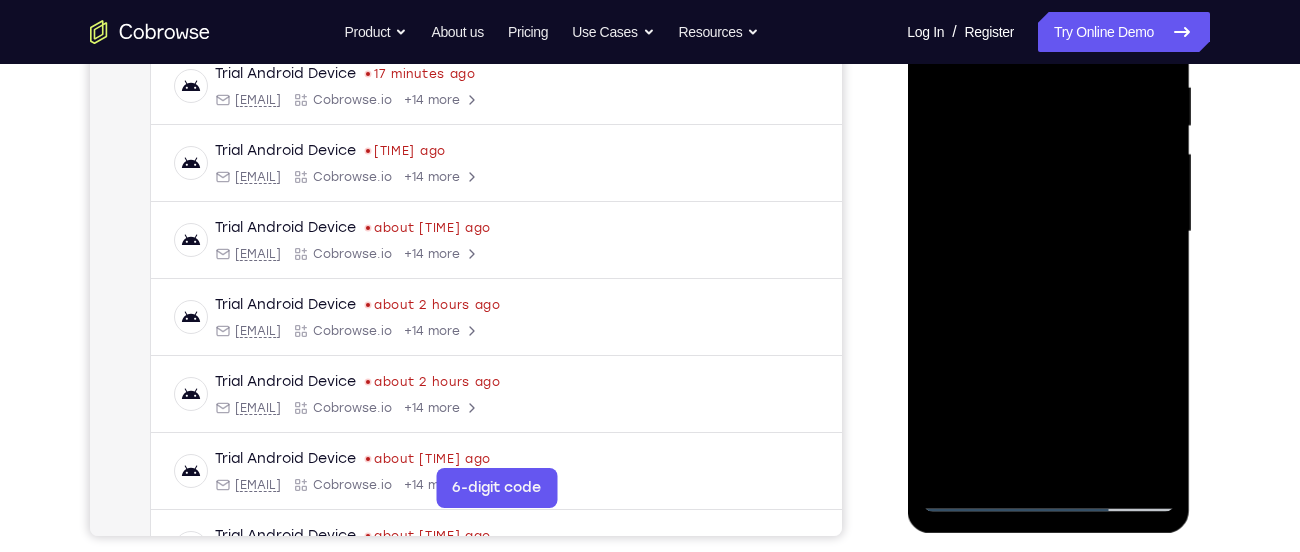 click at bounding box center [1048, 232] 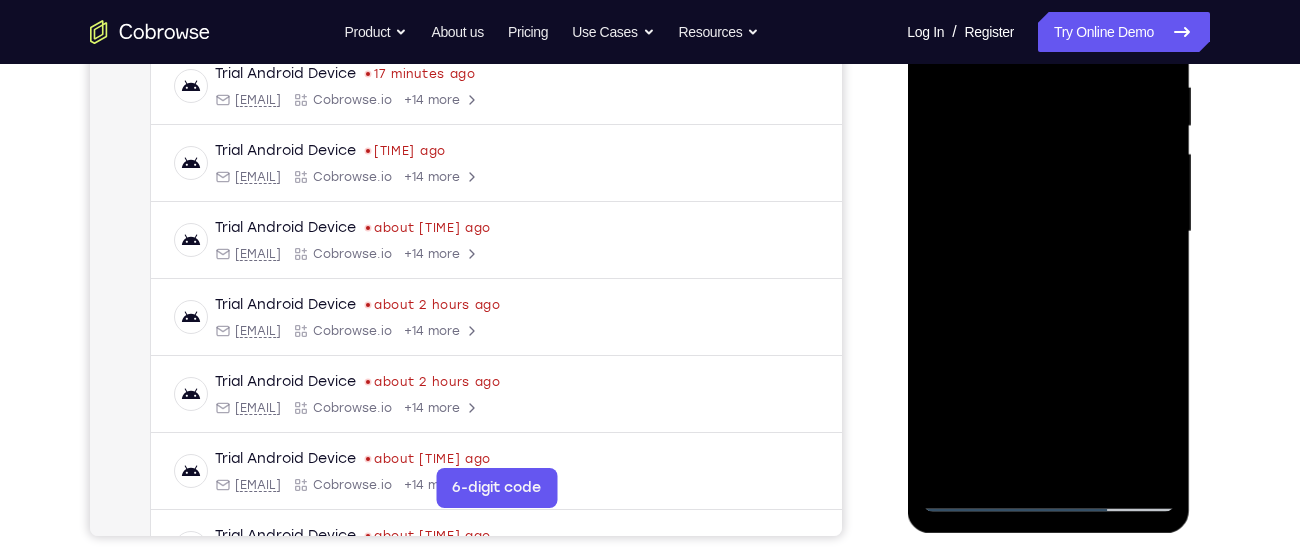 click at bounding box center [1048, 232] 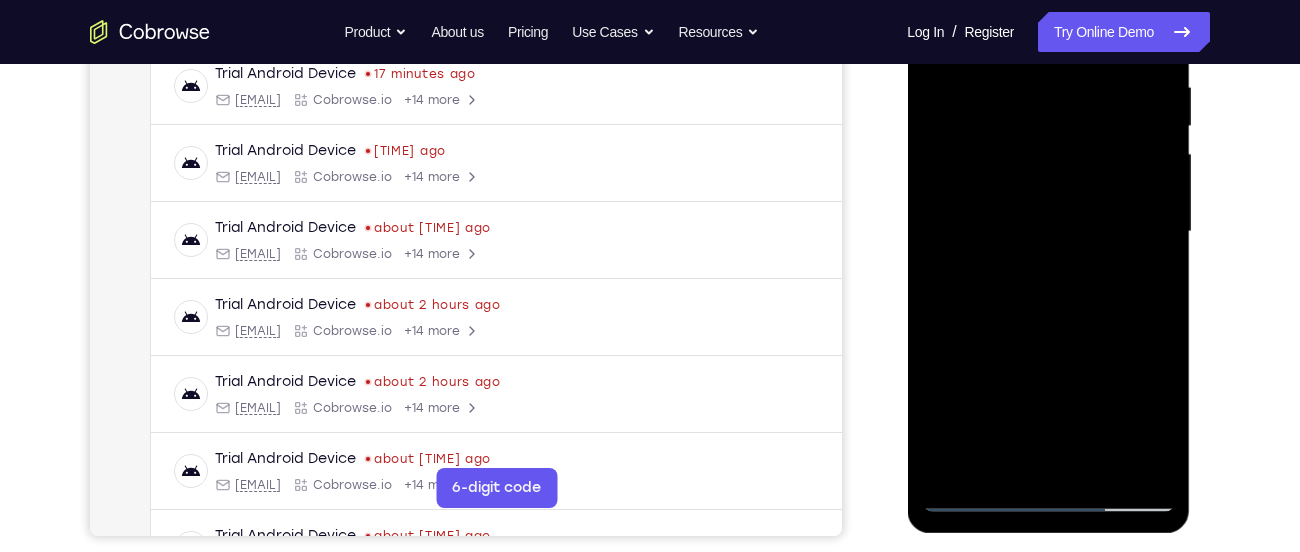 click at bounding box center [1048, 232] 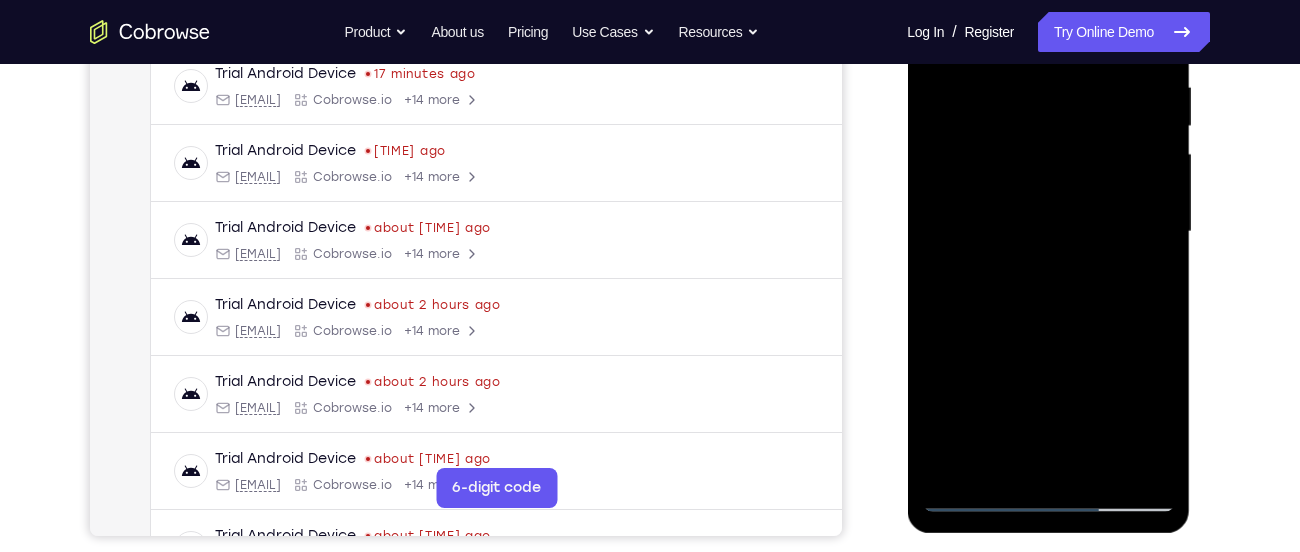 click at bounding box center [1048, 232] 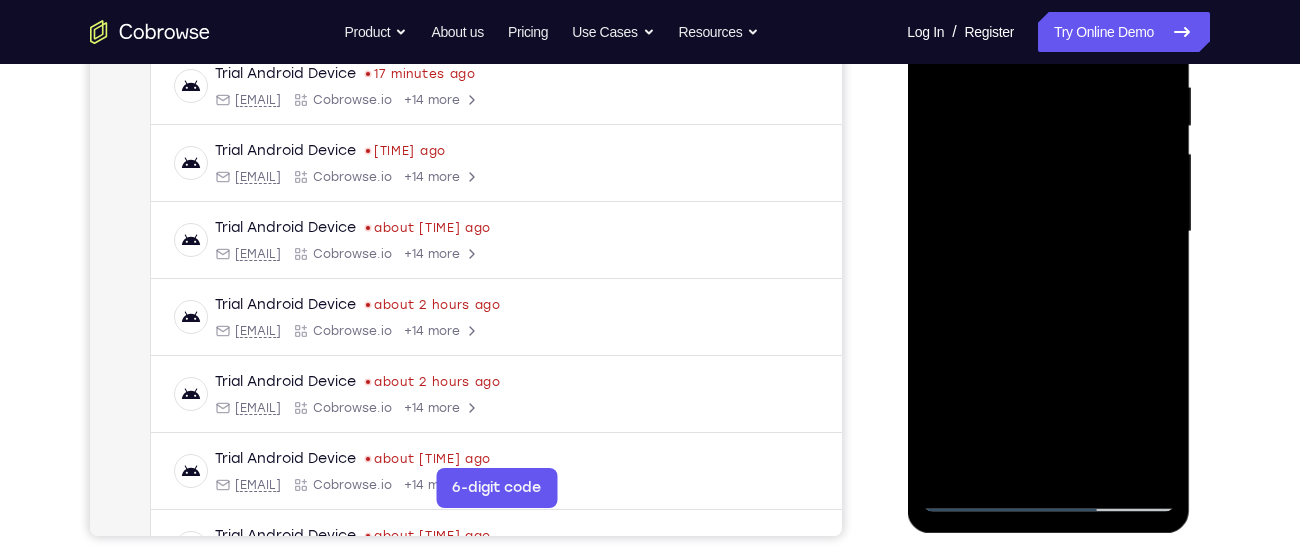 click at bounding box center (1048, 232) 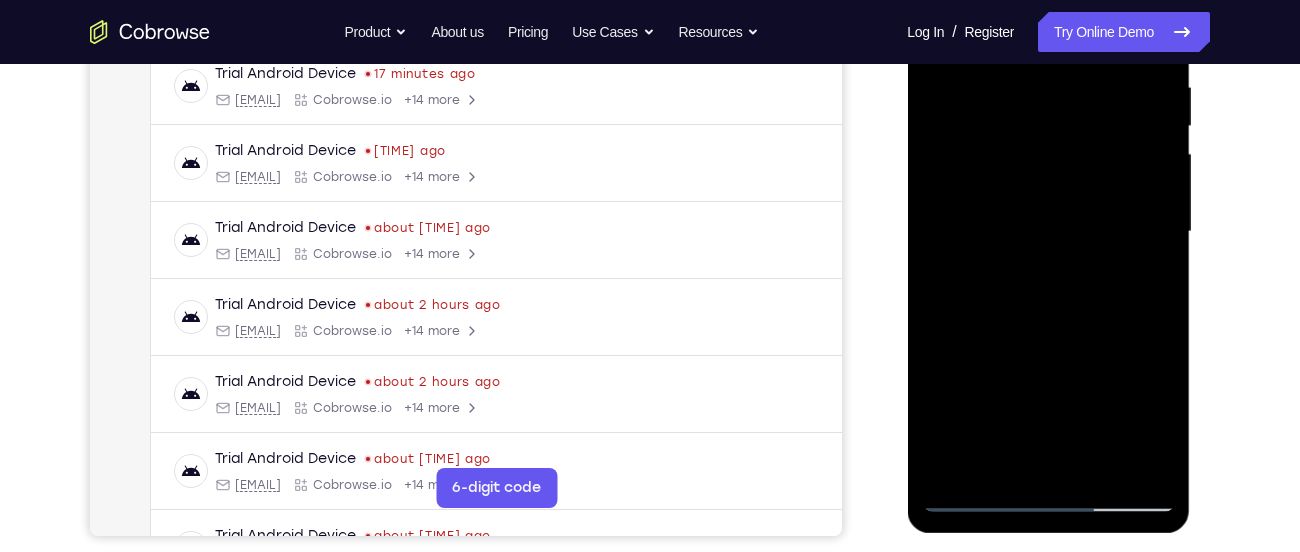 click at bounding box center (1048, 232) 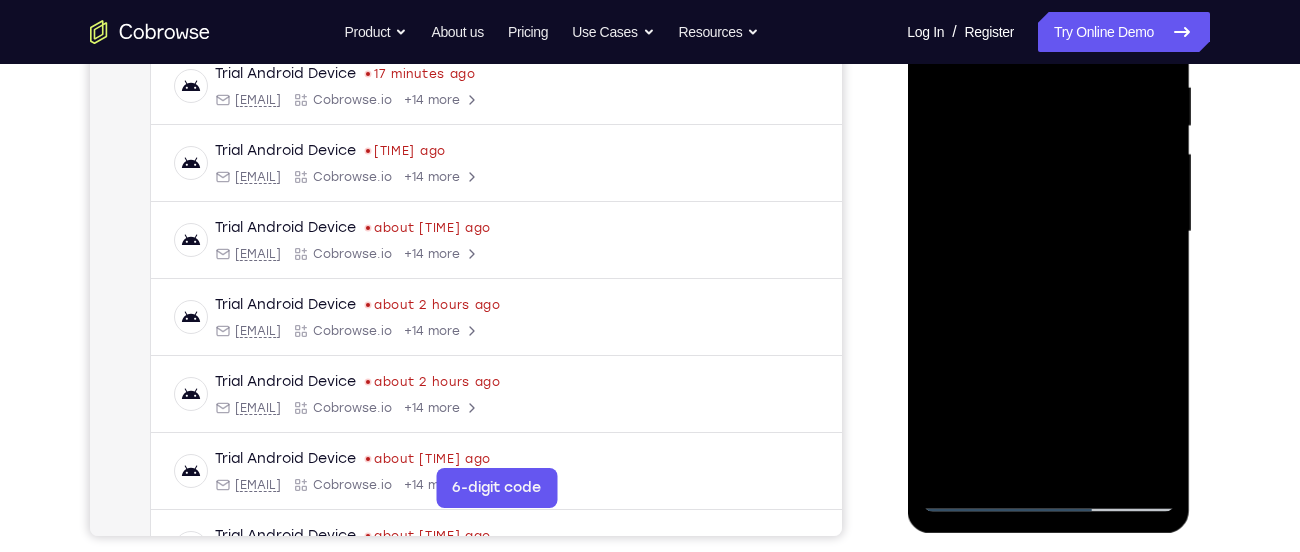 click at bounding box center (1048, 232) 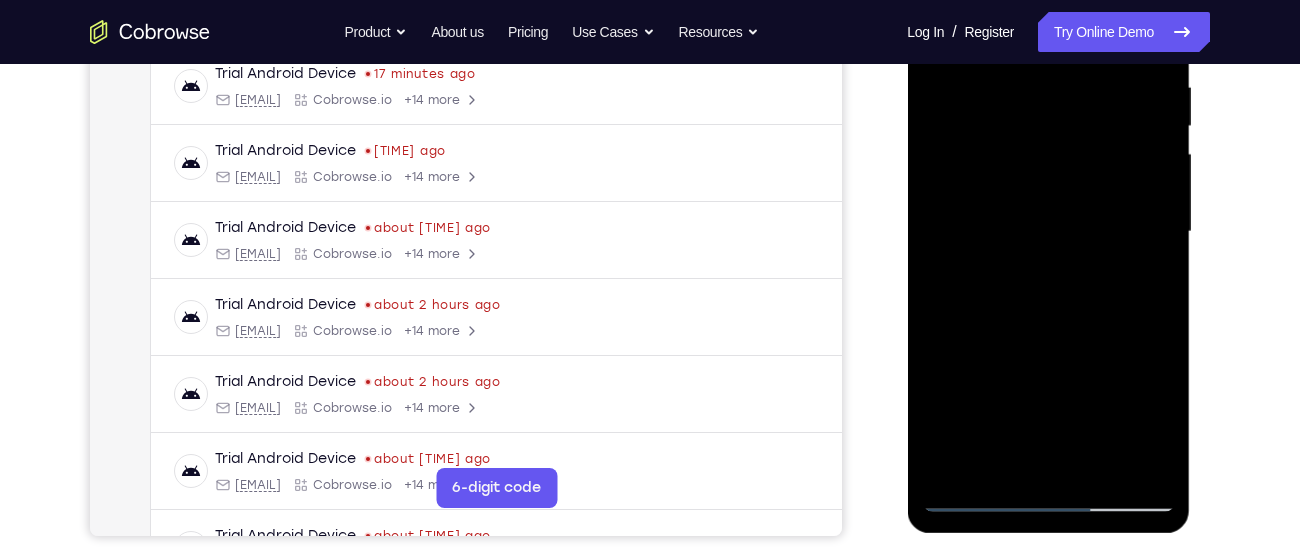click at bounding box center [1048, 232] 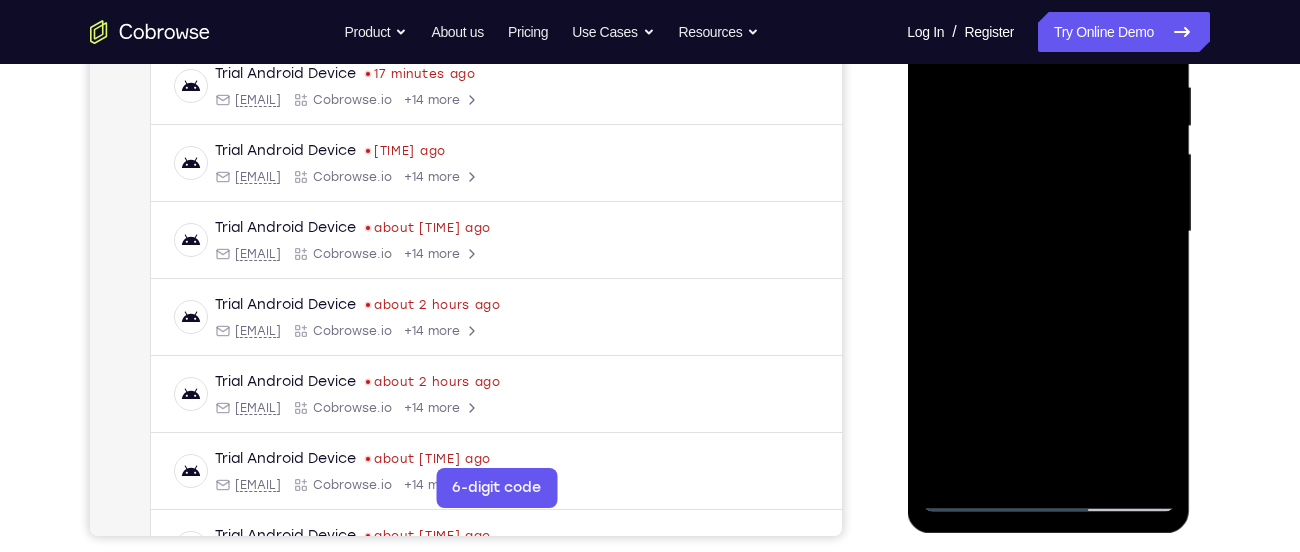 click at bounding box center (1048, 232) 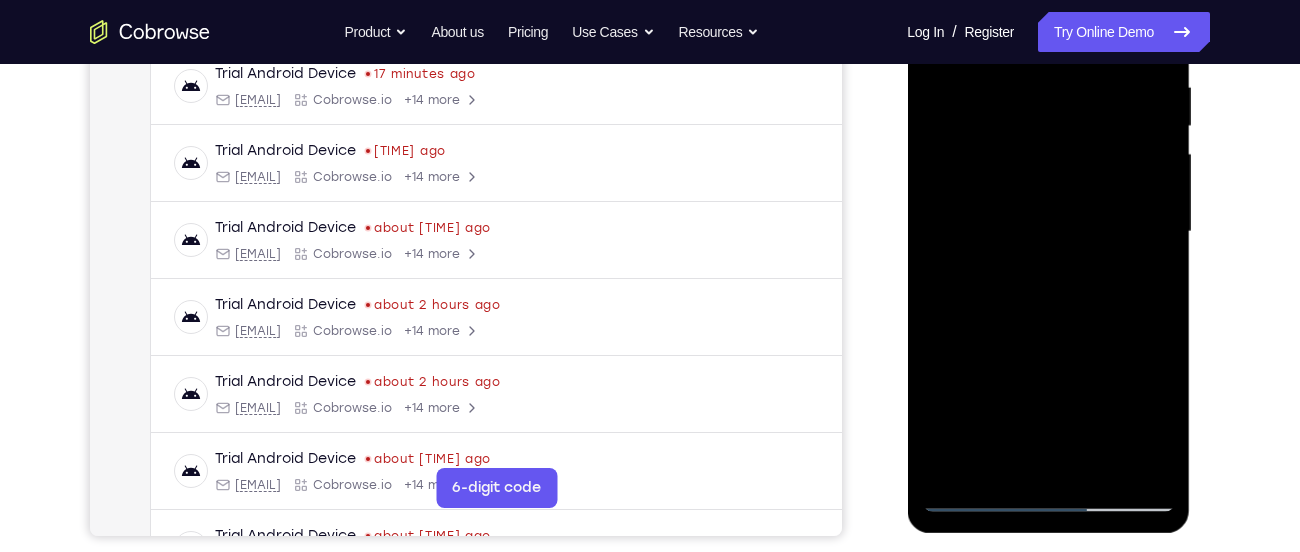 click at bounding box center (1048, 232) 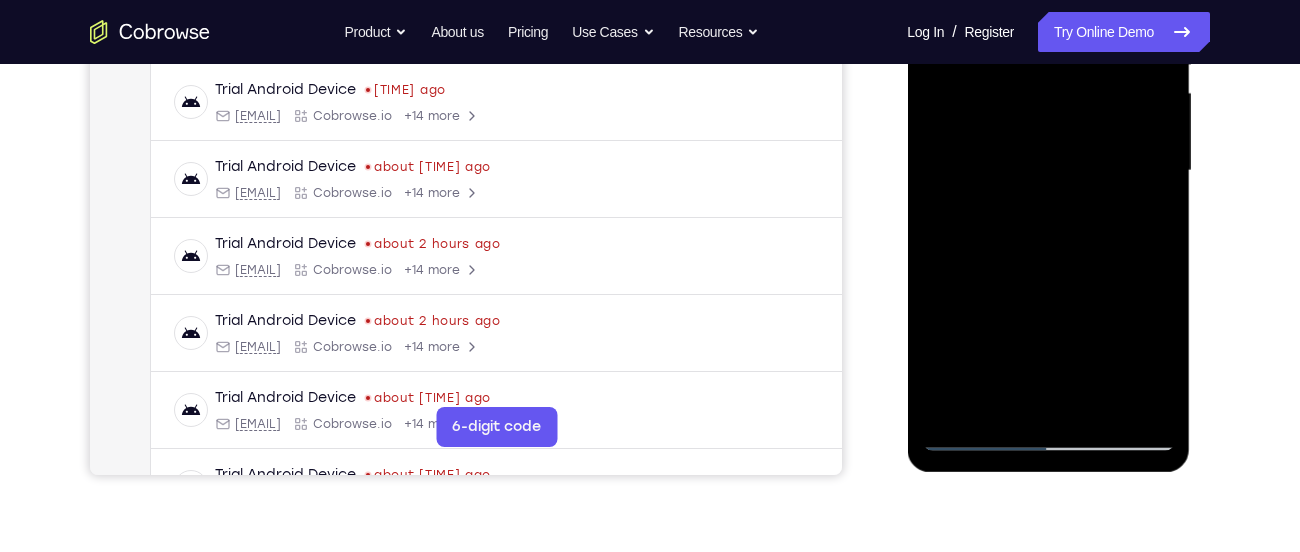scroll, scrollTop: 507, scrollLeft: 0, axis: vertical 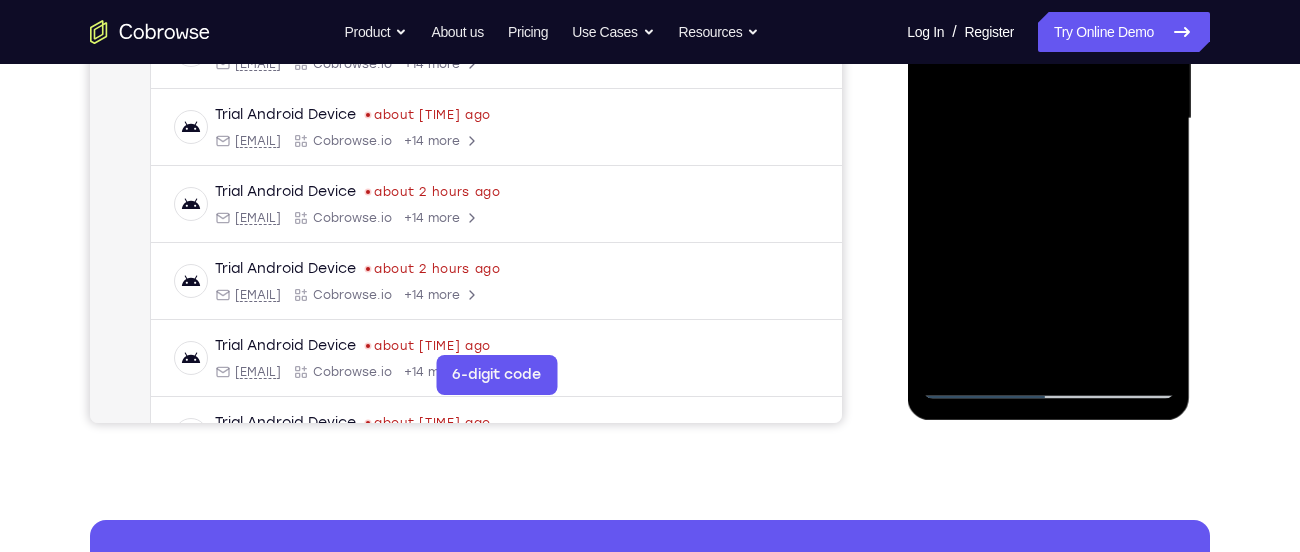 click at bounding box center [1048, 119] 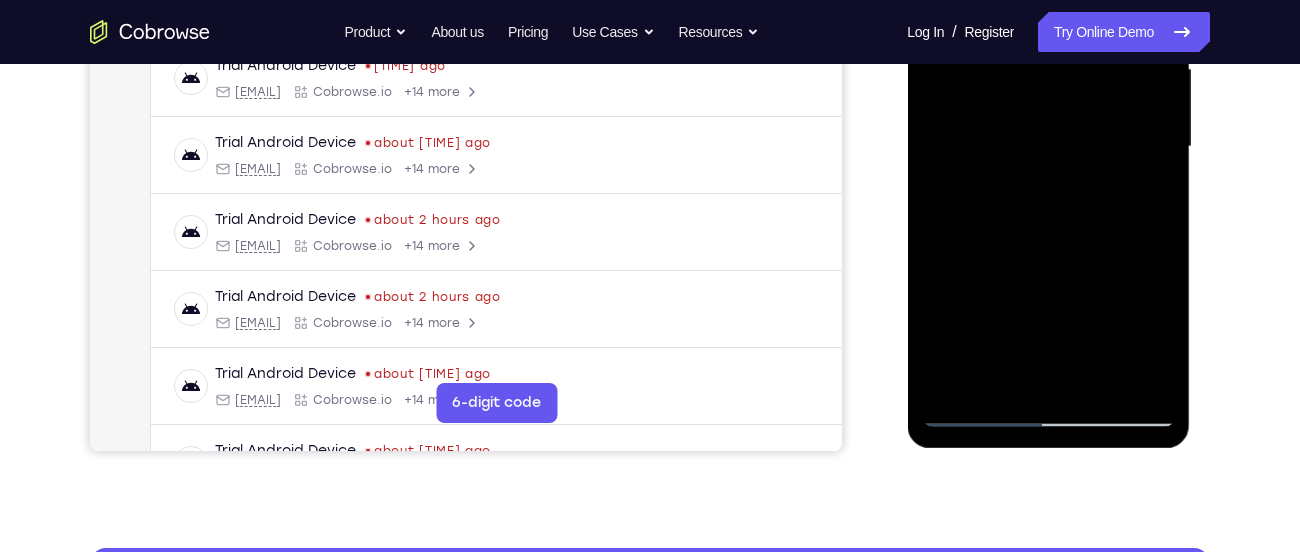 scroll, scrollTop: 477, scrollLeft: 0, axis: vertical 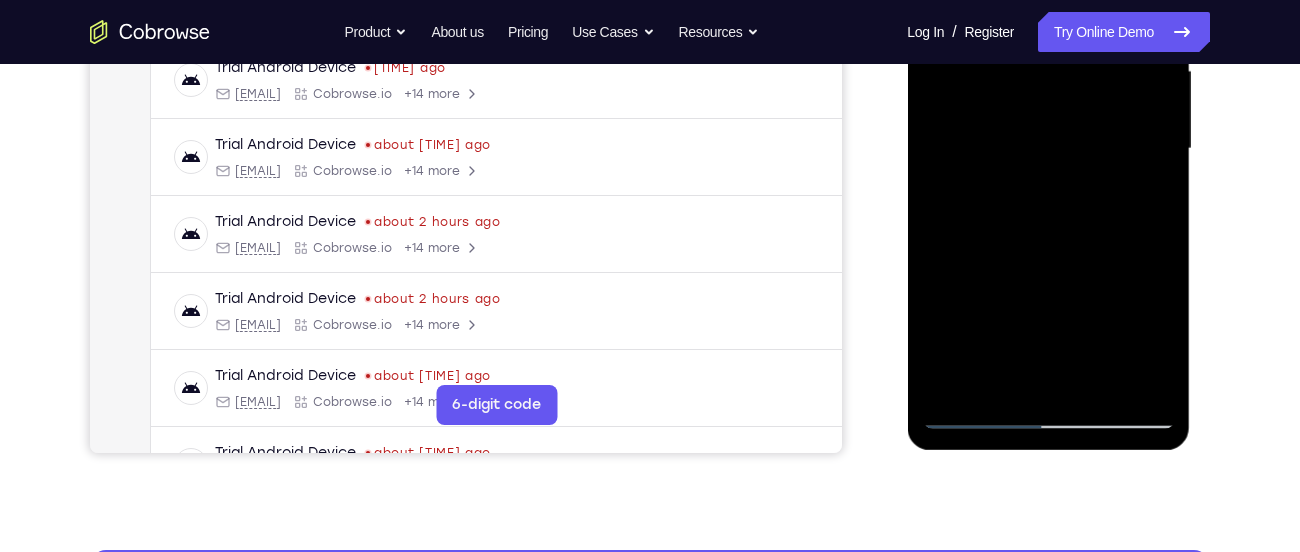 drag, startPoint x: 1053, startPoint y: 366, endPoint x: 1053, endPoint y: 244, distance: 122 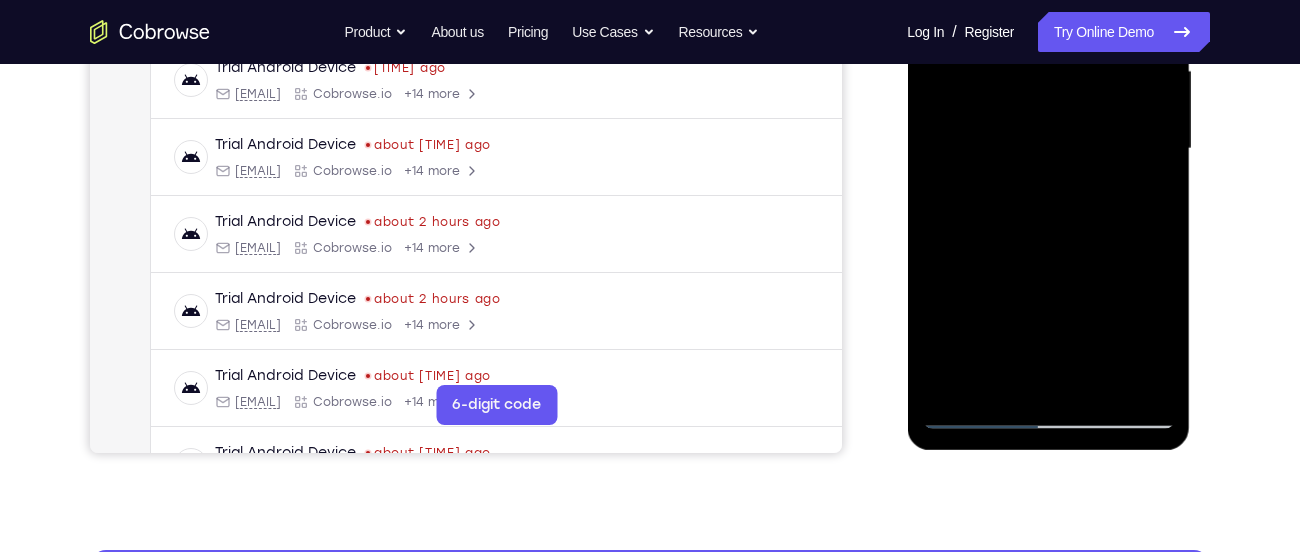 click at bounding box center (1048, 149) 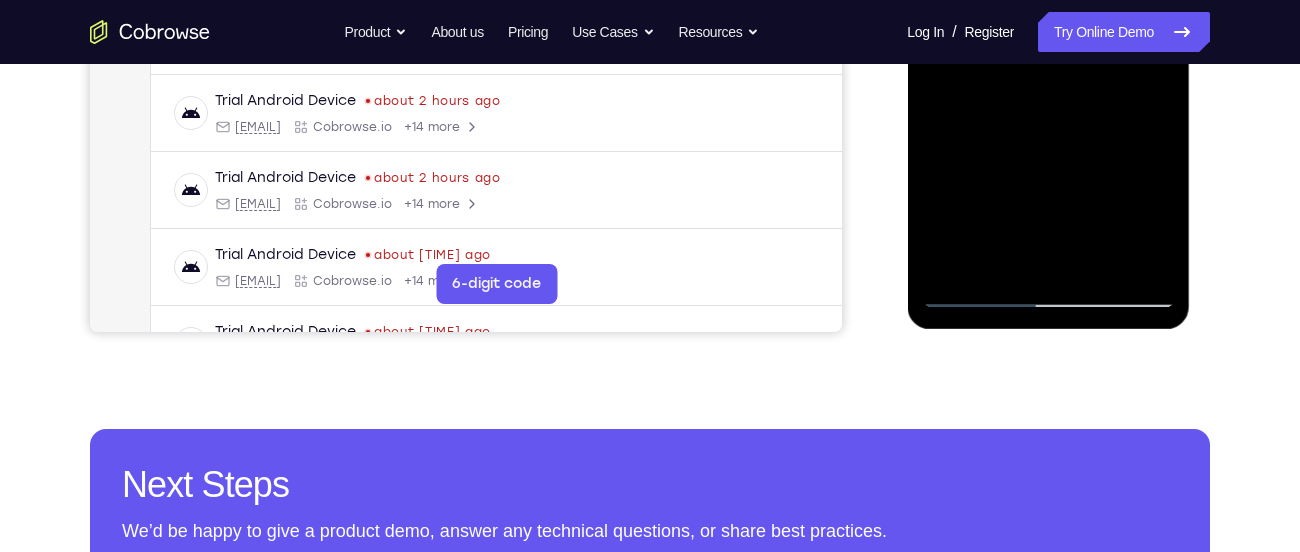 scroll, scrollTop: 599, scrollLeft: 0, axis: vertical 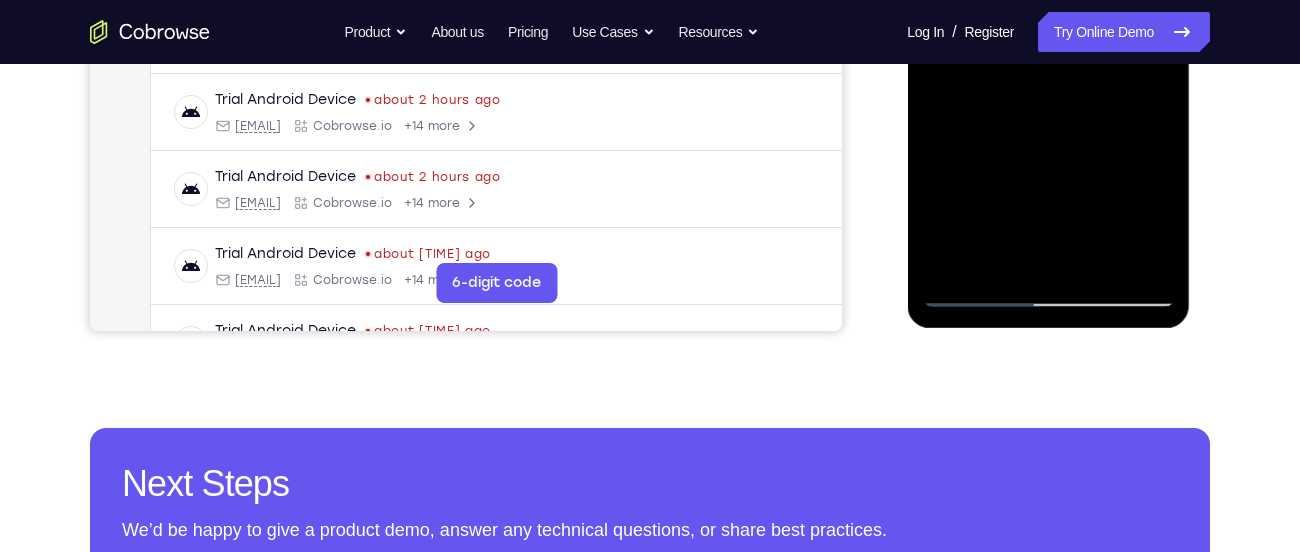 drag, startPoint x: 1033, startPoint y: 205, endPoint x: 1017, endPoint y: 161, distance: 46.818798 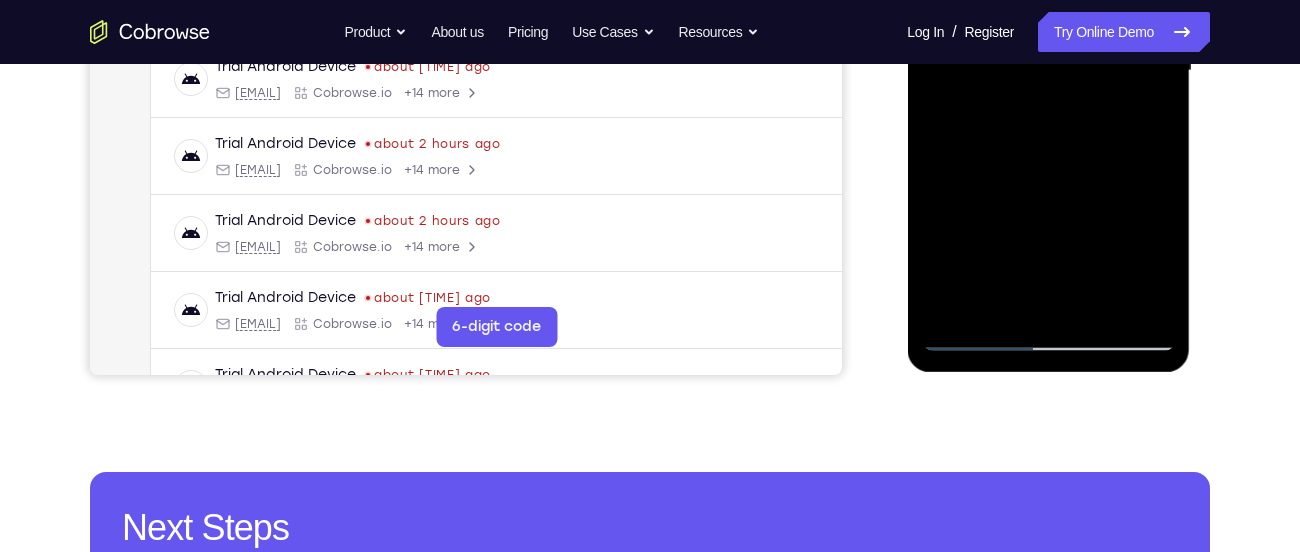 scroll, scrollTop: 554, scrollLeft: 0, axis: vertical 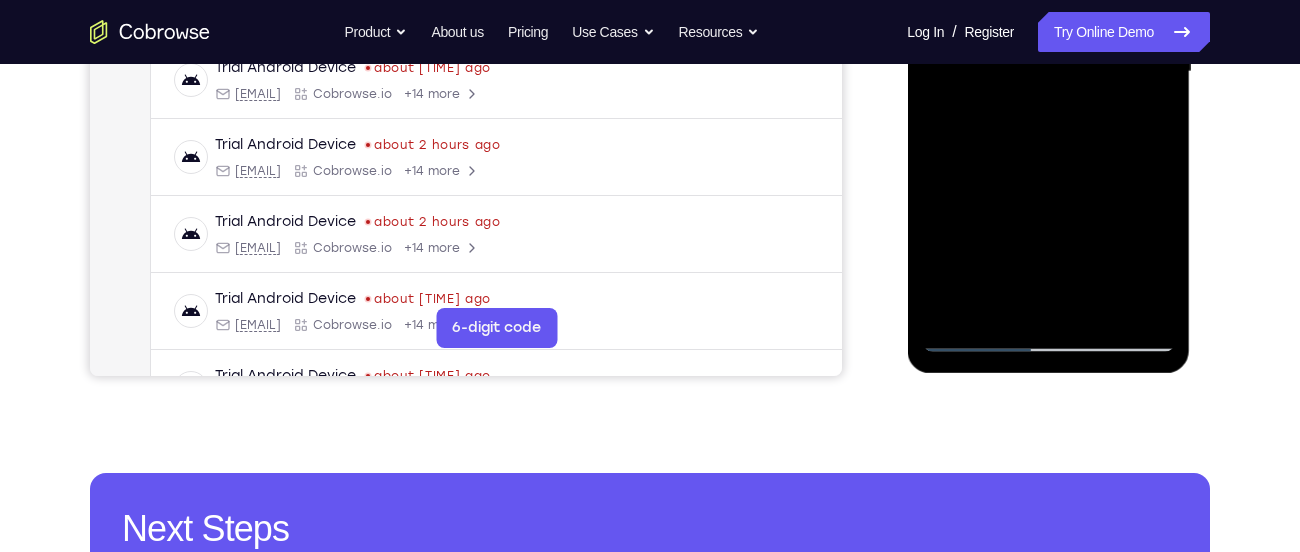 click at bounding box center (1048, 72) 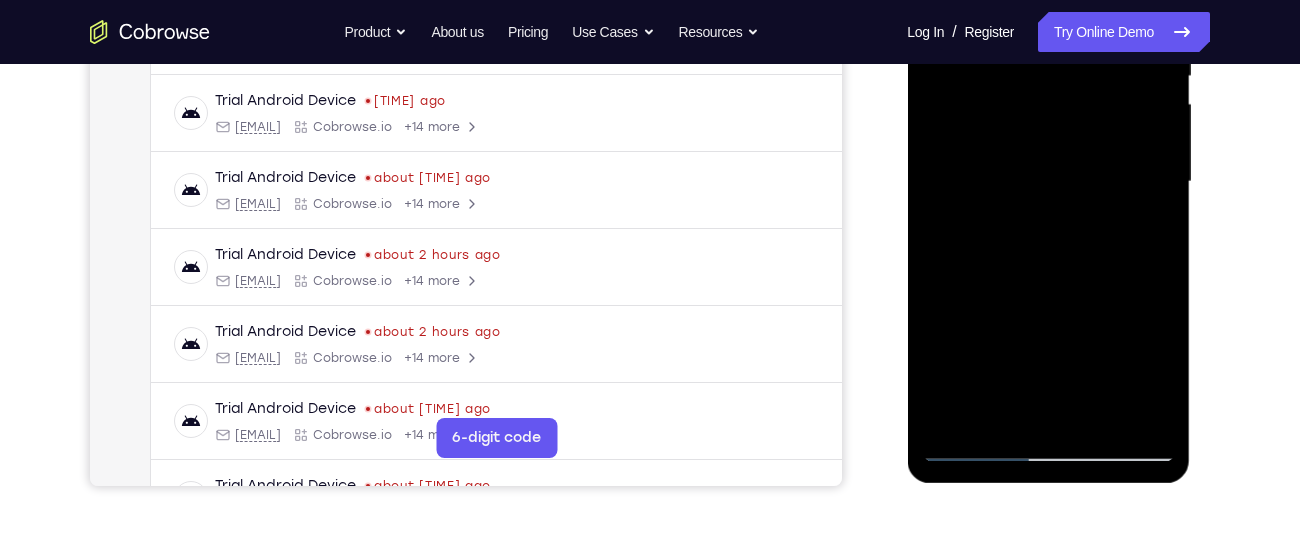 scroll, scrollTop: 441, scrollLeft: 0, axis: vertical 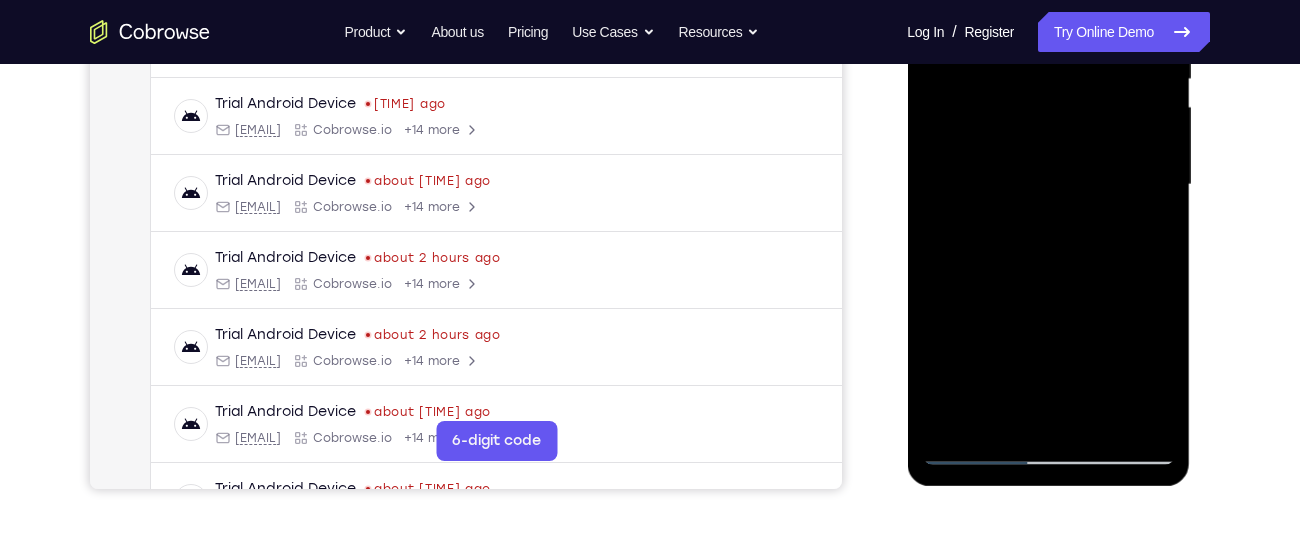 drag, startPoint x: 1091, startPoint y: 358, endPoint x: 1068, endPoint y: 239, distance: 121.20231 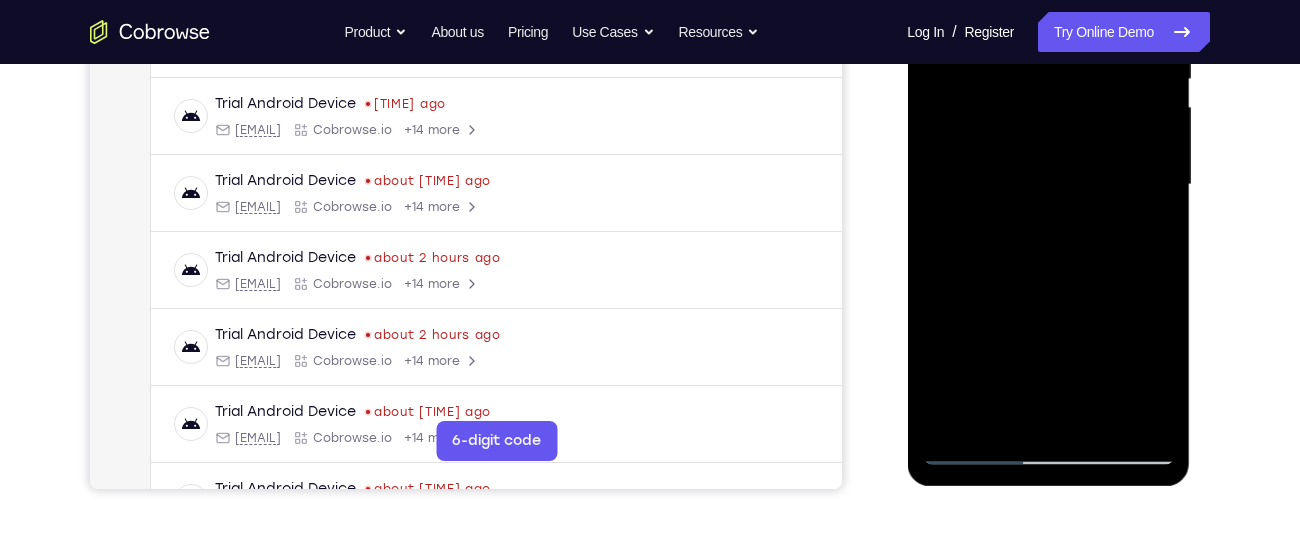 drag, startPoint x: 1086, startPoint y: 284, endPoint x: 1057, endPoint y: 133, distance: 153.75955 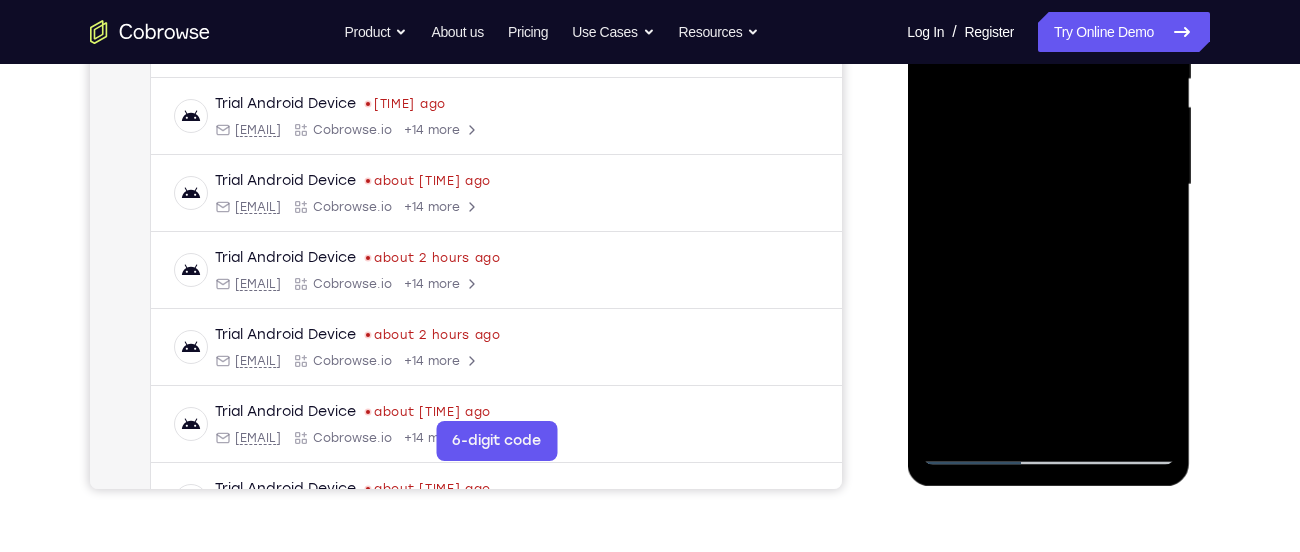drag, startPoint x: 1096, startPoint y: 324, endPoint x: 1070, endPoint y: 179, distance: 147.31259 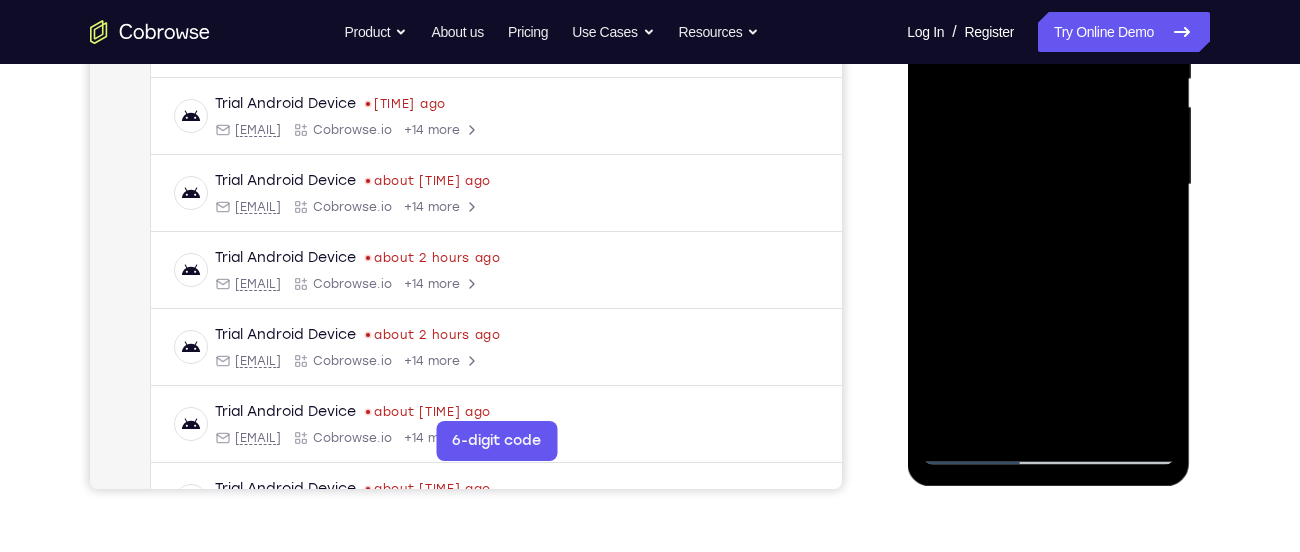 drag, startPoint x: 1090, startPoint y: 344, endPoint x: 1074, endPoint y: 245, distance: 100.28459 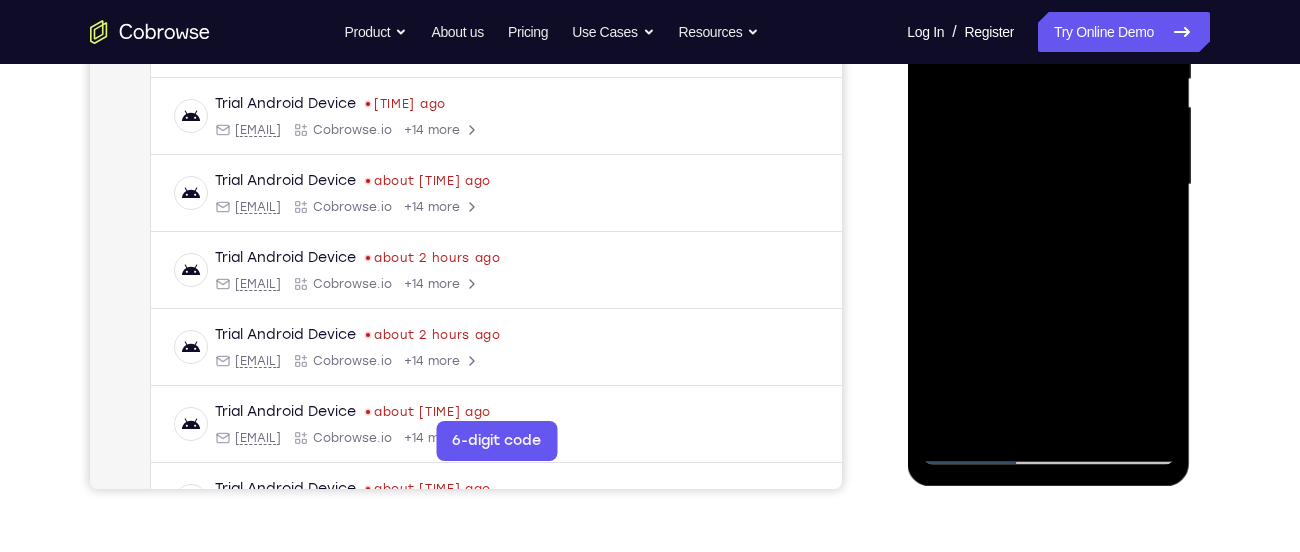 drag, startPoint x: 1075, startPoint y: 310, endPoint x: 1051, endPoint y: 137, distance: 174.6568 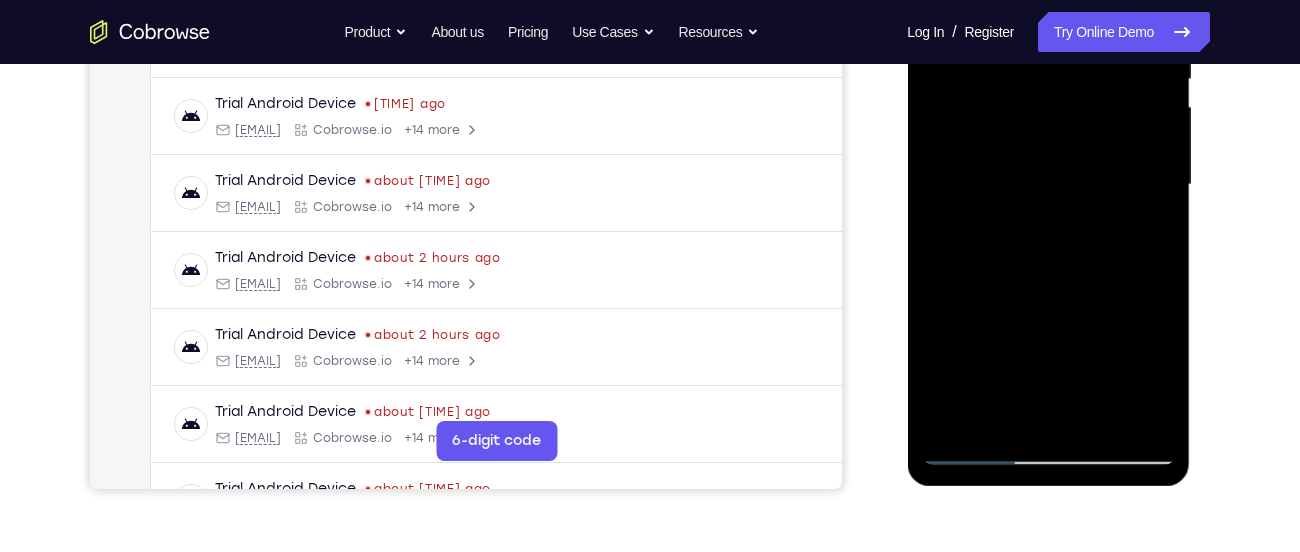 drag, startPoint x: 1087, startPoint y: 307, endPoint x: 1055, endPoint y: 145, distance: 165.13025 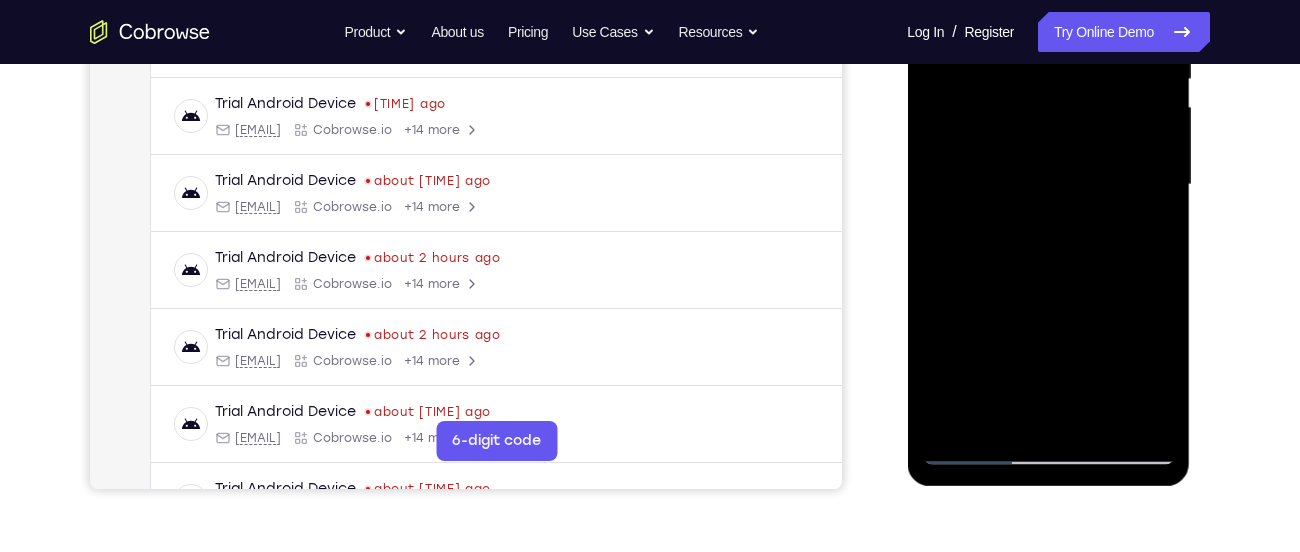 drag, startPoint x: 1071, startPoint y: 322, endPoint x: 1032, endPoint y: 158, distance: 168.57343 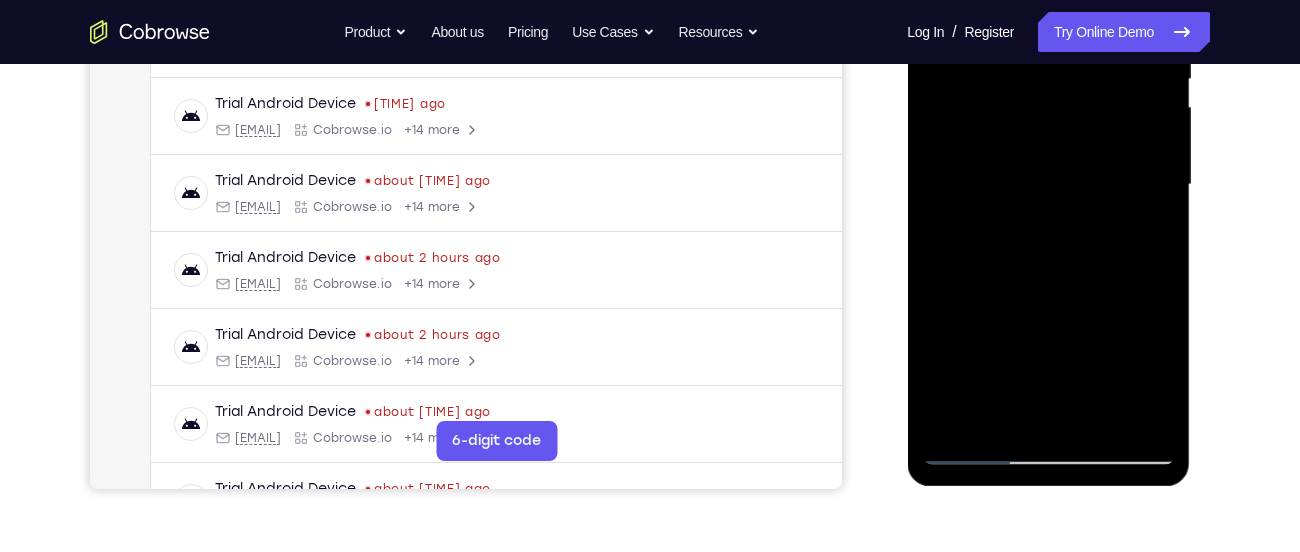 drag, startPoint x: 1103, startPoint y: 364, endPoint x: 1061, endPoint y: 165, distance: 203.38388 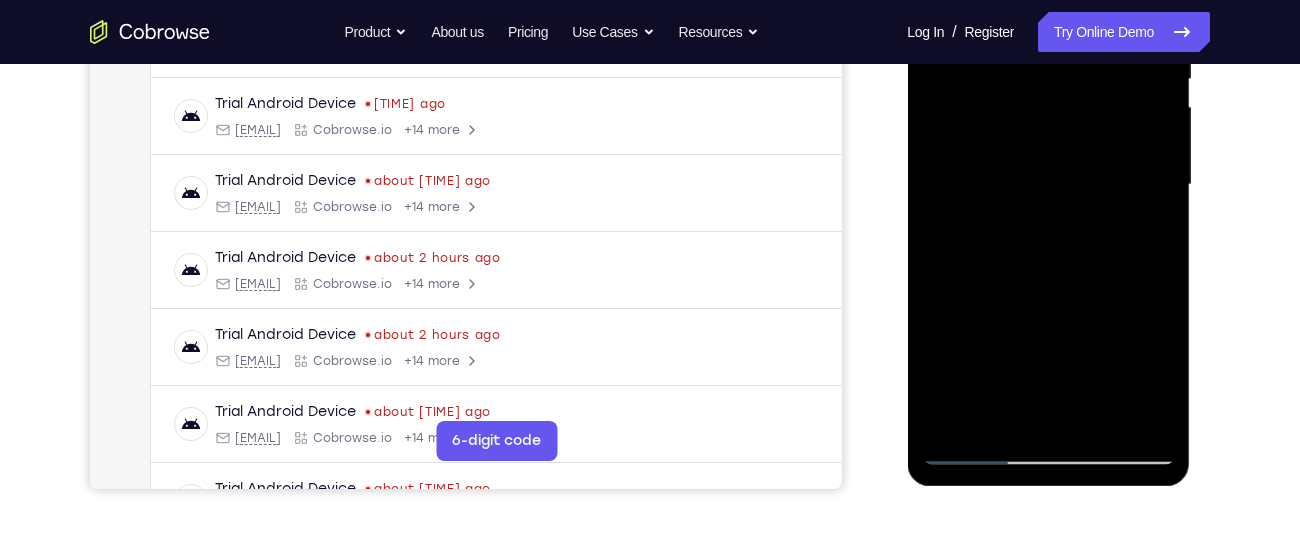 drag, startPoint x: 1079, startPoint y: 334, endPoint x: 1072, endPoint y: 239, distance: 95.257545 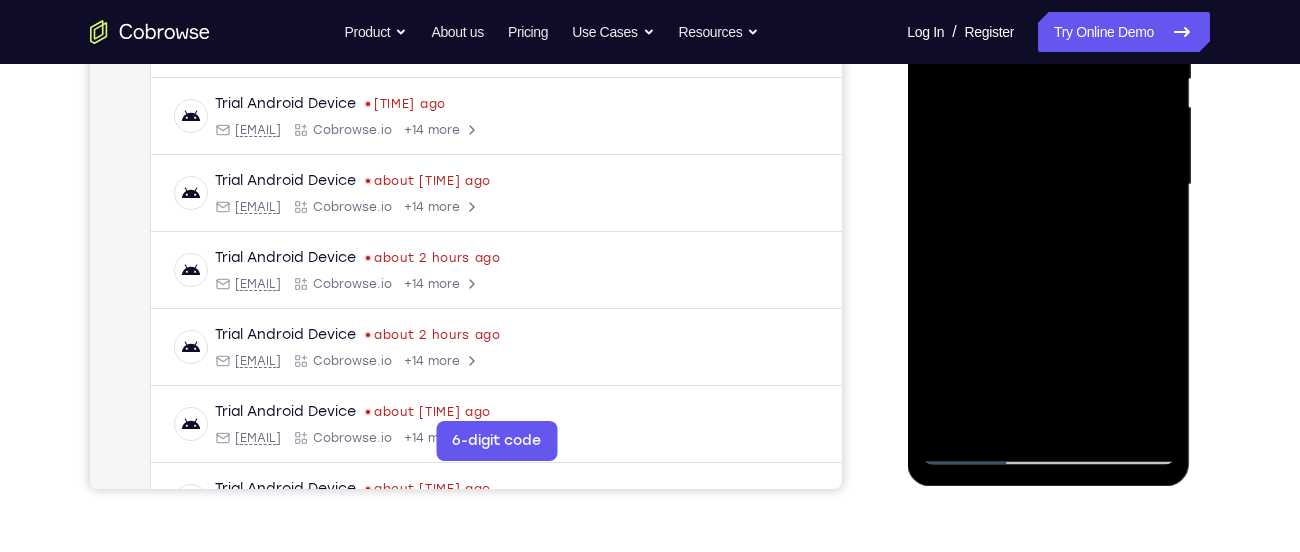 drag, startPoint x: 1079, startPoint y: 367, endPoint x: 1035, endPoint y: 172, distance: 199.90248 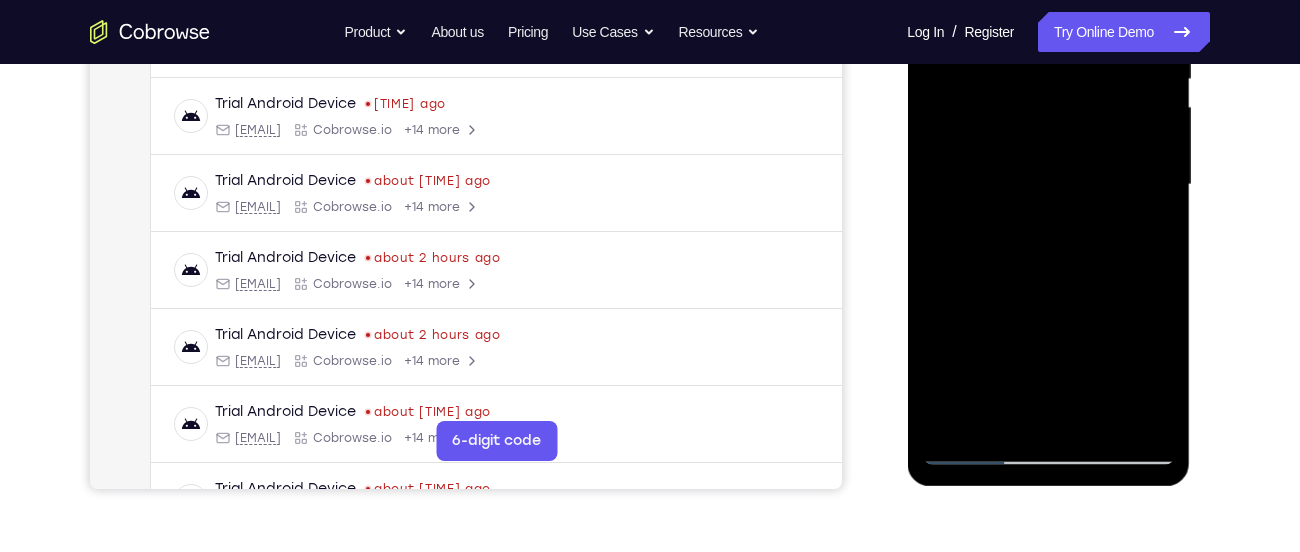 drag, startPoint x: 1072, startPoint y: 367, endPoint x: 1044, endPoint y: 193, distance: 176.23848 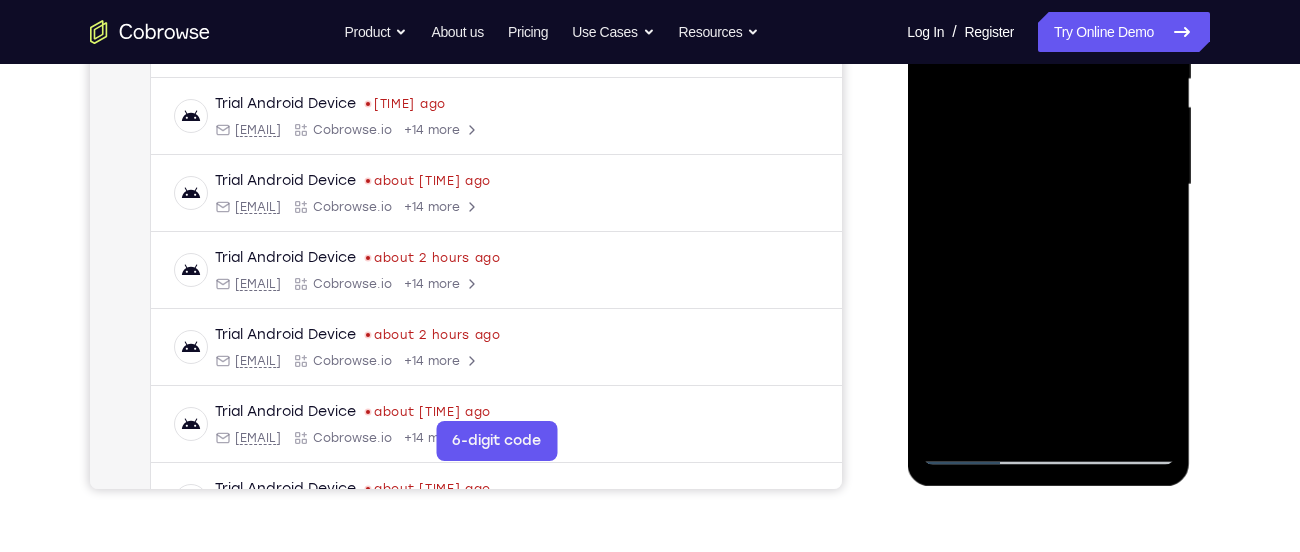 drag, startPoint x: 1061, startPoint y: 272, endPoint x: 1029, endPoint y: 135, distance: 140.68759 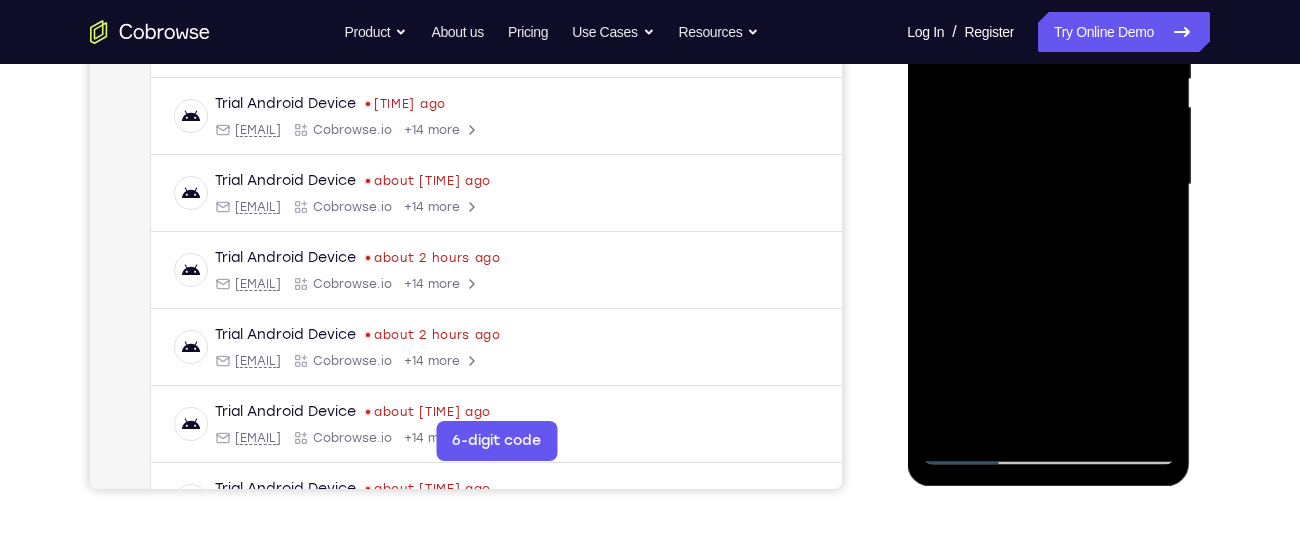 drag, startPoint x: 1117, startPoint y: 344, endPoint x: 1096, endPoint y: 236, distance: 110.02273 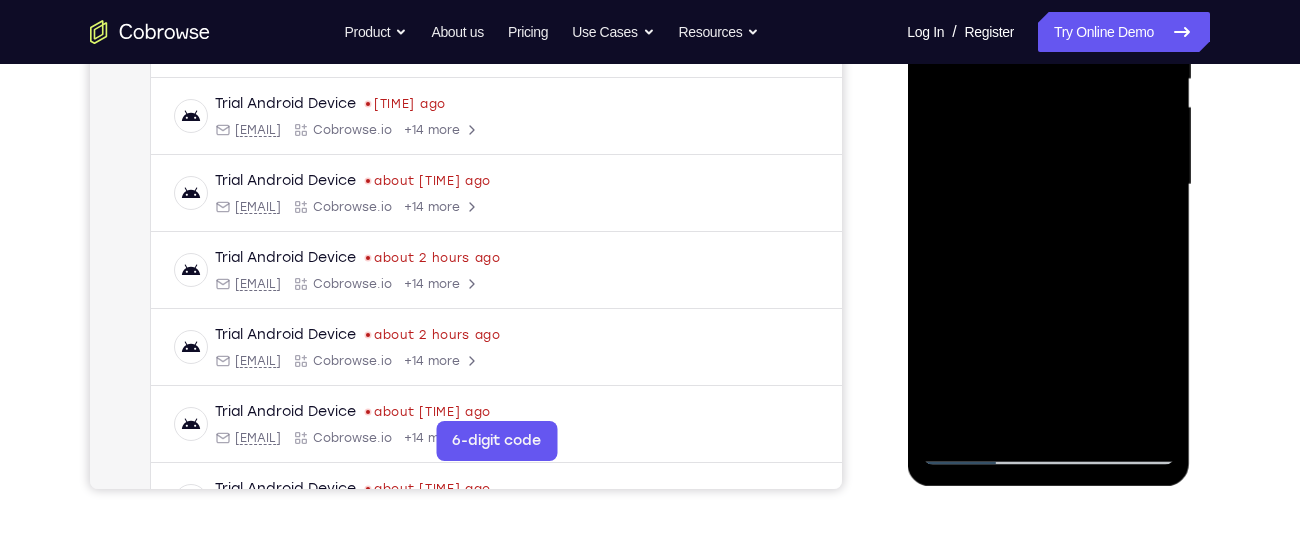 drag, startPoint x: 1111, startPoint y: 369, endPoint x: 1074, endPoint y: 185, distance: 187.68324 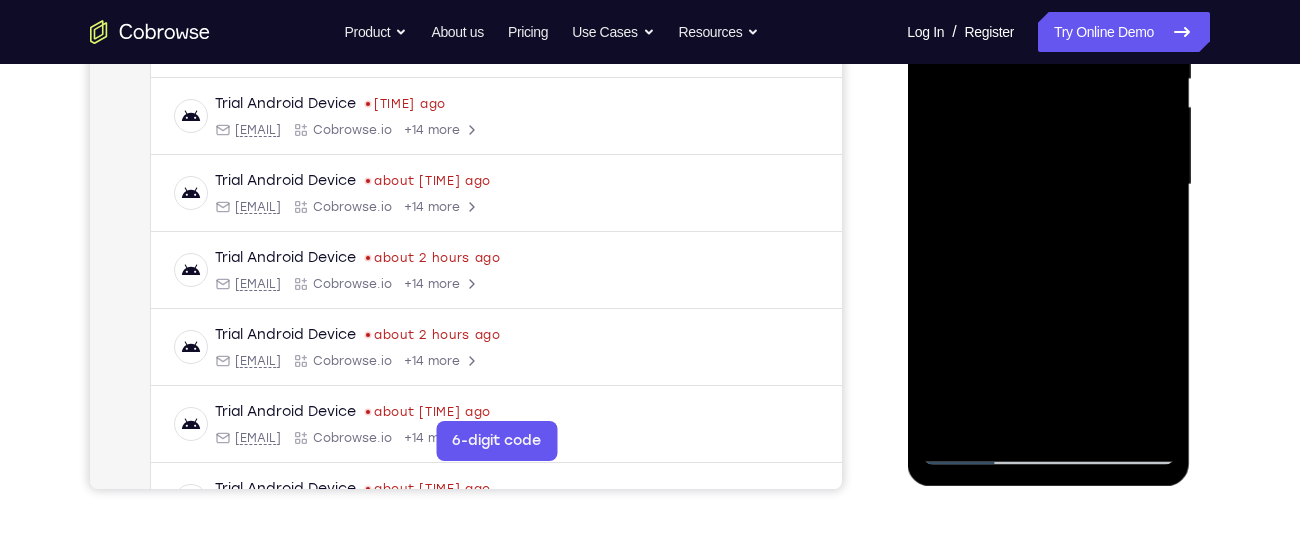 drag, startPoint x: 1115, startPoint y: 382, endPoint x: 1056, endPoint y: 186, distance: 204.68756 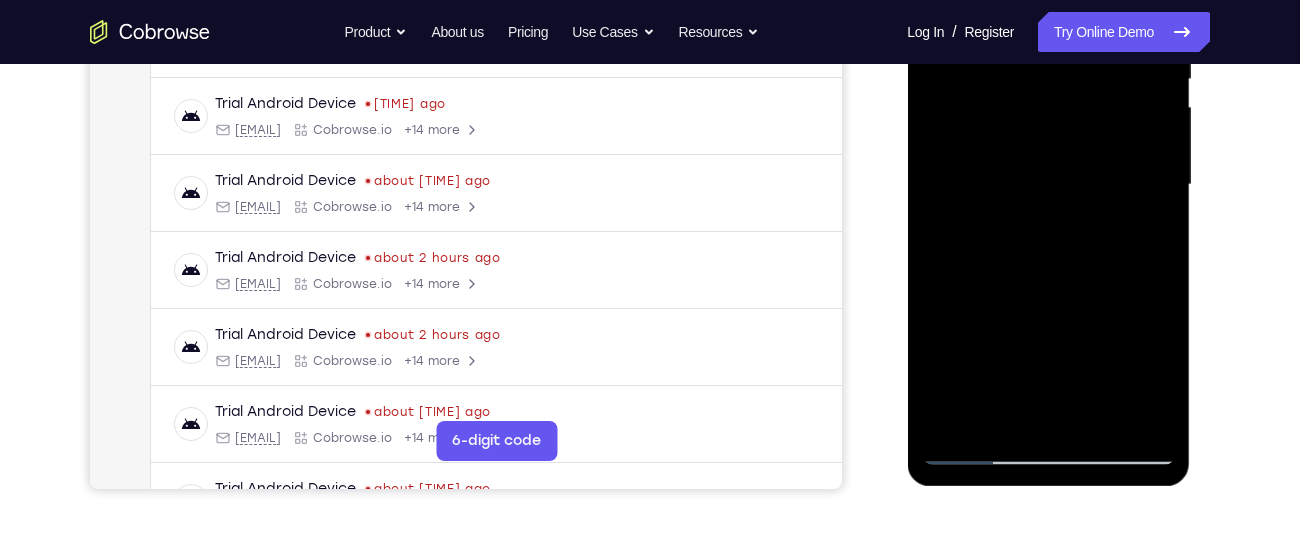 drag, startPoint x: 1085, startPoint y: 293, endPoint x: 1055, endPoint y: 110, distance: 185.44272 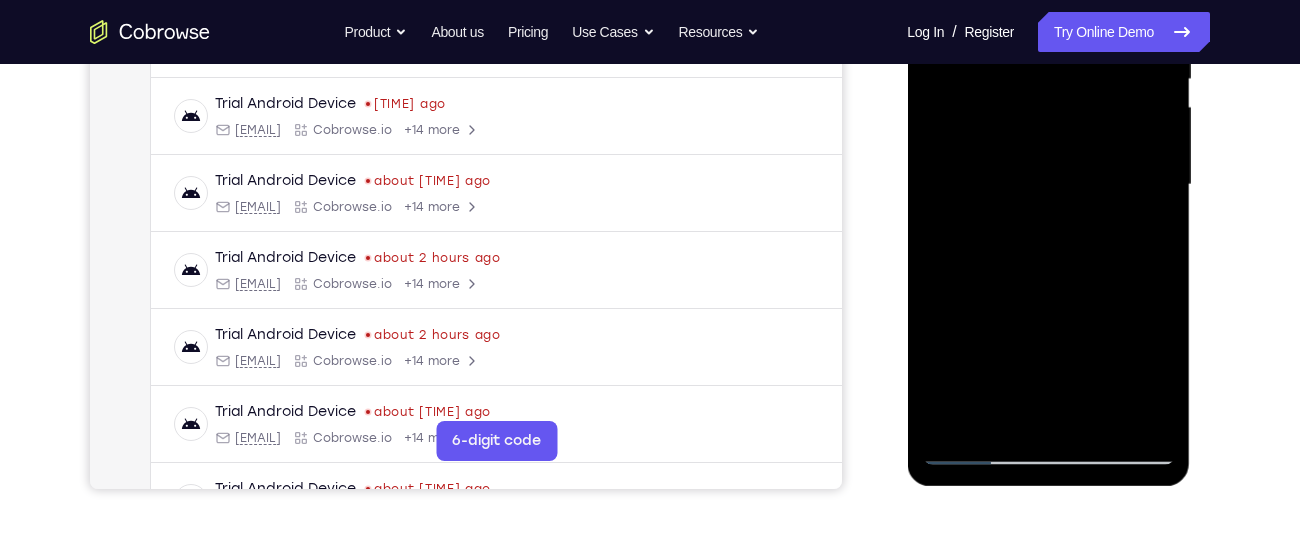 drag, startPoint x: 1129, startPoint y: 346, endPoint x: 1051, endPoint y: 132, distance: 227.77182 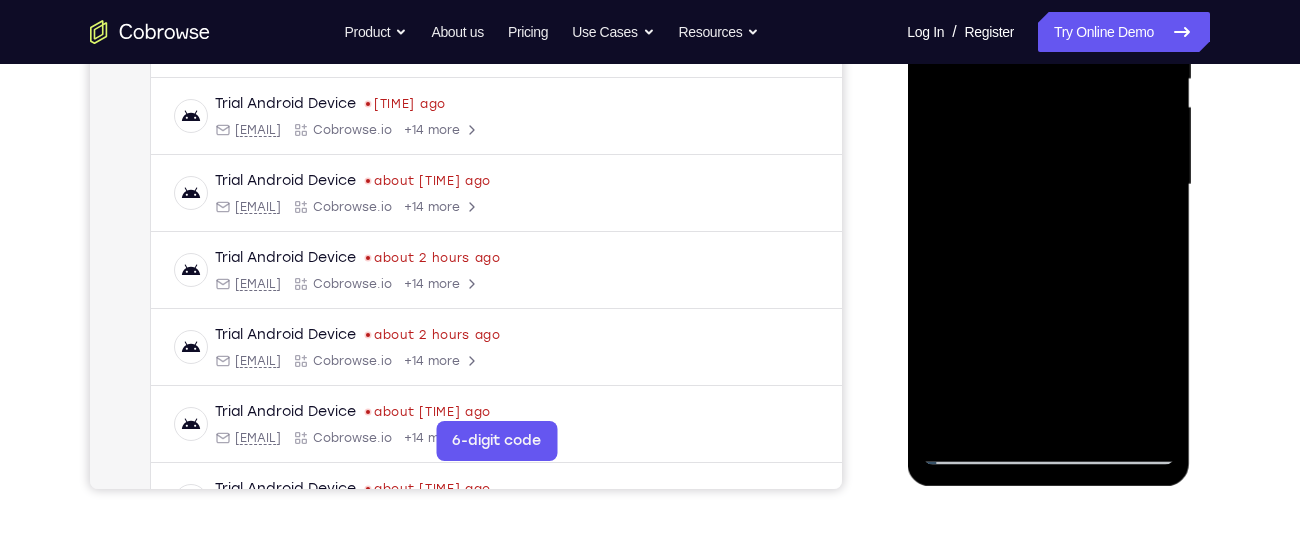drag, startPoint x: 1032, startPoint y: 271, endPoint x: 1031, endPoint y: 195, distance: 76.00658 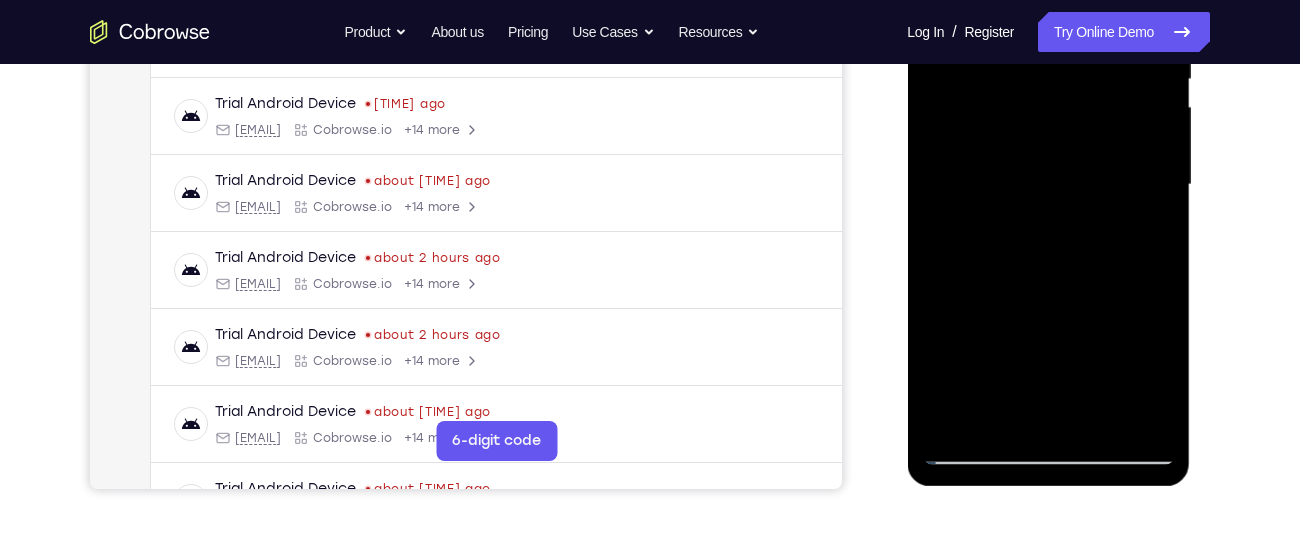 drag, startPoint x: 1069, startPoint y: 333, endPoint x: 1061, endPoint y: 213, distance: 120.26637 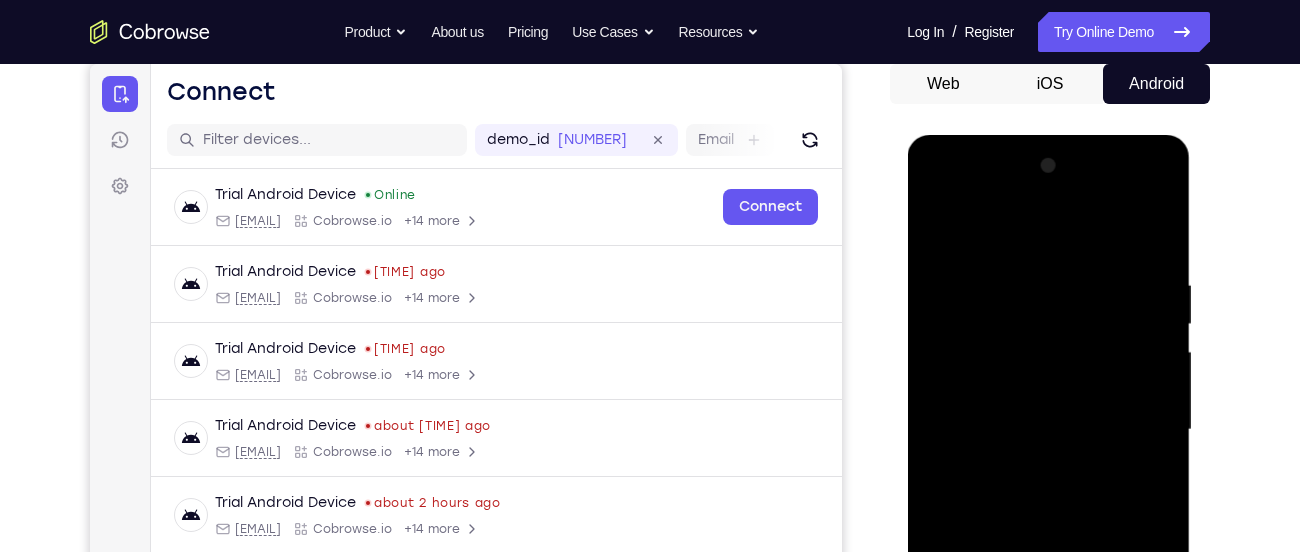 scroll, scrollTop: 195, scrollLeft: 0, axis: vertical 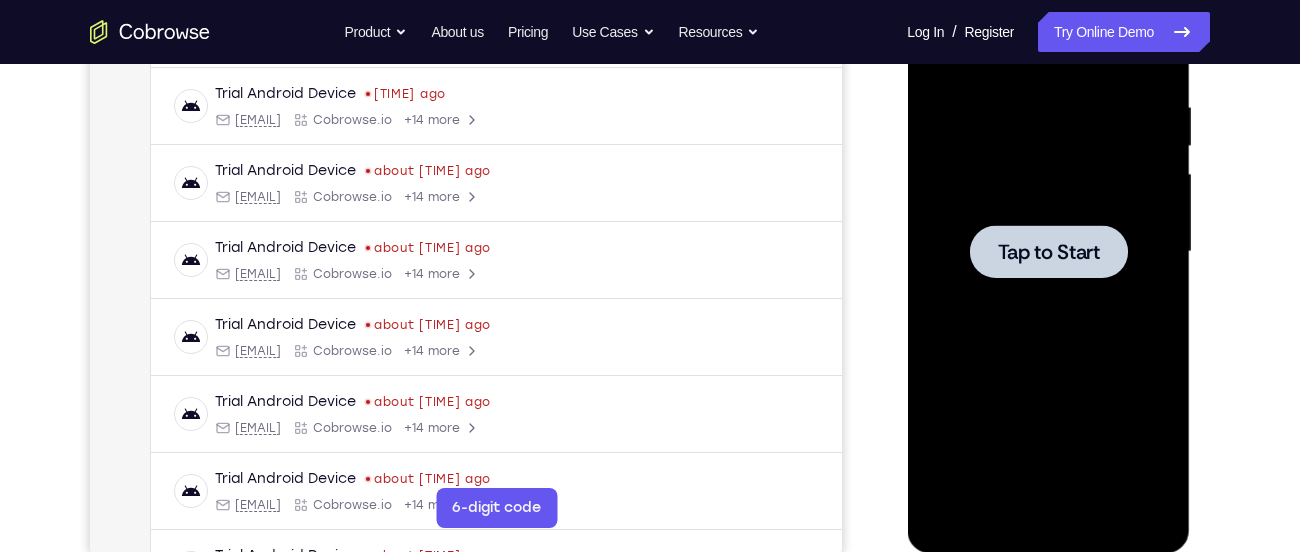 click on "Tap to Start" at bounding box center [1048, 252] 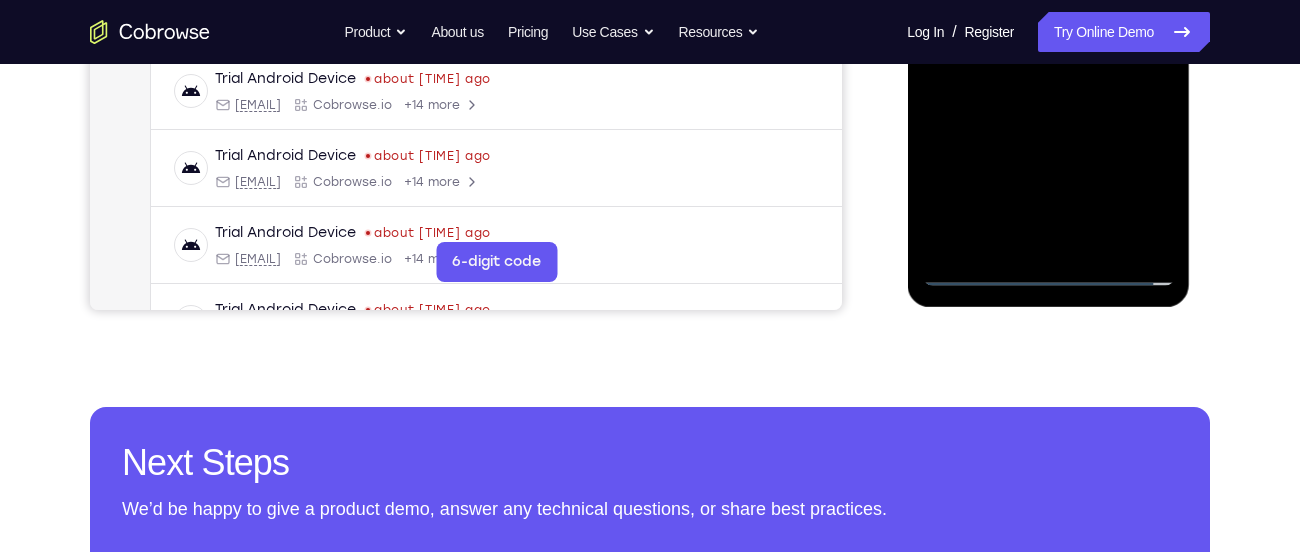scroll, scrollTop: 626, scrollLeft: 0, axis: vertical 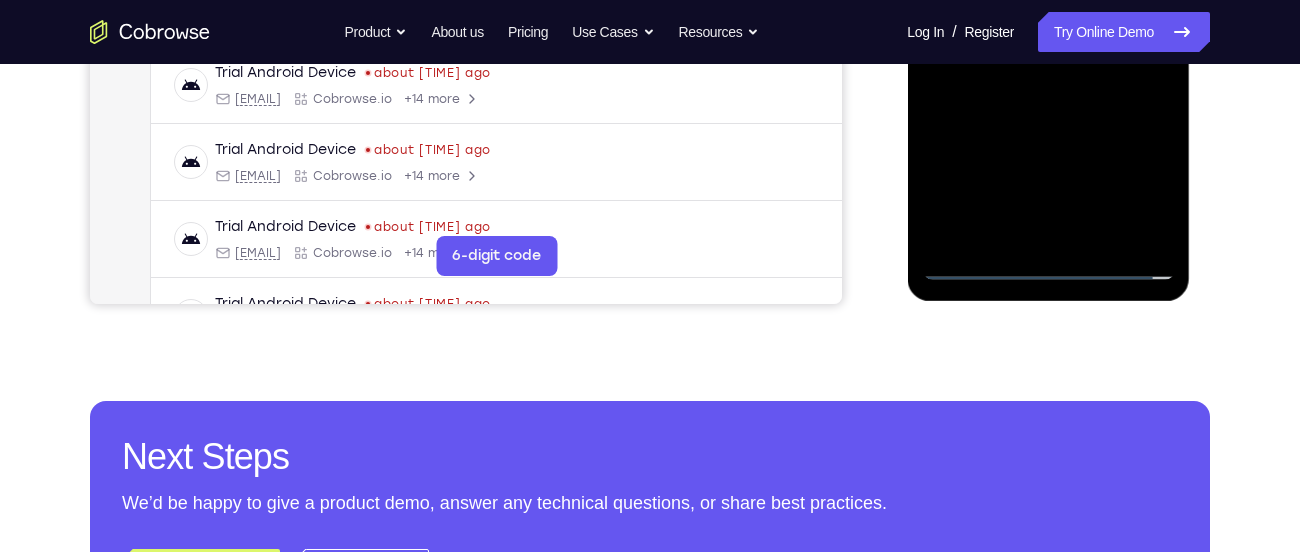click at bounding box center (1048, 0) 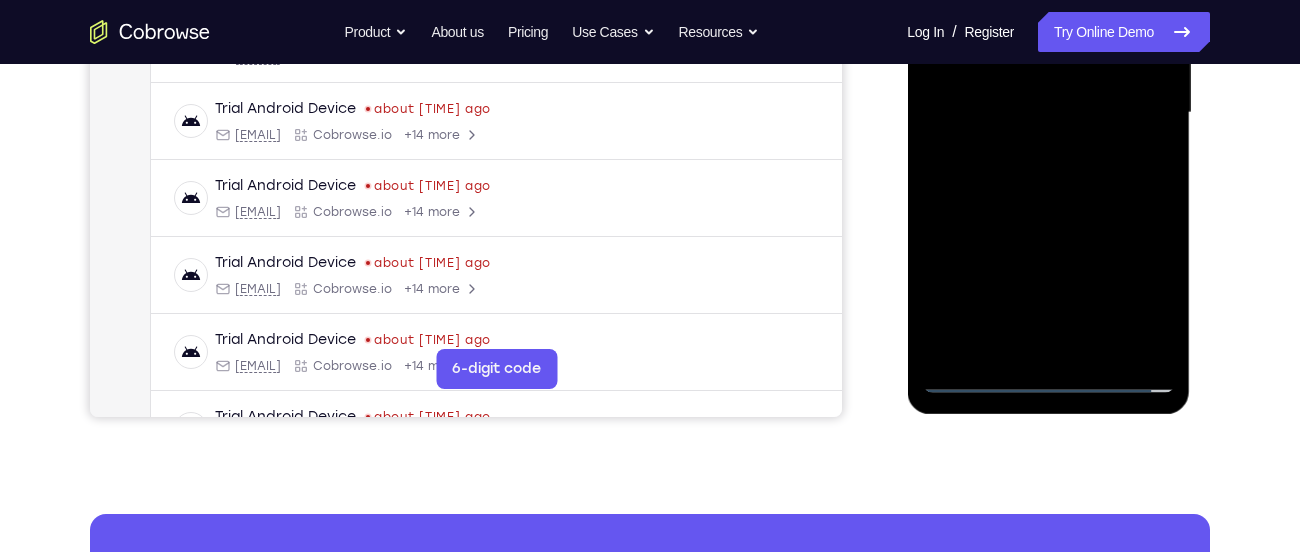 scroll, scrollTop: 514, scrollLeft: 0, axis: vertical 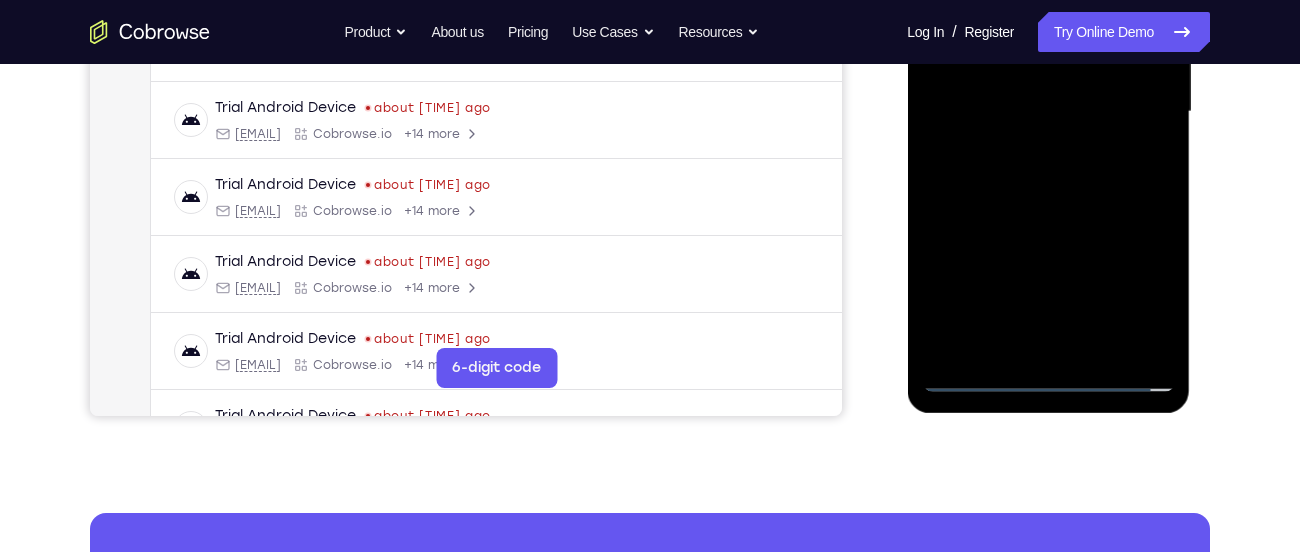 click at bounding box center (1048, 112) 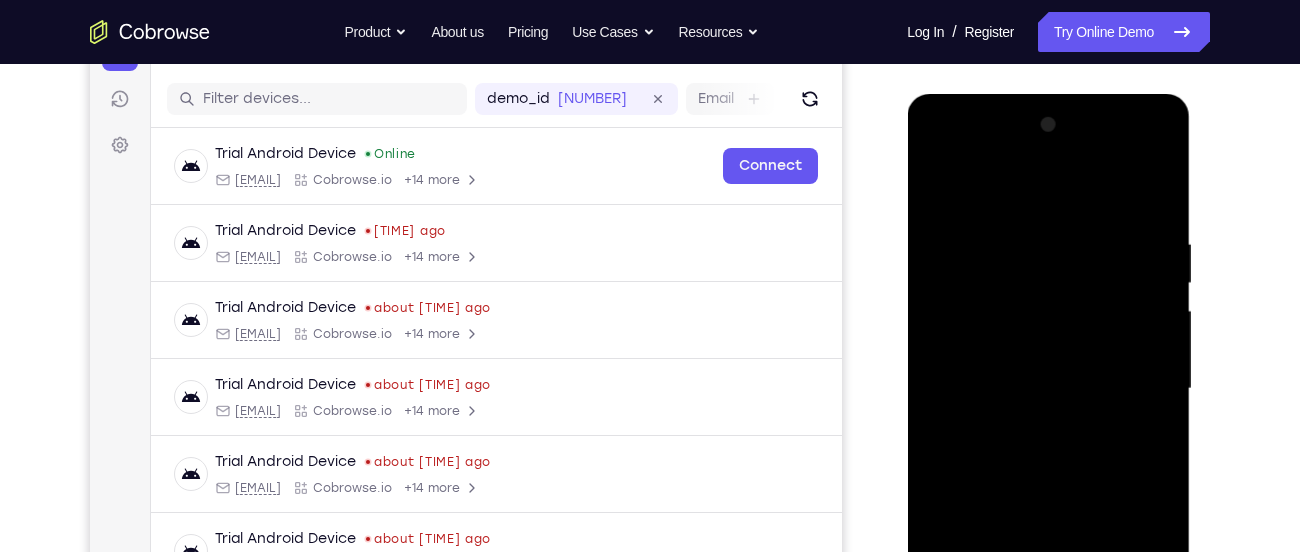 scroll, scrollTop: 235, scrollLeft: 0, axis: vertical 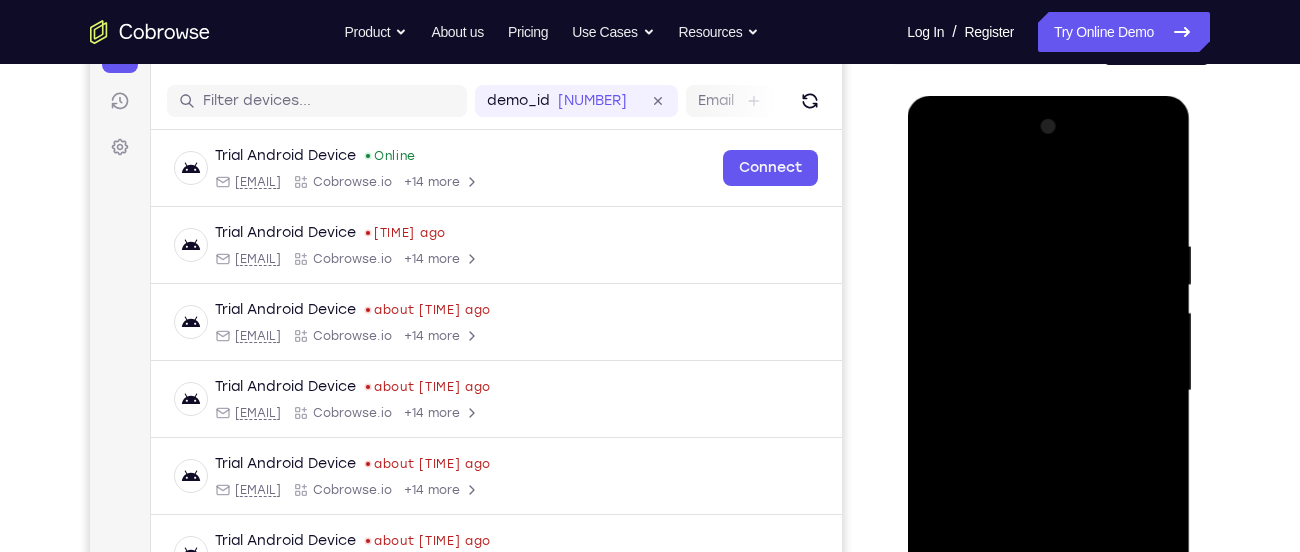 click at bounding box center (1048, 391) 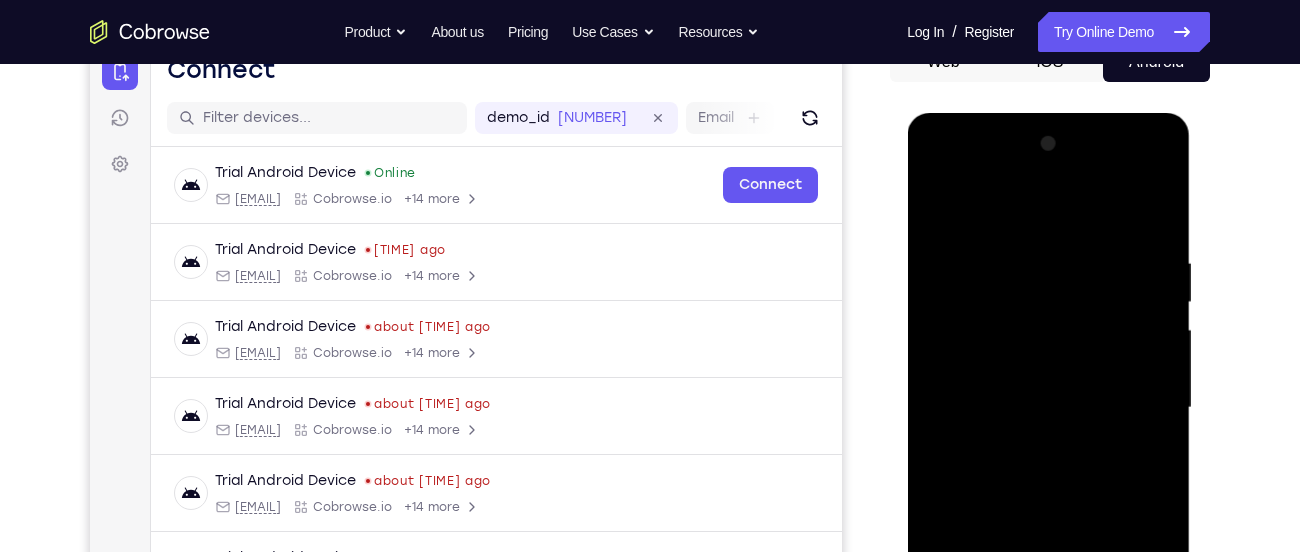 scroll, scrollTop: 216, scrollLeft: 0, axis: vertical 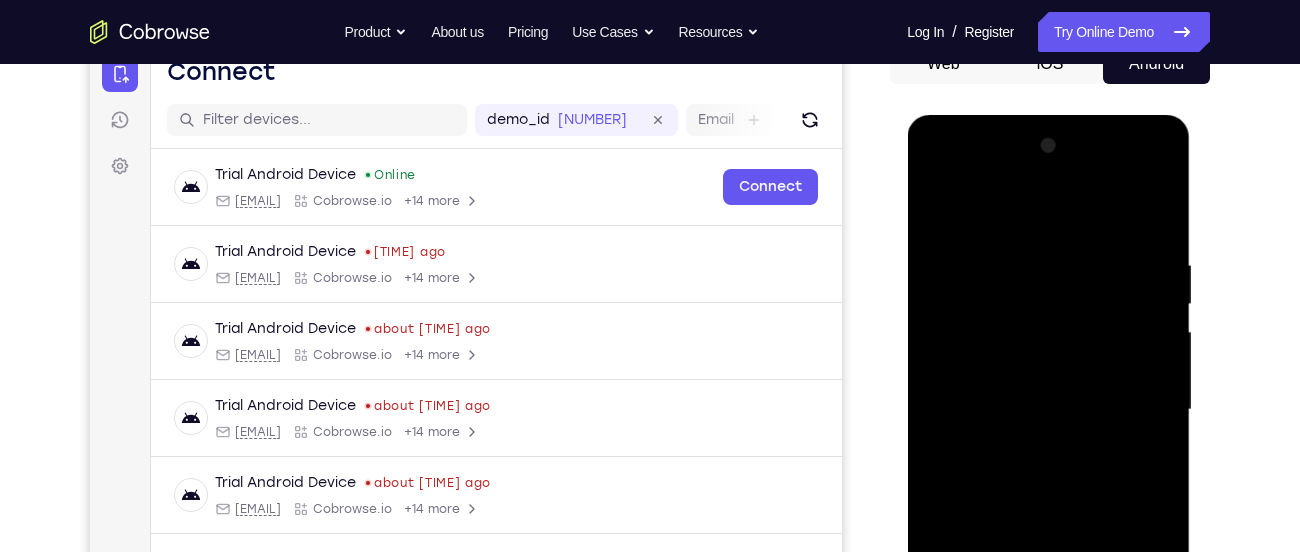 click at bounding box center [1048, 410] 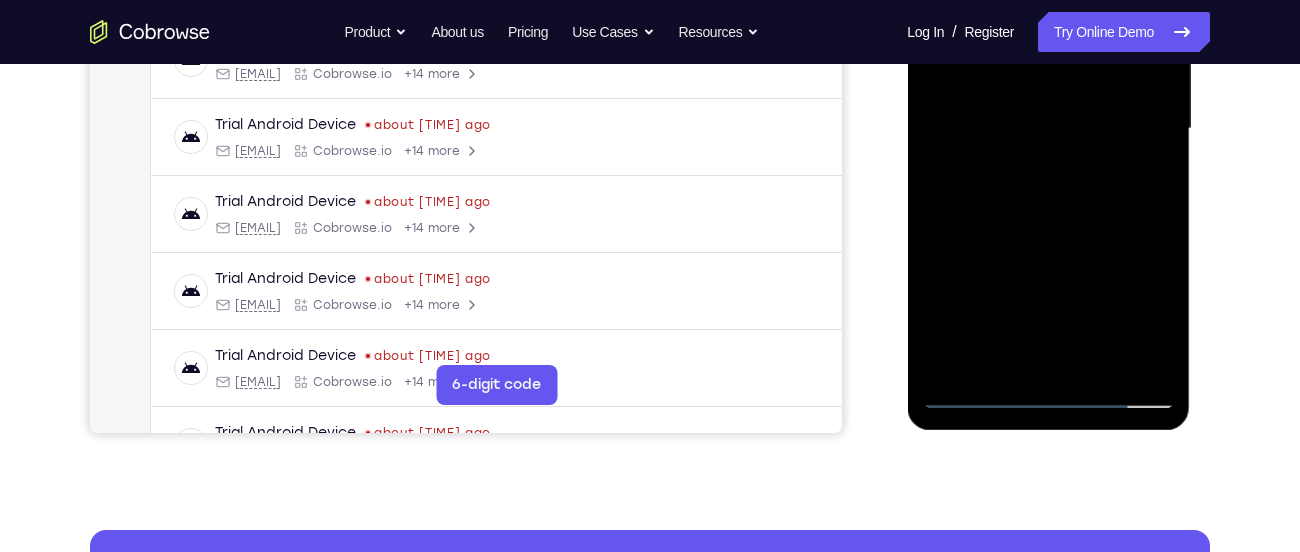scroll, scrollTop: 498, scrollLeft: 0, axis: vertical 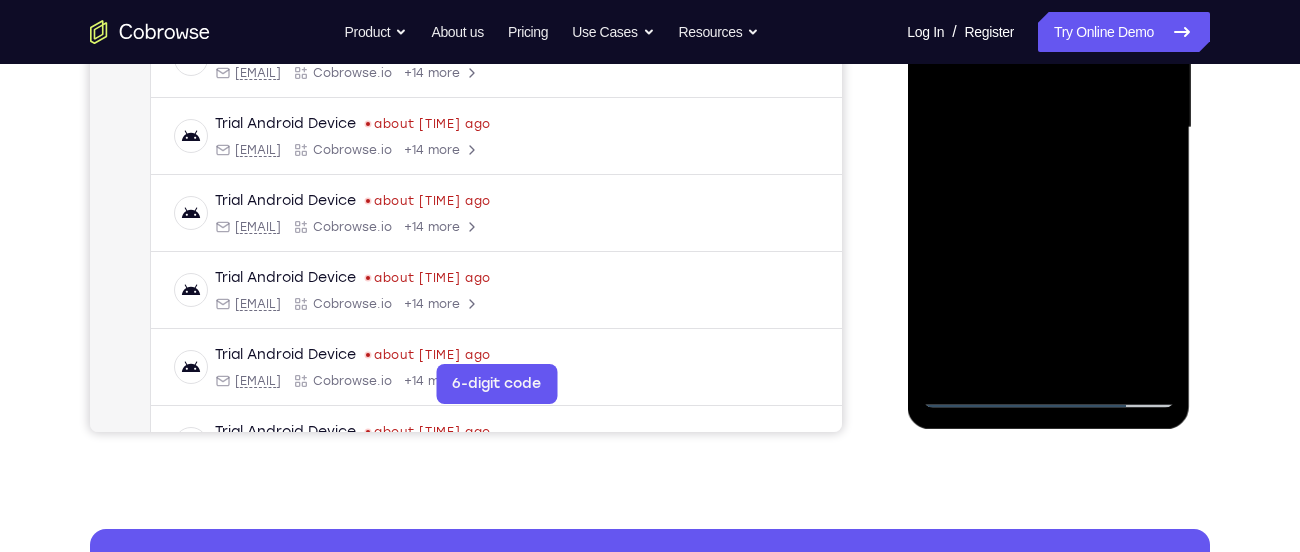 click at bounding box center (1048, 128) 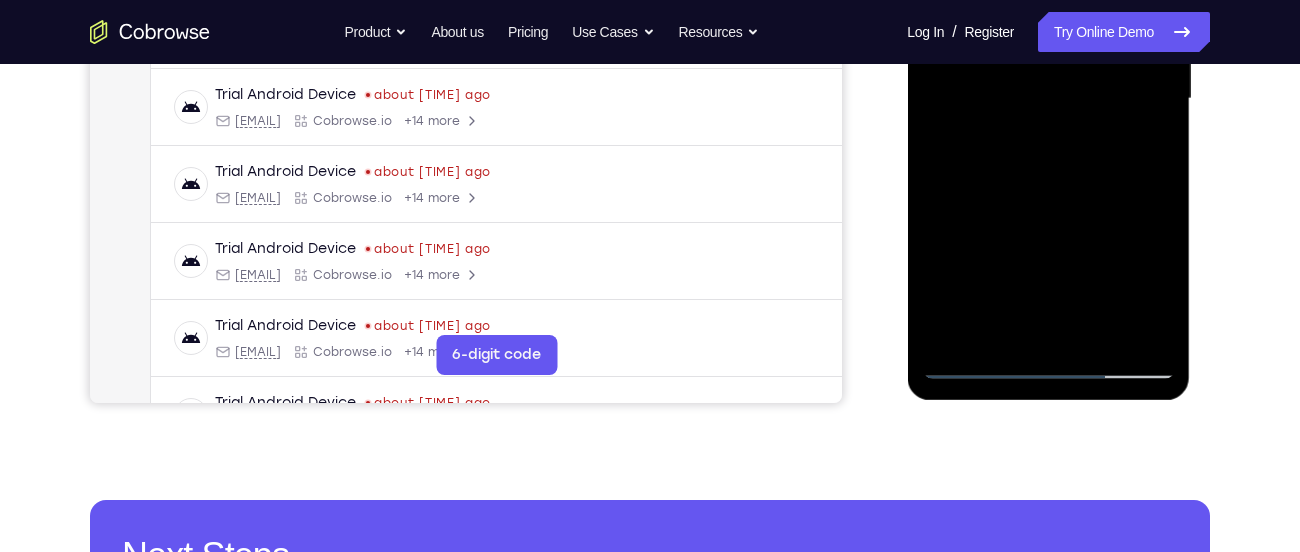 scroll, scrollTop: 529, scrollLeft: 0, axis: vertical 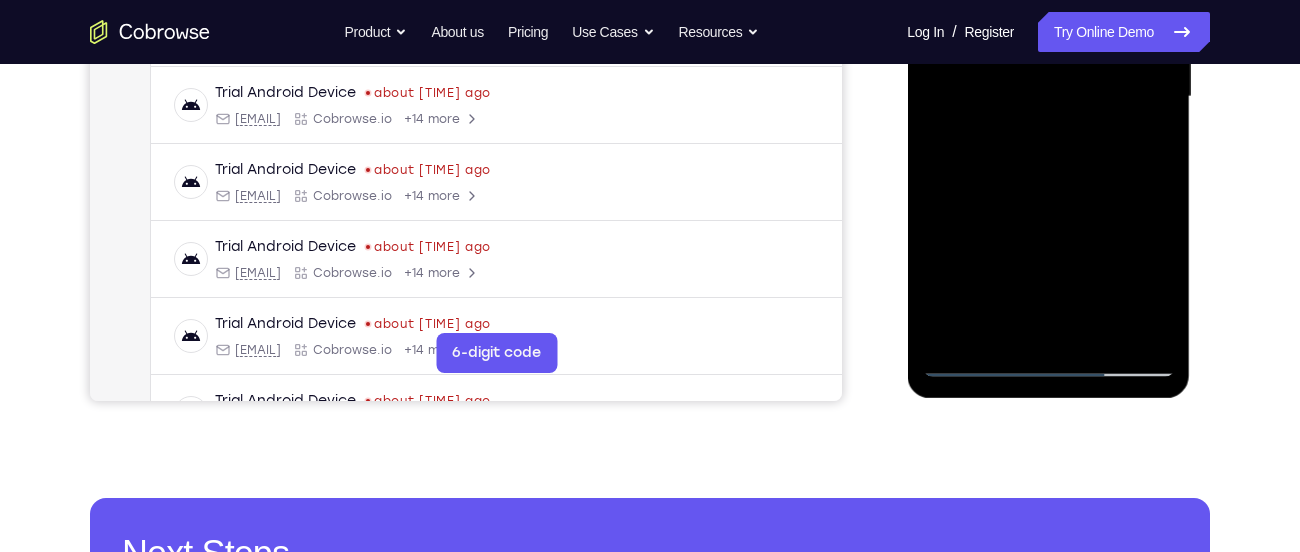 drag, startPoint x: 1086, startPoint y: 301, endPoint x: 1072, endPoint y: 168, distance: 133.73482 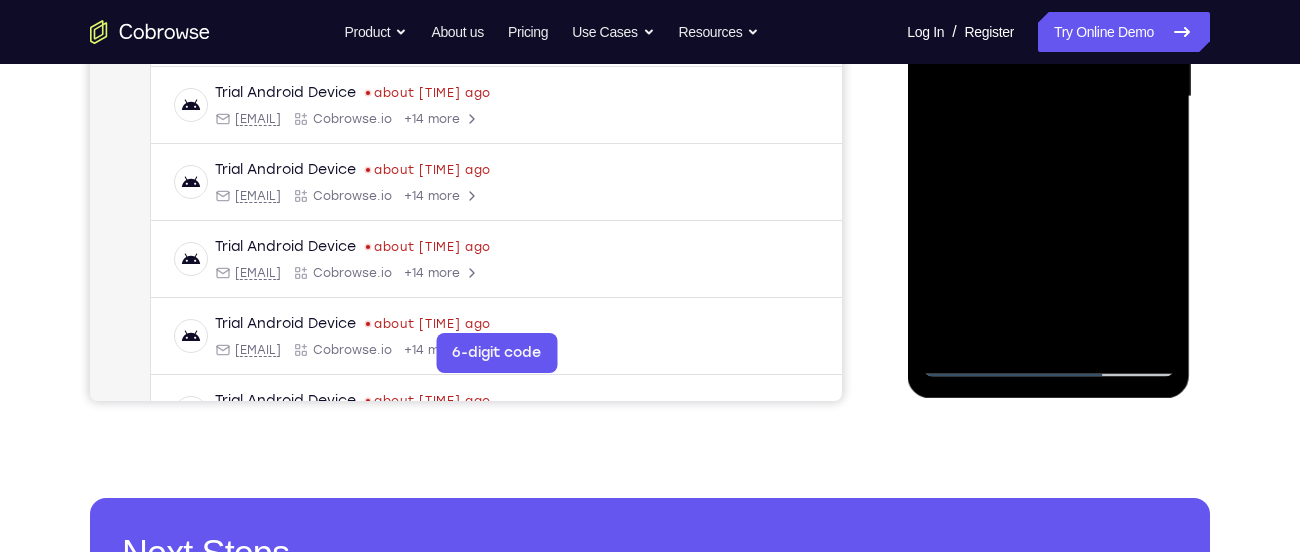drag, startPoint x: 1088, startPoint y: 322, endPoint x: 1050, endPoint y: 161, distance: 165.42369 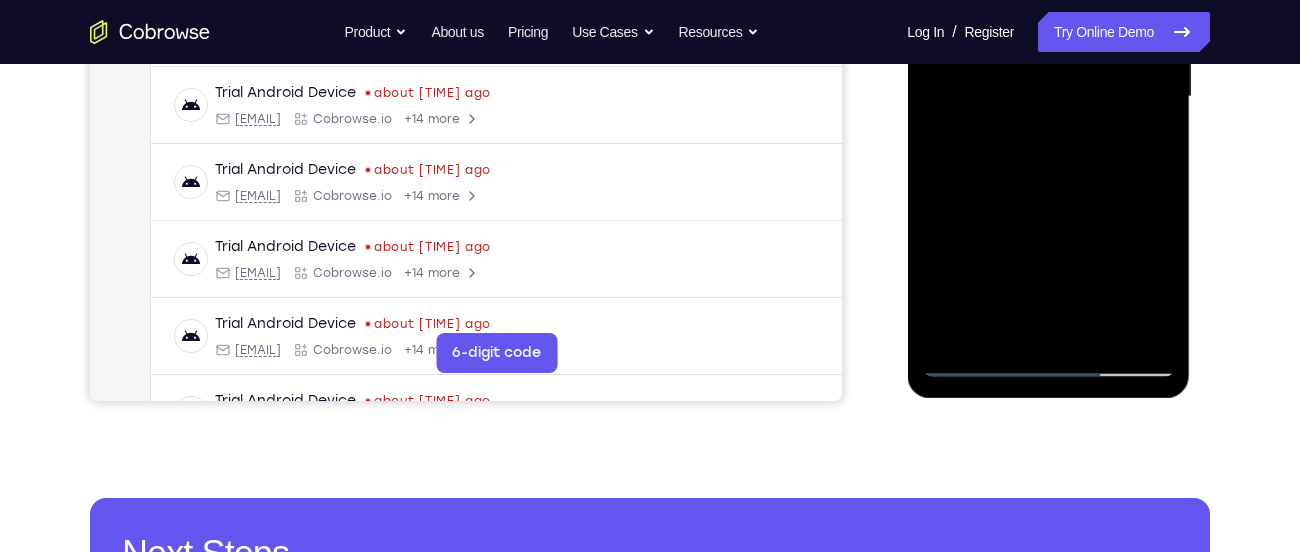 drag, startPoint x: 1105, startPoint y: 245, endPoint x: 1071, endPoint y: 113, distance: 136.30847 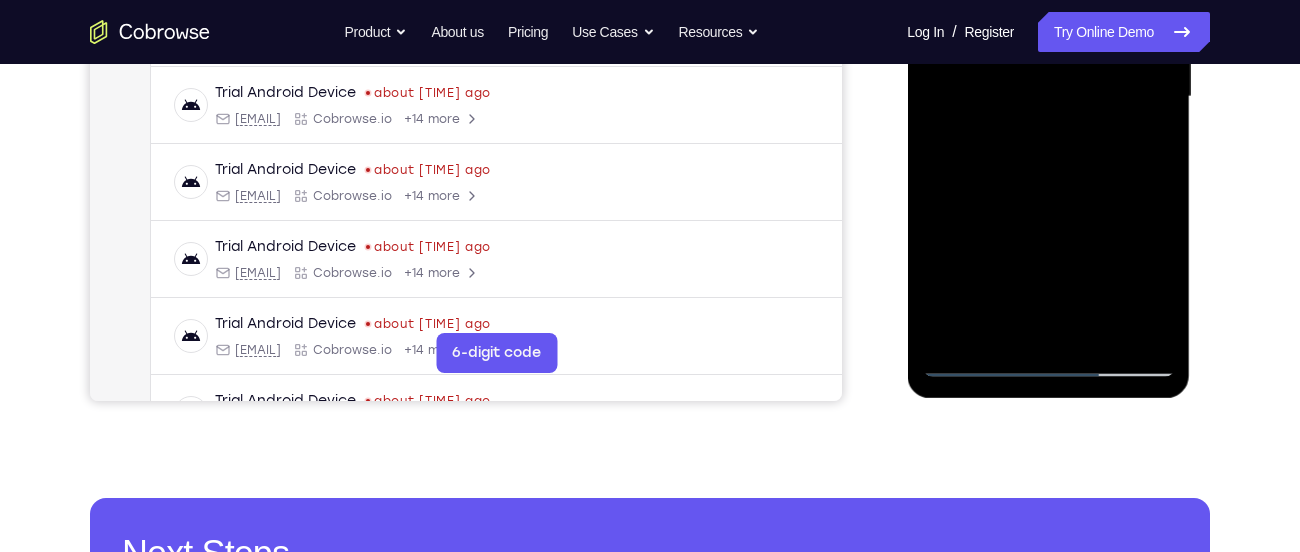 drag, startPoint x: 1097, startPoint y: 299, endPoint x: 1077, endPoint y: 215, distance: 86.34813 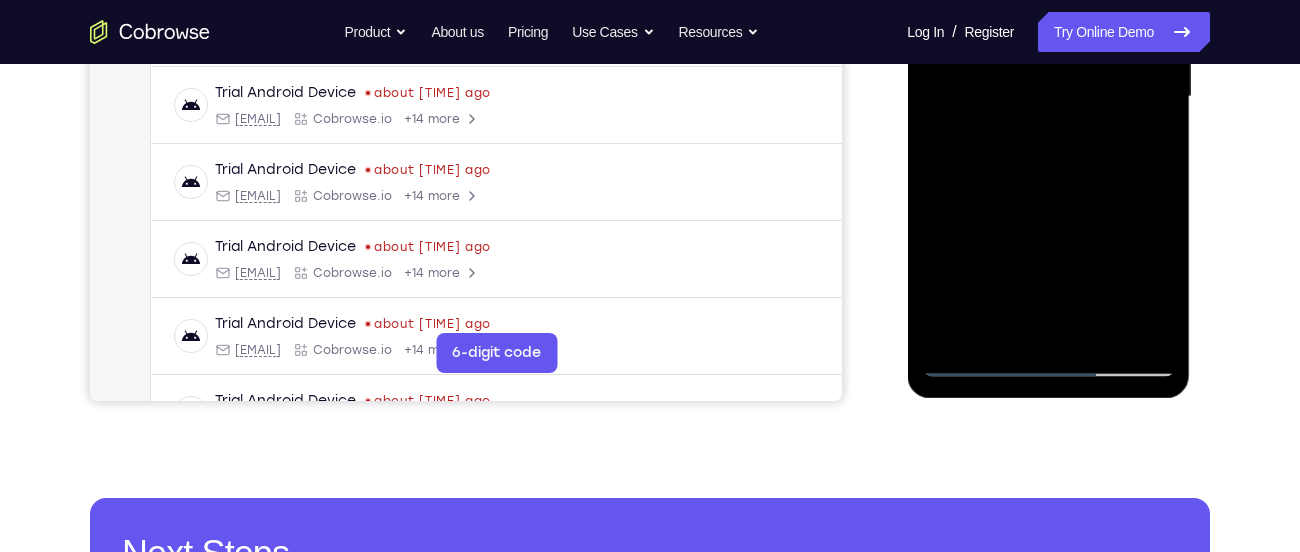 drag, startPoint x: 1121, startPoint y: 333, endPoint x: 1066, endPoint y: 151, distance: 190.1289 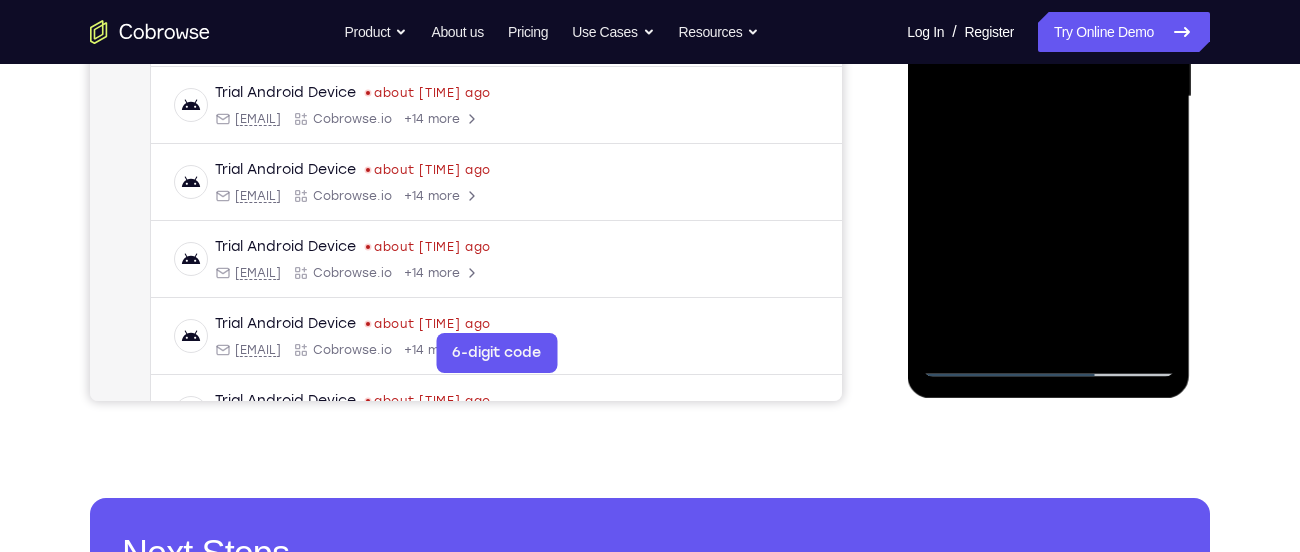 drag, startPoint x: 1111, startPoint y: 334, endPoint x: 1069, endPoint y: 214, distance: 127.13772 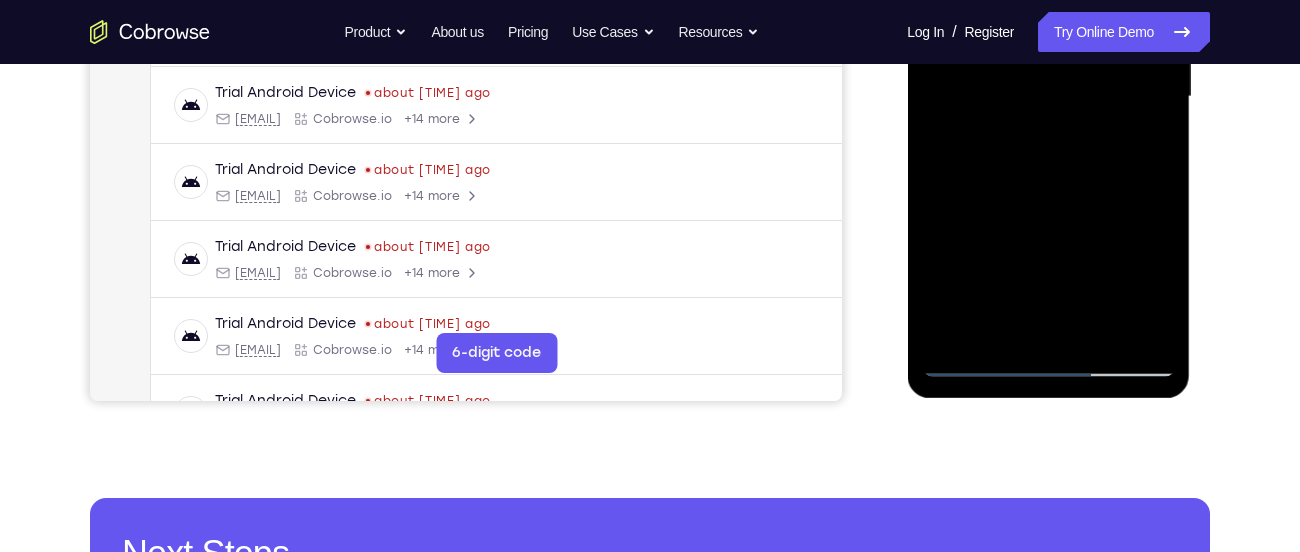 drag, startPoint x: 1073, startPoint y: 293, endPoint x: 1025, endPoint y: 108, distance: 191.12561 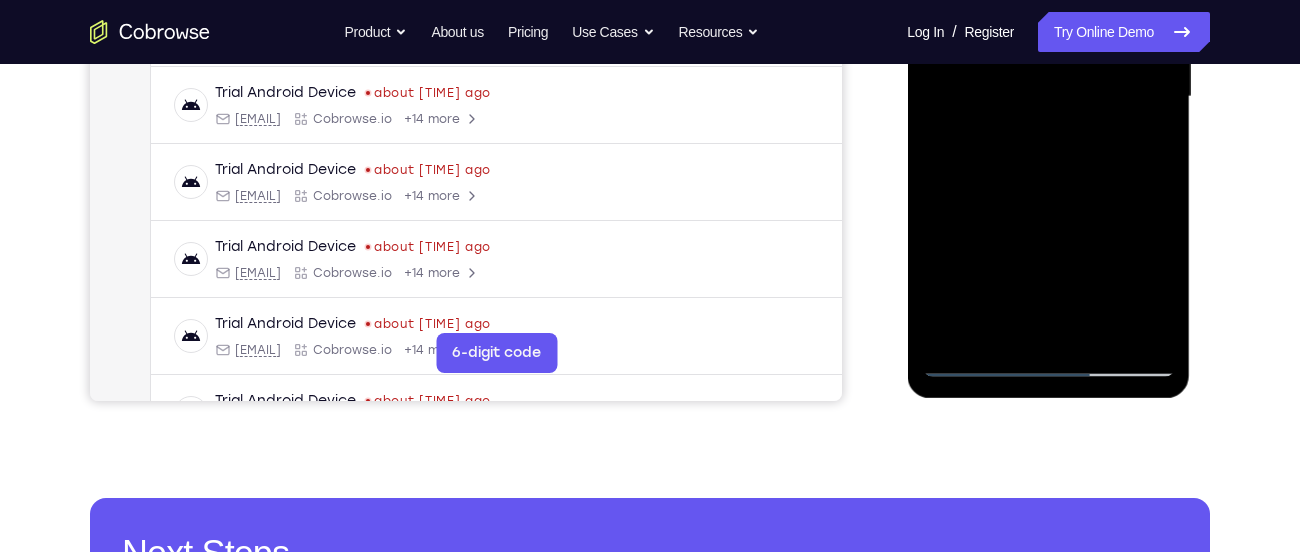 drag, startPoint x: 1131, startPoint y: 294, endPoint x: 1064, endPoint y: 120, distance: 186.45375 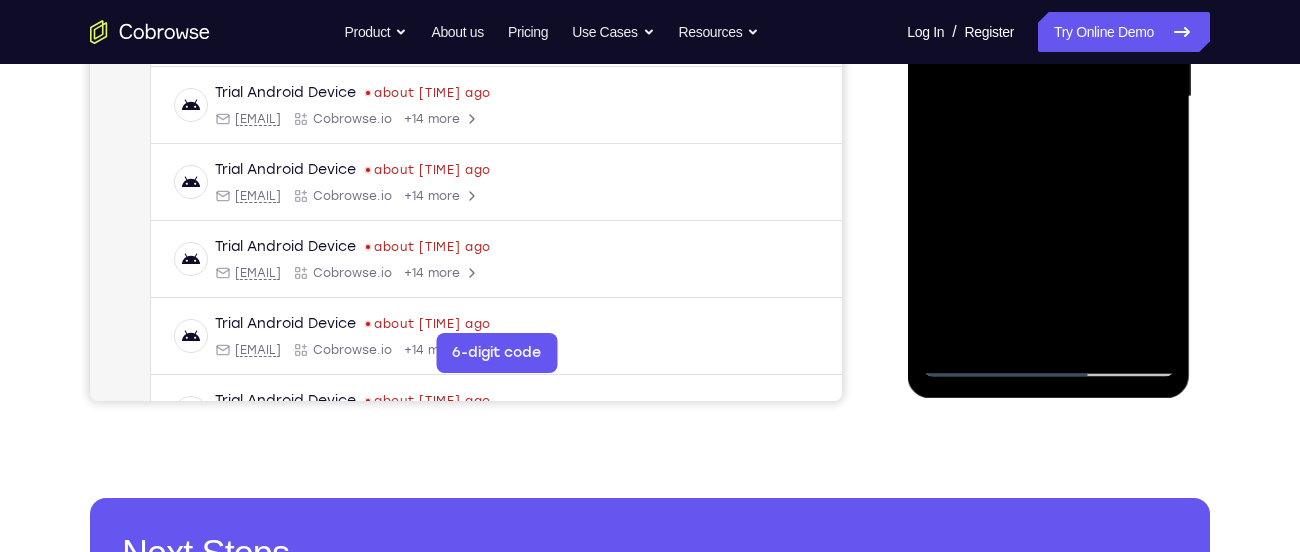 drag, startPoint x: 1119, startPoint y: 293, endPoint x: 1069, endPoint y: 168, distance: 134.62912 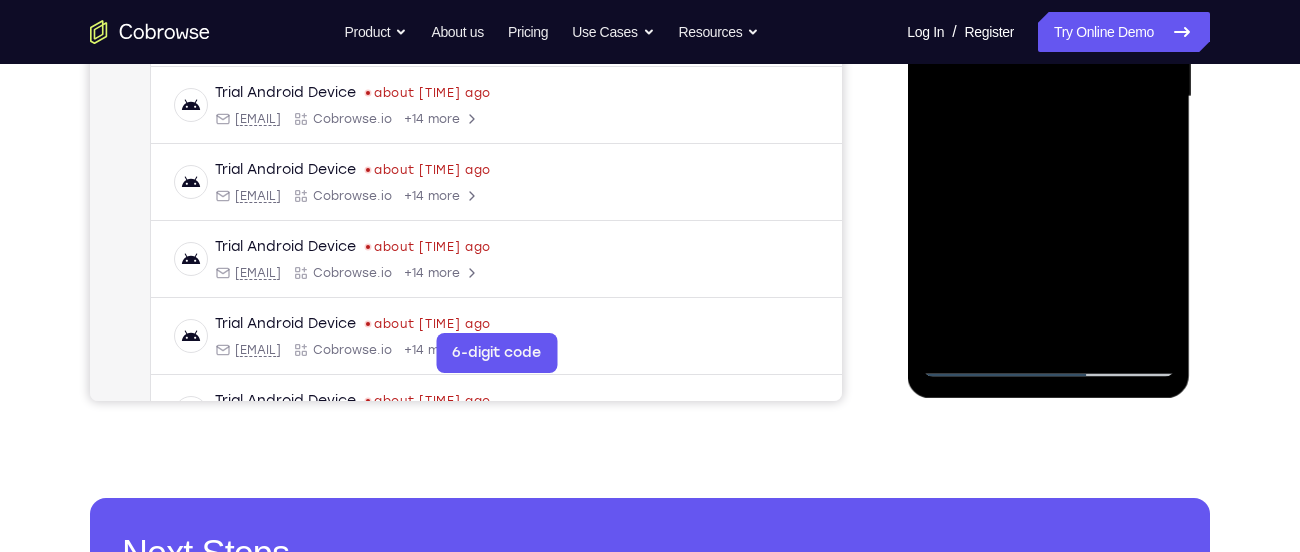 drag, startPoint x: 1111, startPoint y: 316, endPoint x: 1064, endPoint y: 168, distance: 155.28362 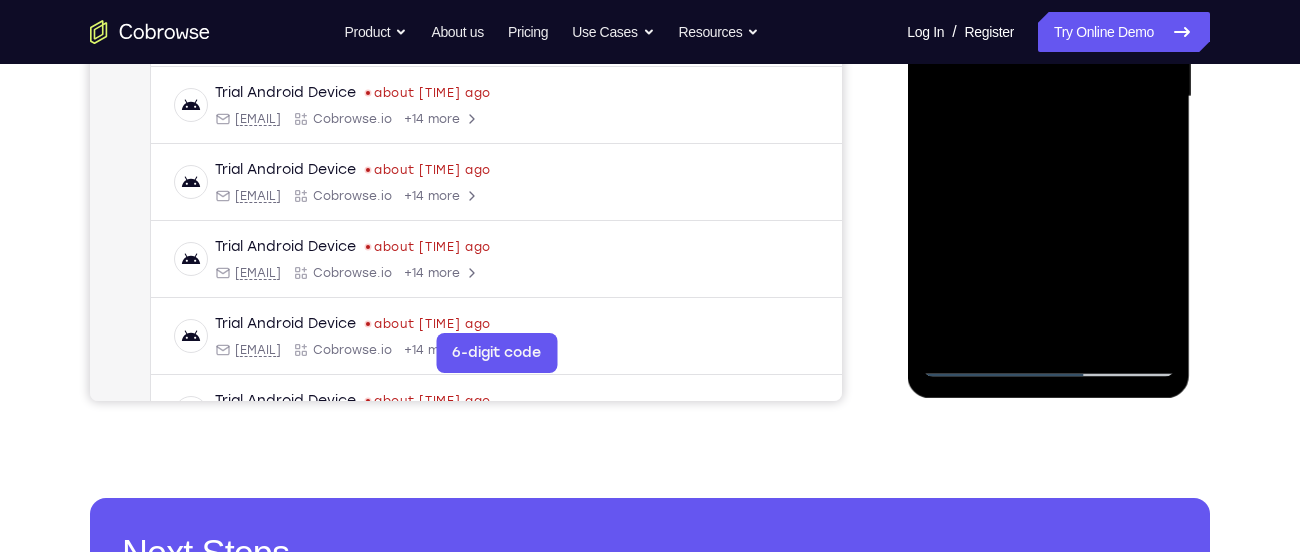 drag, startPoint x: 1112, startPoint y: 334, endPoint x: 1070, endPoint y: 183, distance: 156.73225 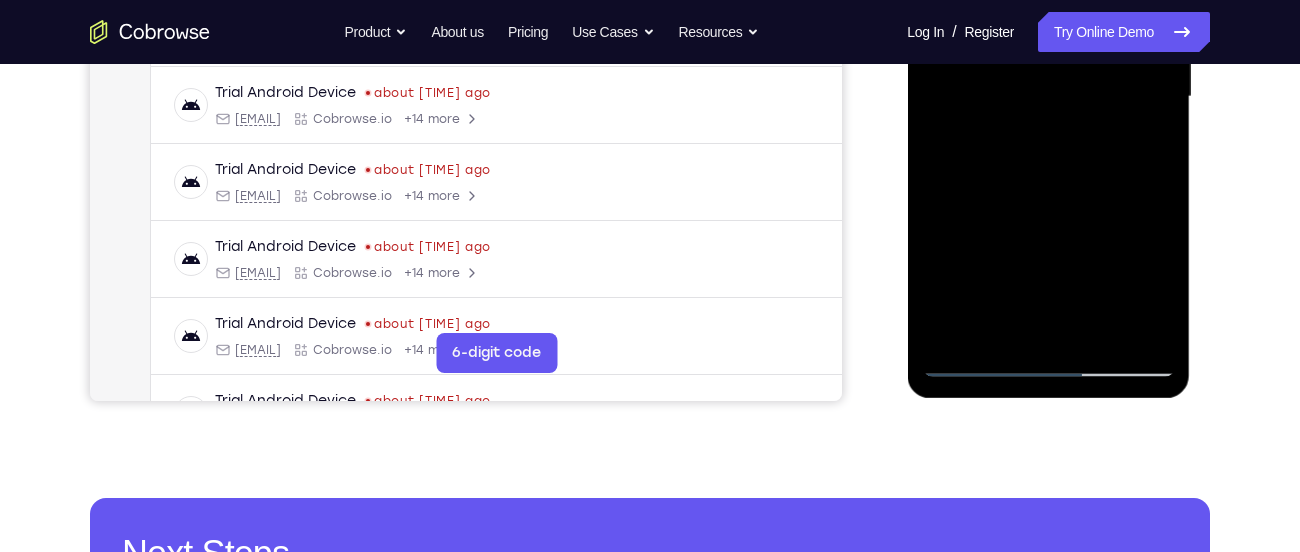 drag, startPoint x: 1096, startPoint y: 298, endPoint x: 1048, endPoint y: 131, distance: 173.76134 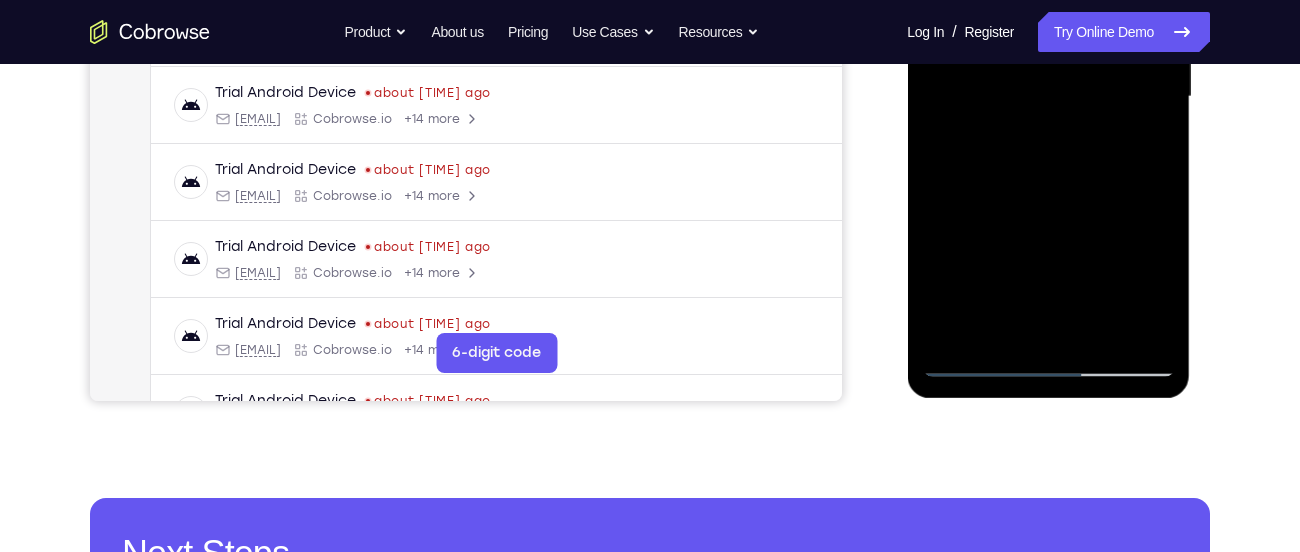 drag, startPoint x: 1141, startPoint y: 318, endPoint x: 1046, endPoint y: 104, distance: 234.13885 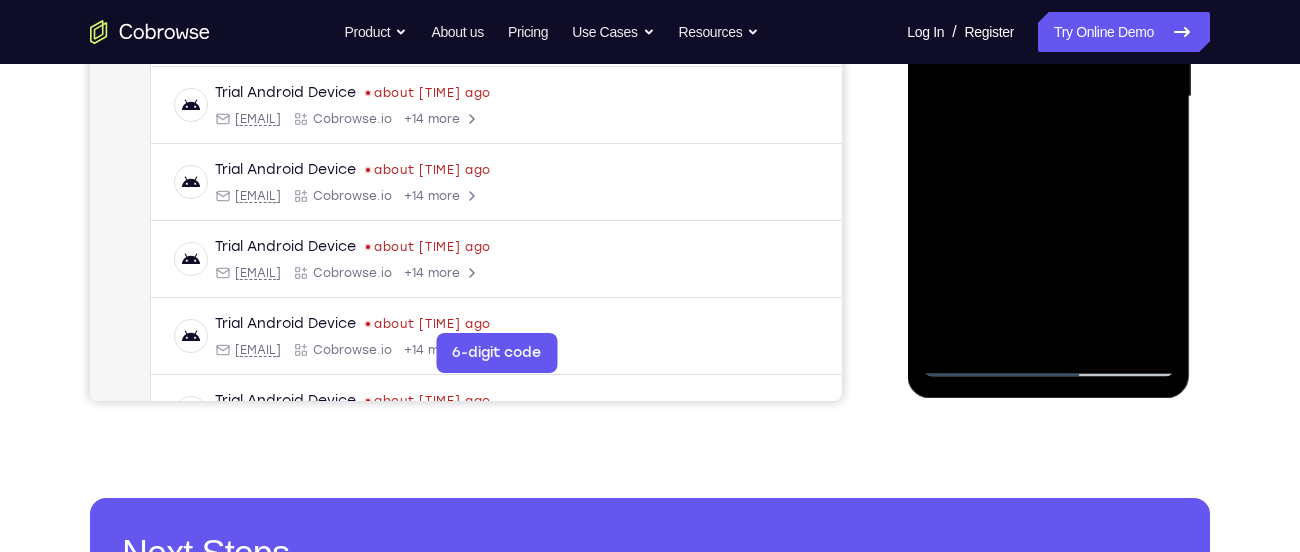 drag, startPoint x: 1124, startPoint y: 326, endPoint x: 1041, endPoint y: 179, distance: 168.8135 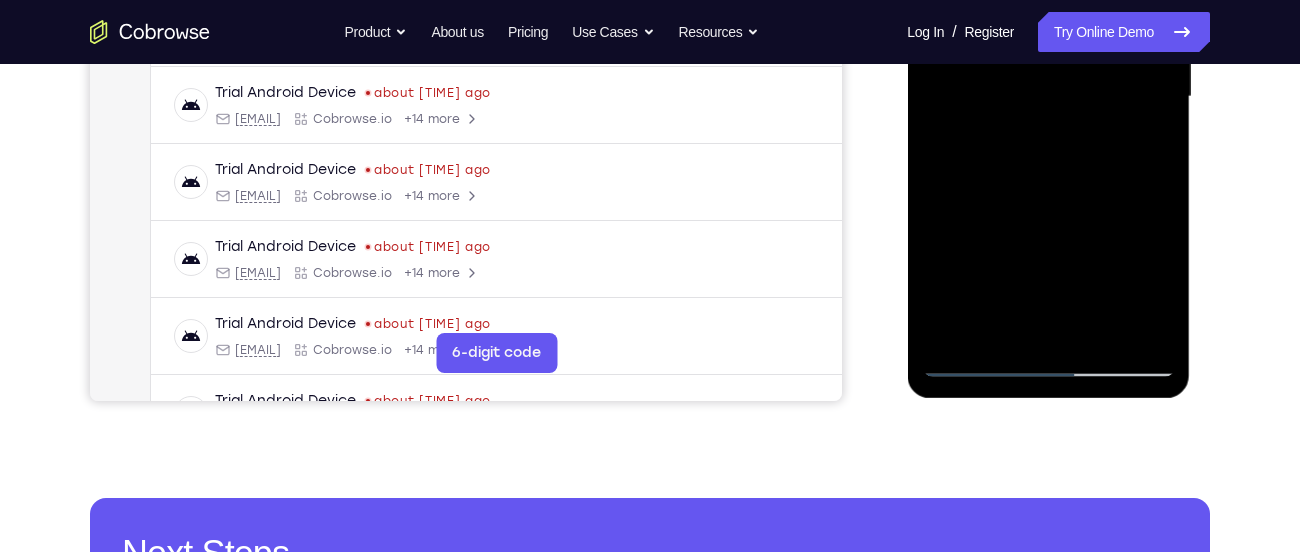 drag, startPoint x: 1105, startPoint y: 321, endPoint x: 1056, endPoint y: 212, distance: 119.507324 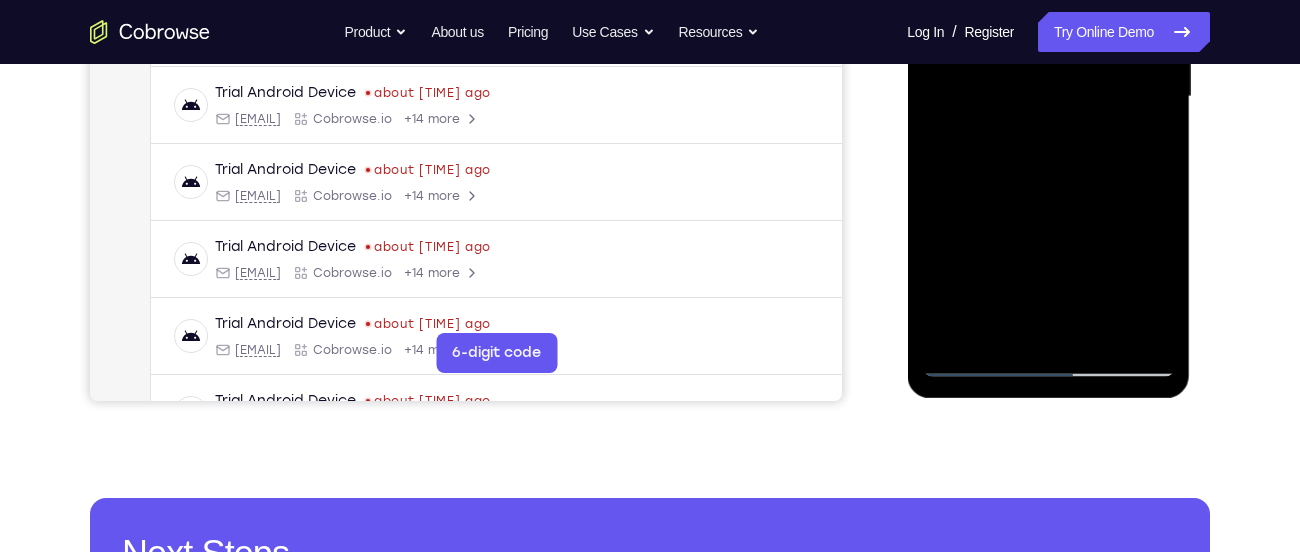 drag, startPoint x: 1108, startPoint y: 309, endPoint x: 1037, endPoint y: 150, distance: 174.13214 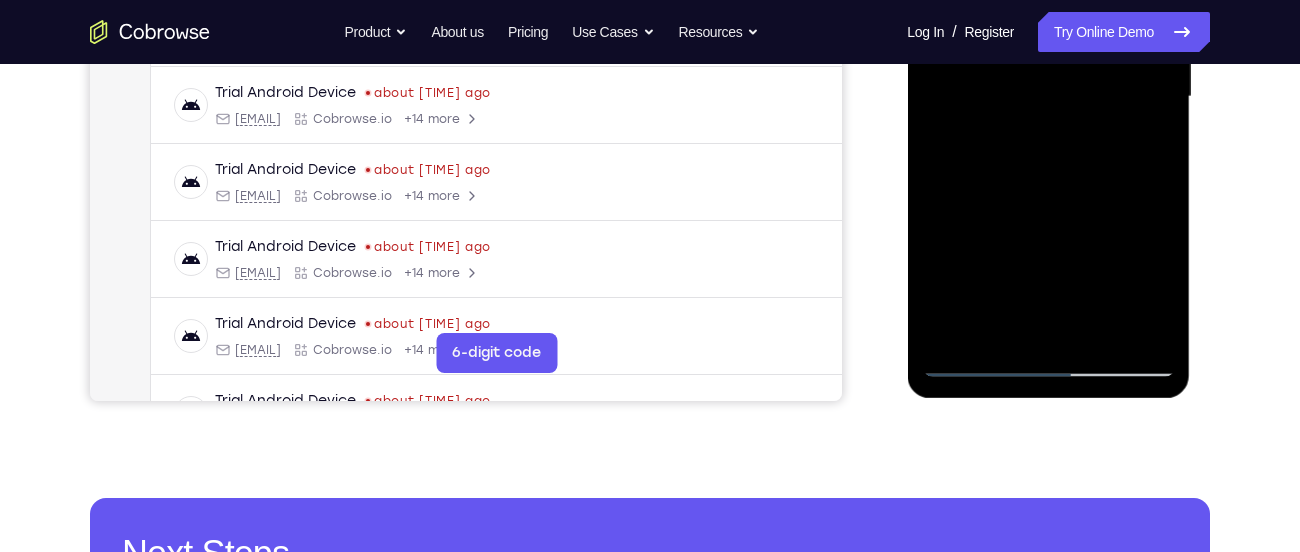 drag, startPoint x: 1112, startPoint y: 307, endPoint x: 1036, endPoint y: 144, distance: 179.84715 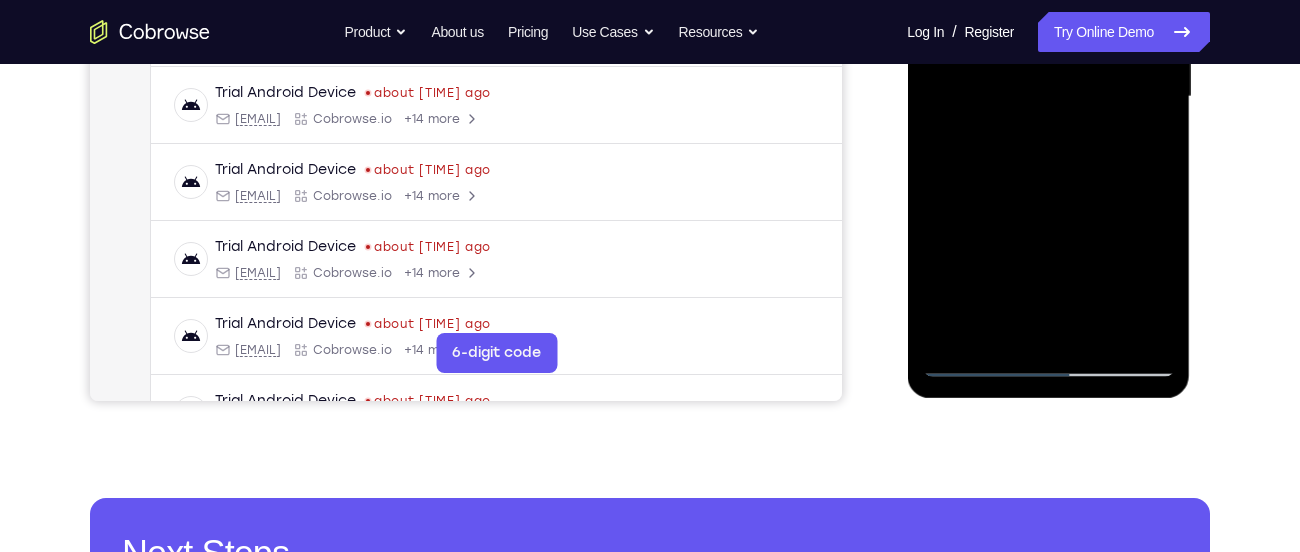 drag, startPoint x: 1124, startPoint y: 281, endPoint x: 1077, endPoint y: 148, distance: 141.06027 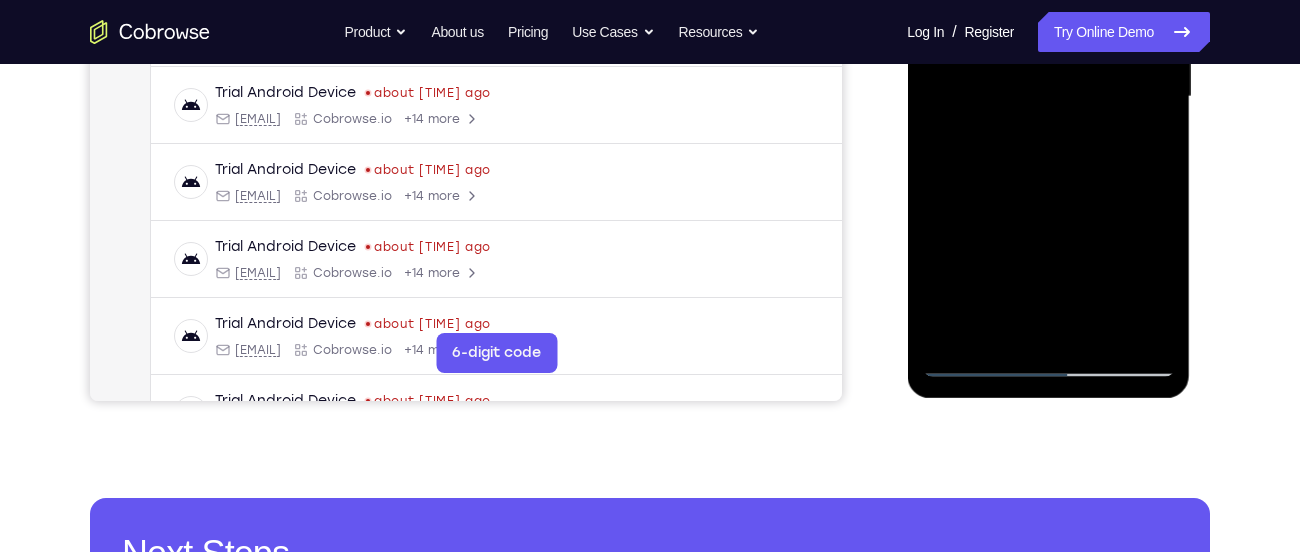 drag, startPoint x: 1127, startPoint y: 318, endPoint x: 1037, endPoint y: 156, distance: 185.32135 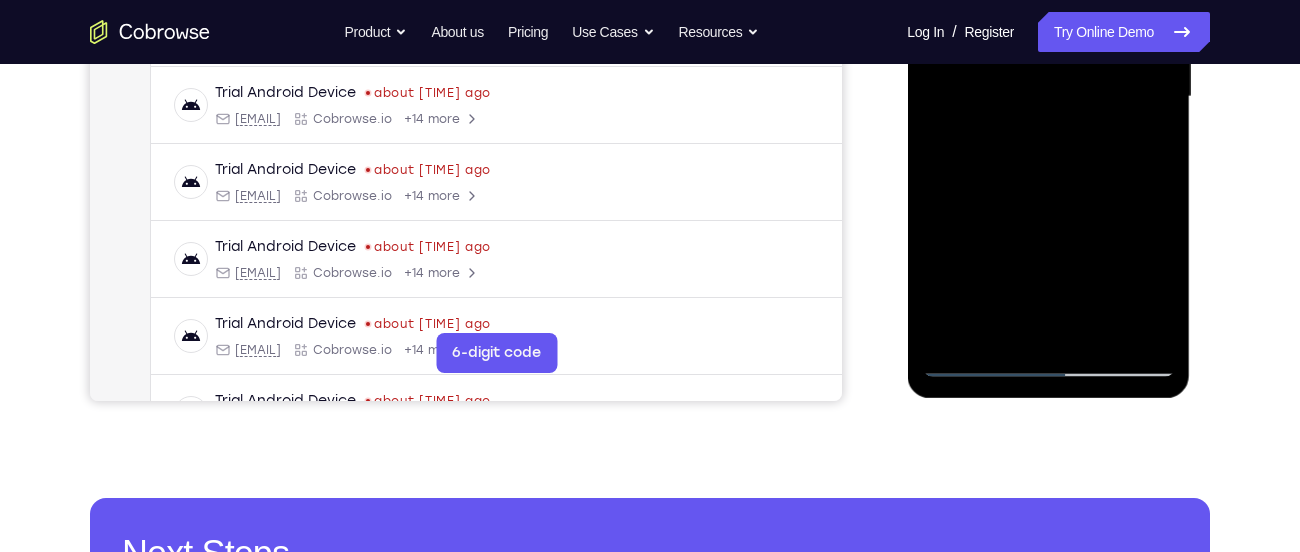 drag, startPoint x: 1123, startPoint y: 271, endPoint x: 1088, endPoint y: 143, distance: 132.69891 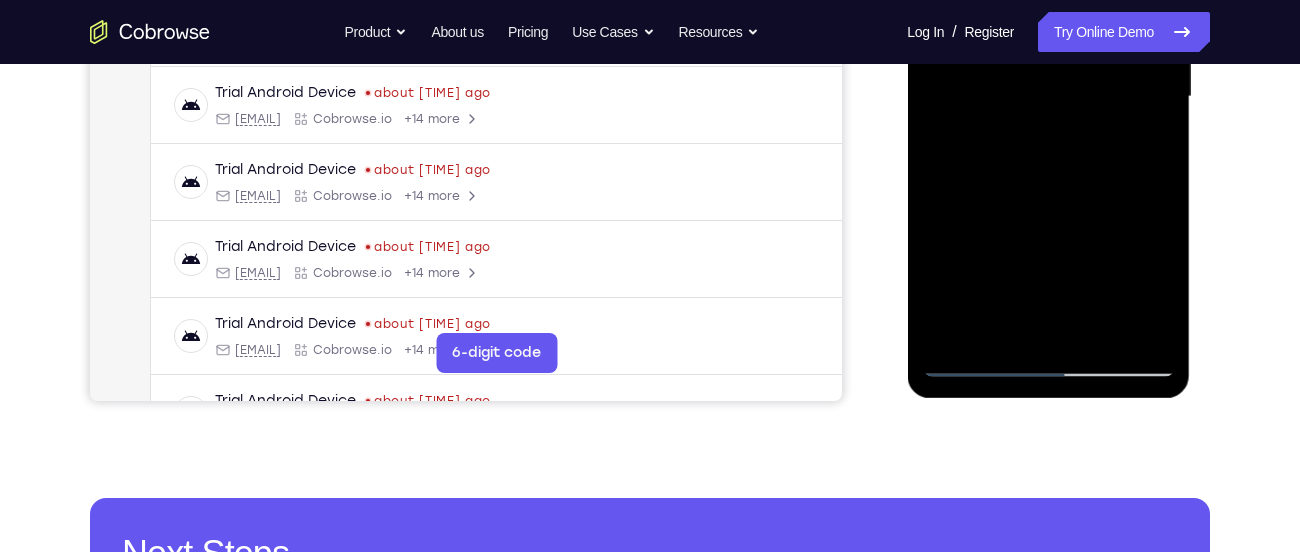 drag, startPoint x: 1106, startPoint y: 261, endPoint x: 1070, endPoint y: 196, distance: 74.30343 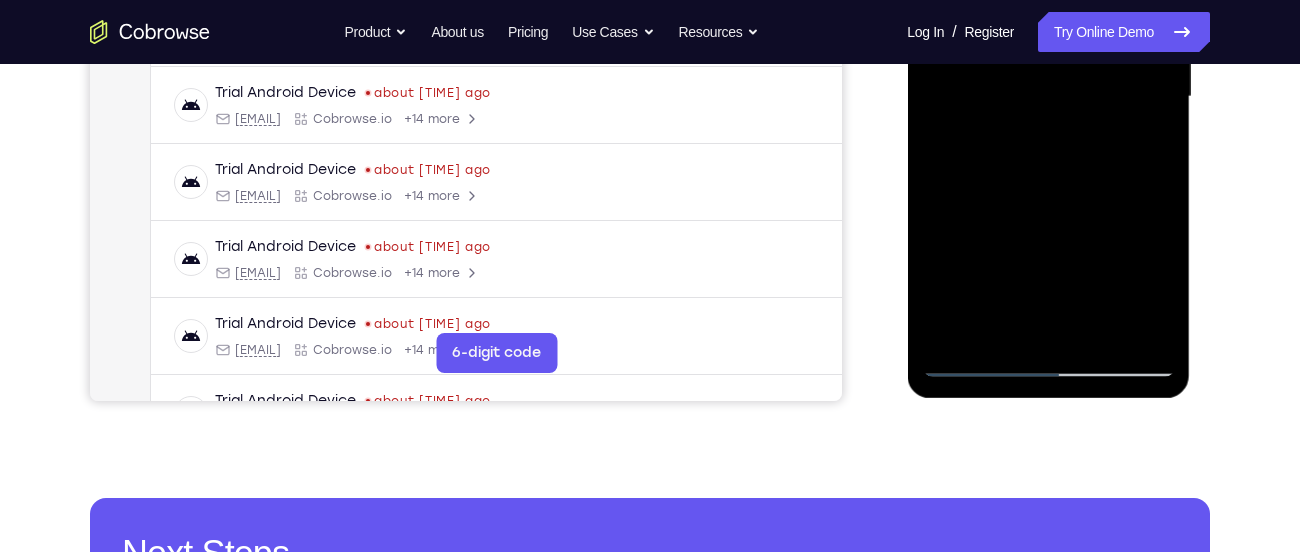 drag, startPoint x: 1121, startPoint y: 298, endPoint x: 1053, endPoint y: 142, distance: 170.17638 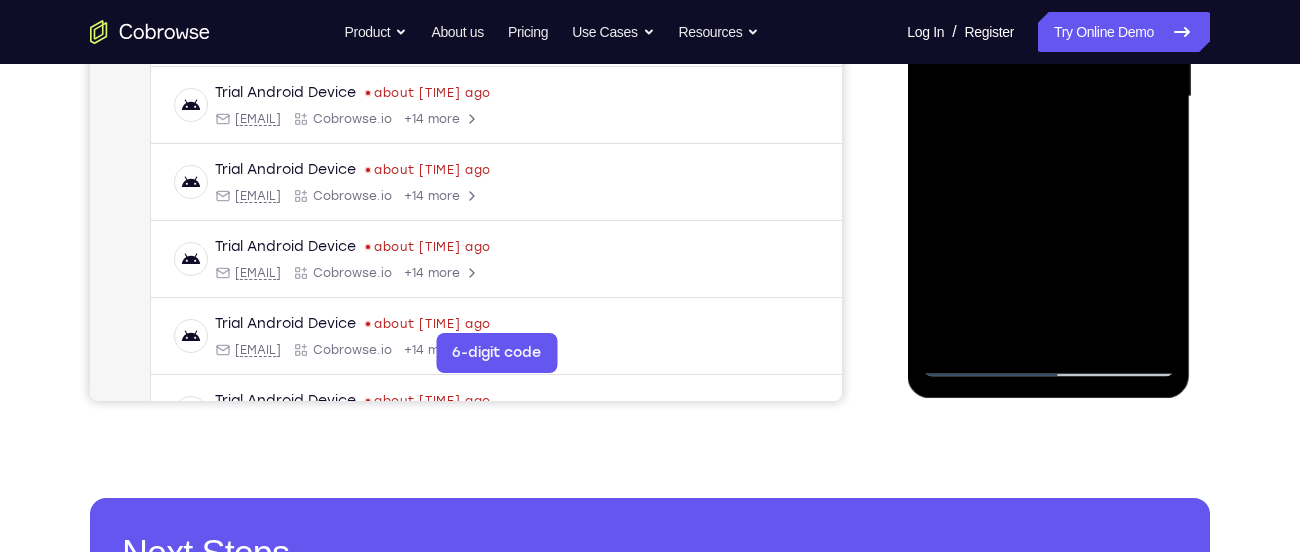 drag, startPoint x: 1126, startPoint y: 296, endPoint x: 1029, endPoint y: 127, distance: 194.85892 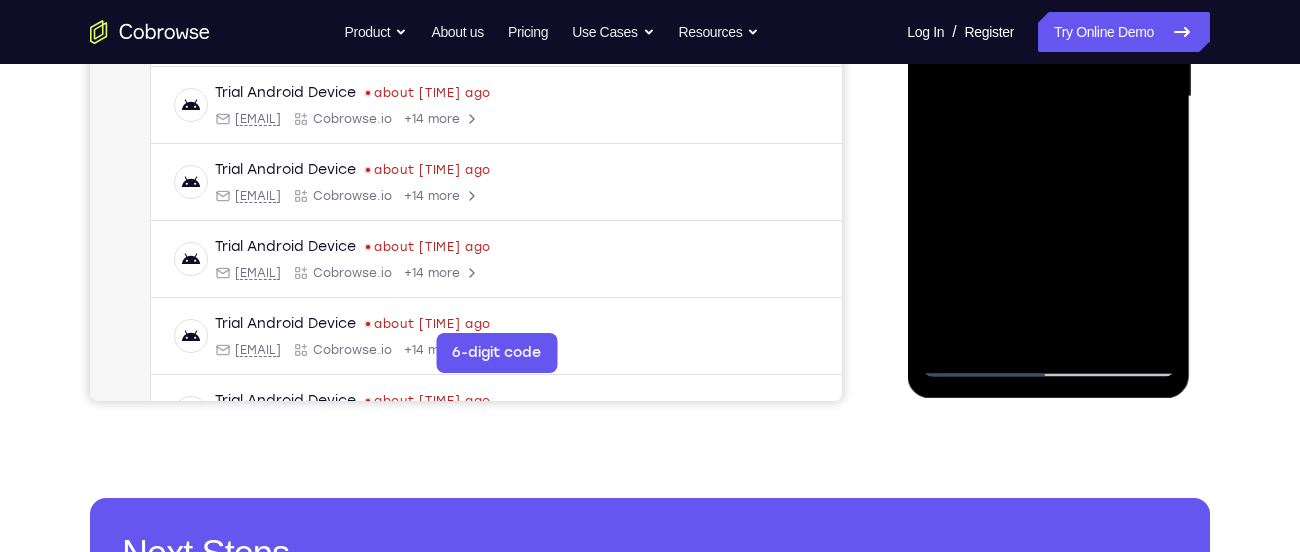 drag, startPoint x: 1069, startPoint y: 281, endPoint x: 1061, endPoint y: 143, distance: 138.23169 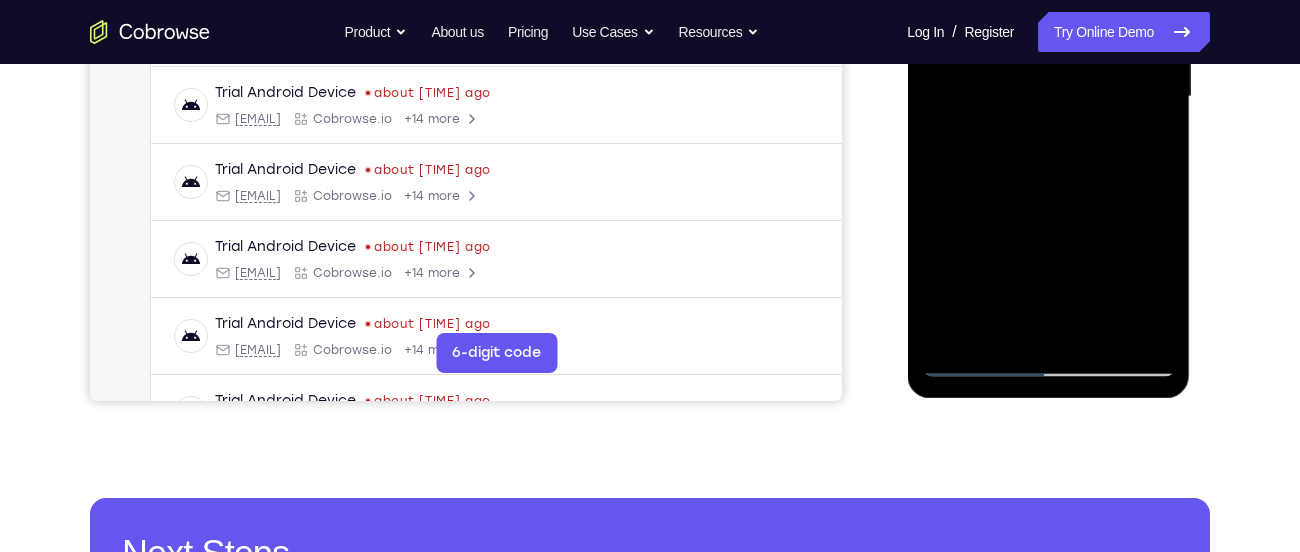 drag, startPoint x: 1085, startPoint y: 308, endPoint x: 1064, endPoint y: 136, distance: 173.27724 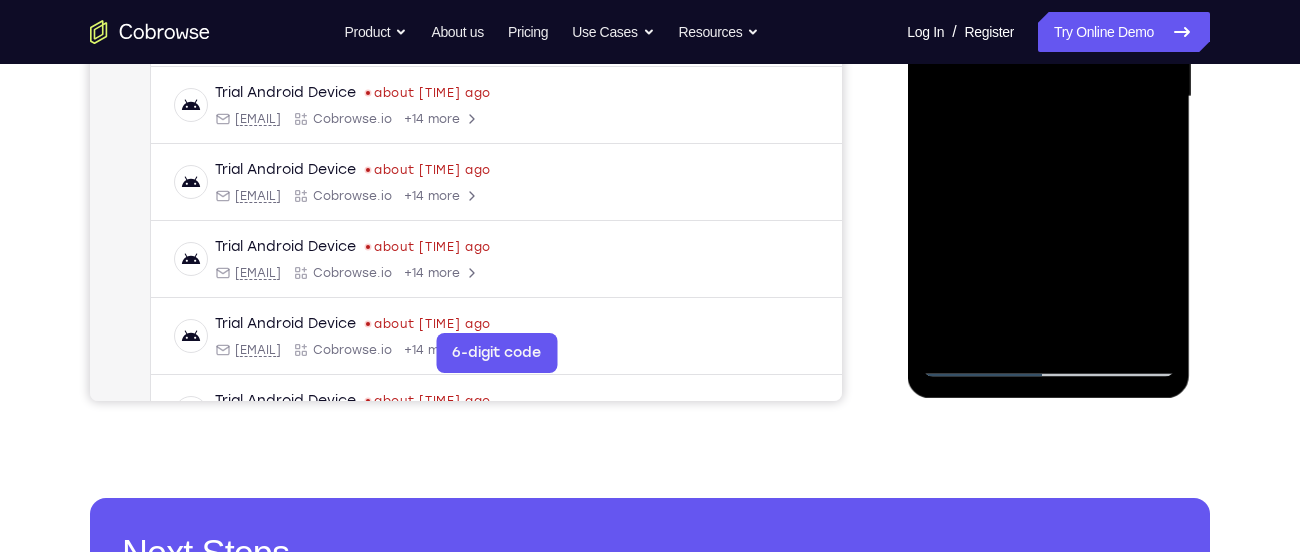 drag, startPoint x: 1093, startPoint y: 299, endPoint x: 1071, endPoint y: 187, distance: 114.14027 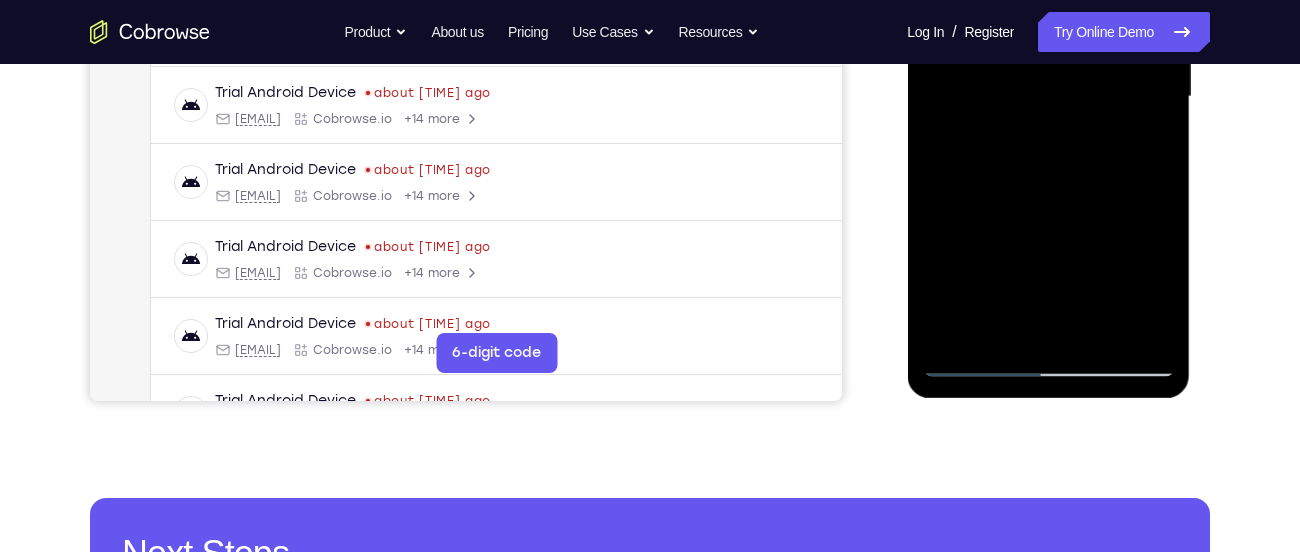 drag, startPoint x: 1081, startPoint y: 336, endPoint x: 1062, endPoint y: 165, distance: 172.05232 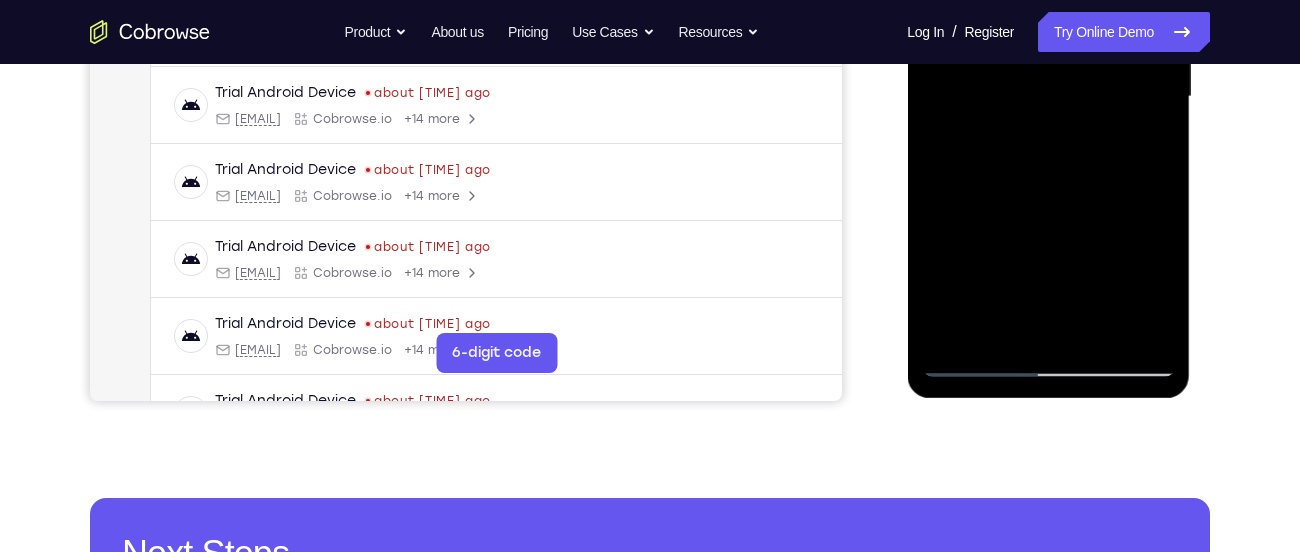 drag, startPoint x: 1078, startPoint y: 310, endPoint x: 1055, endPoint y: 156, distance: 155.70805 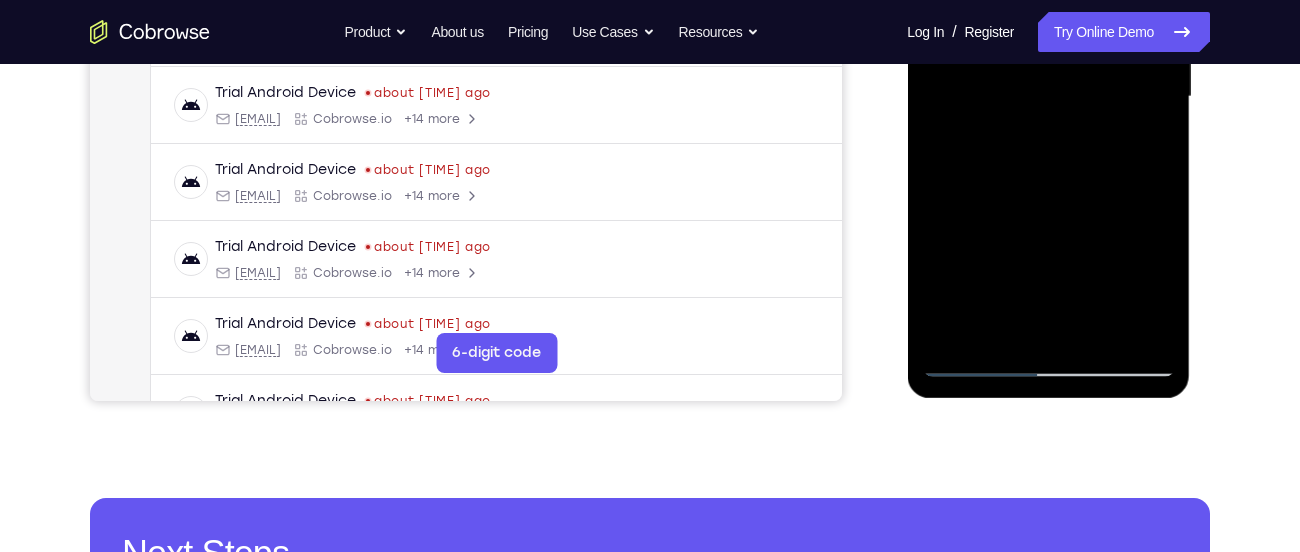 drag, startPoint x: 1088, startPoint y: 270, endPoint x: 1073, endPoint y: 201, distance: 70.61161 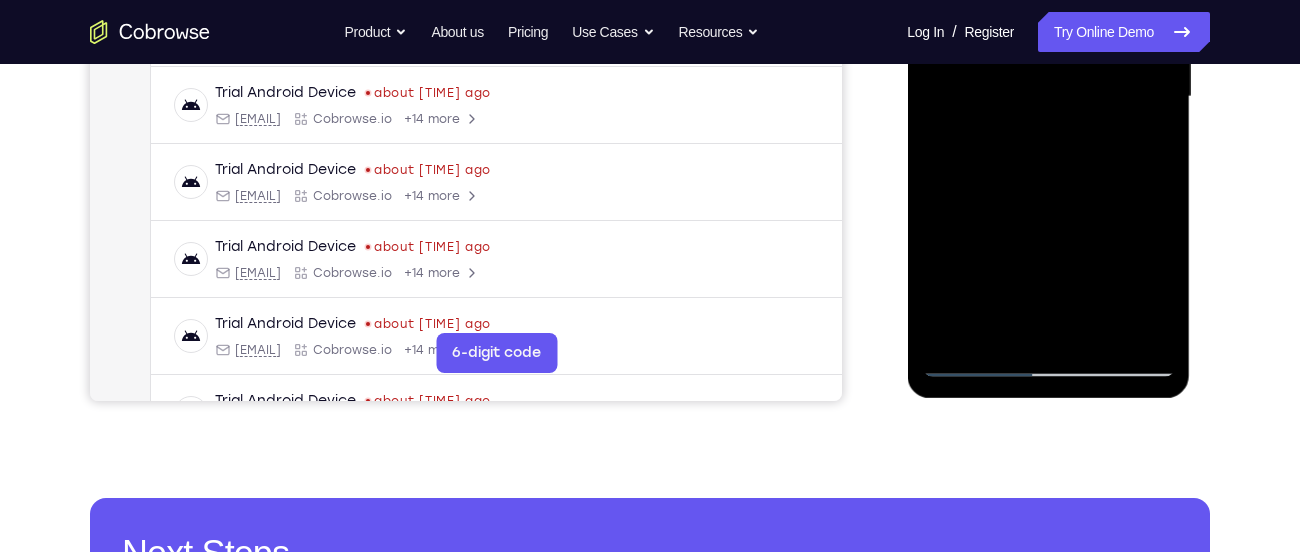 drag, startPoint x: 1082, startPoint y: 333, endPoint x: 1053, endPoint y: 186, distance: 149.83324 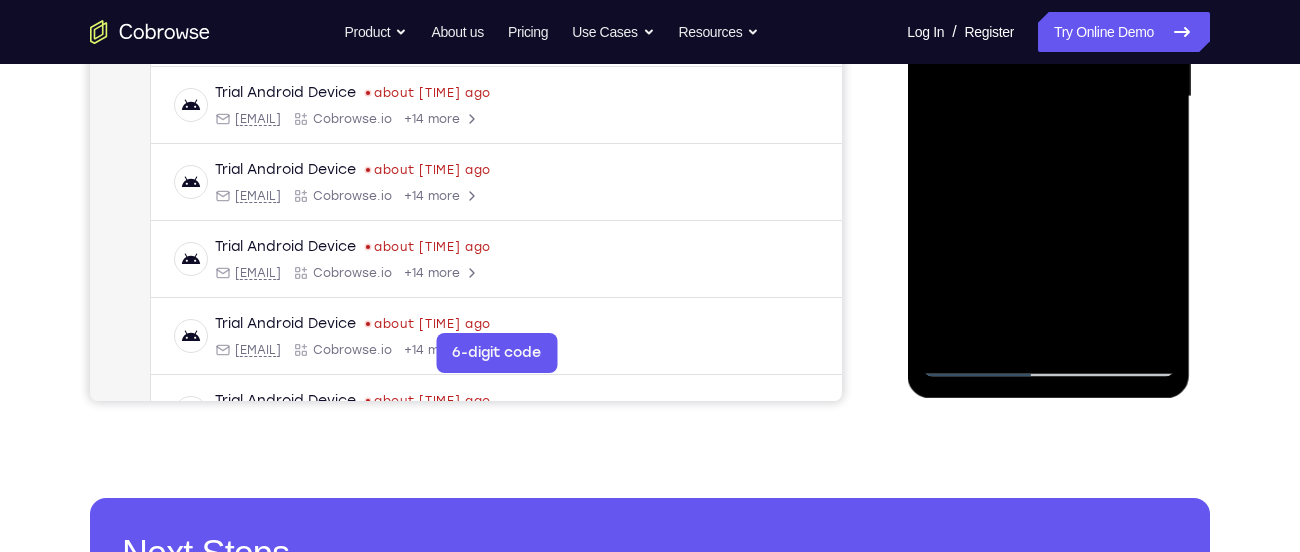 drag, startPoint x: 1101, startPoint y: 289, endPoint x: 1039, endPoint y: 125, distance: 175.32826 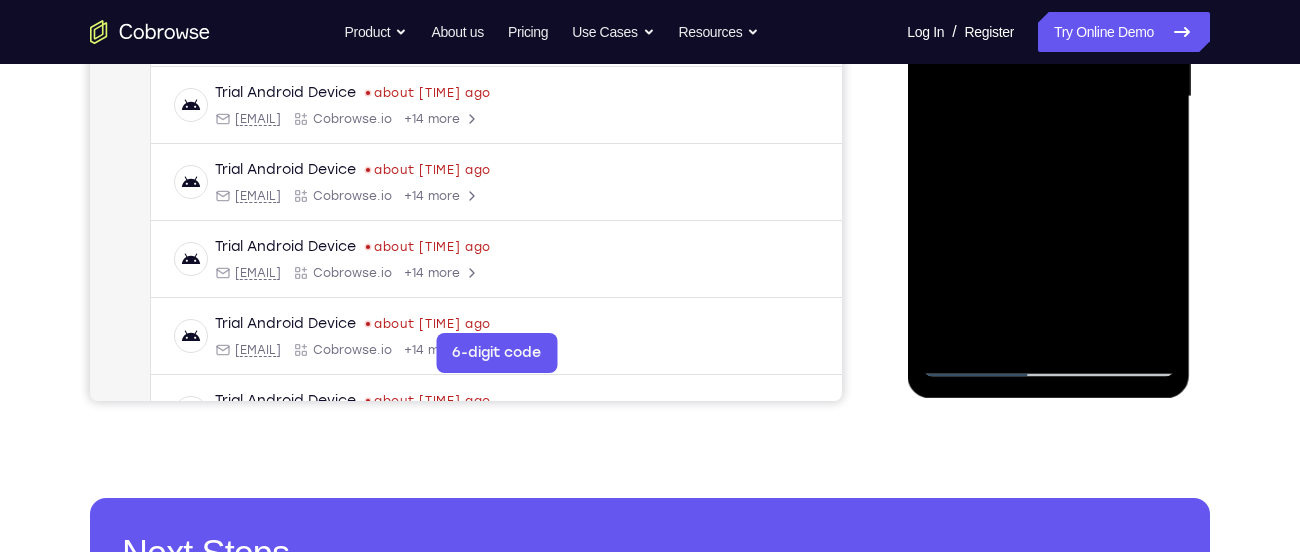 drag, startPoint x: 1079, startPoint y: 338, endPoint x: 1045, endPoint y: 127, distance: 213.72179 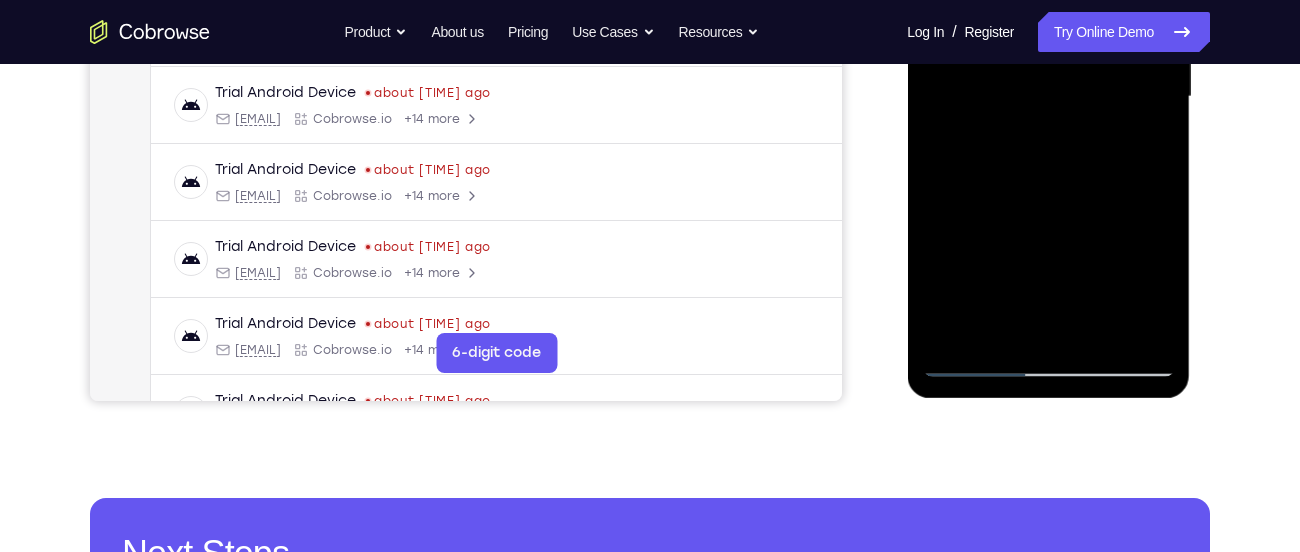 drag, startPoint x: 1090, startPoint y: 236, endPoint x: 1083, endPoint y: 208, distance: 28.86174 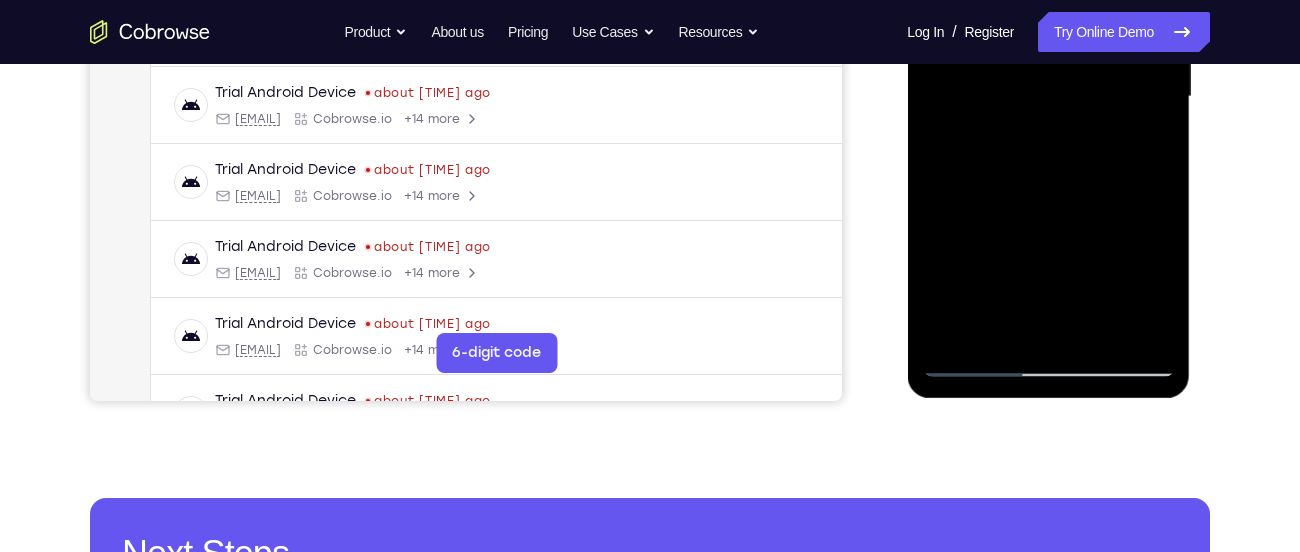 drag, startPoint x: 1099, startPoint y: 318, endPoint x: 1044, endPoint y: 181, distance: 147.62791 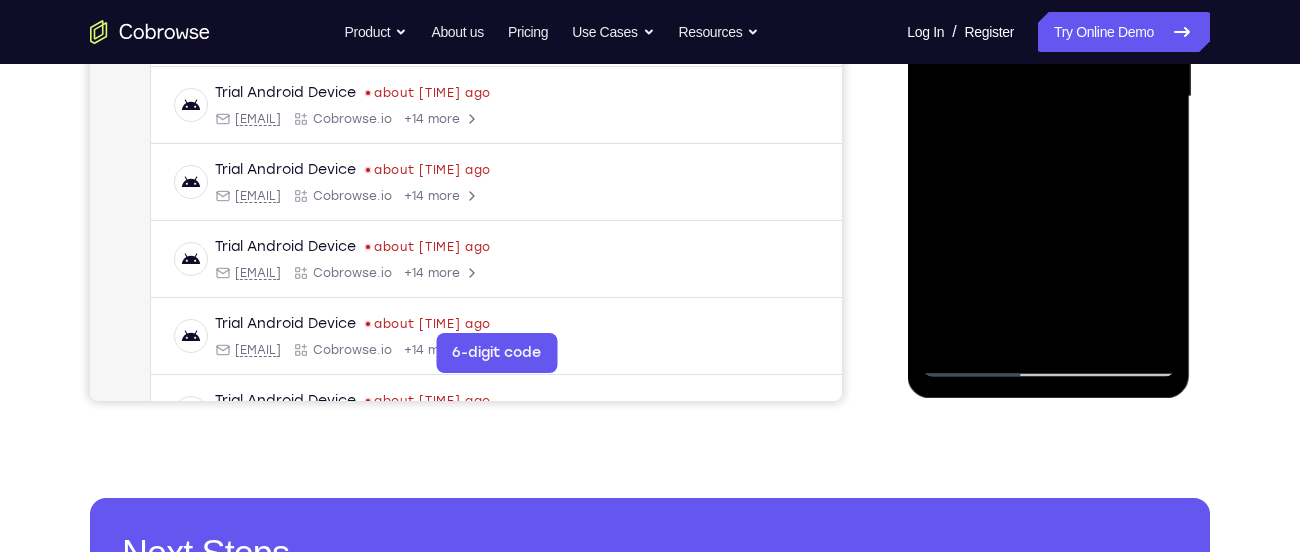 drag, startPoint x: 1072, startPoint y: 266, endPoint x: 1003, endPoint y: 67, distance: 210.62288 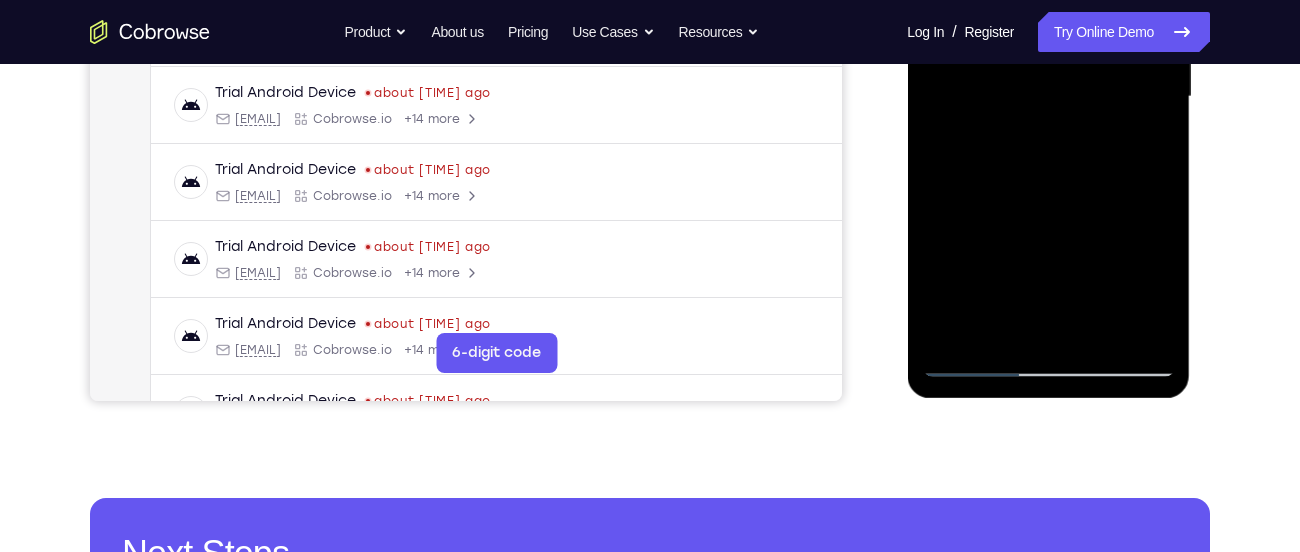 drag, startPoint x: 1051, startPoint y: 271, endPoint x: 1017, endPoint y: 162, distance: 114.17968 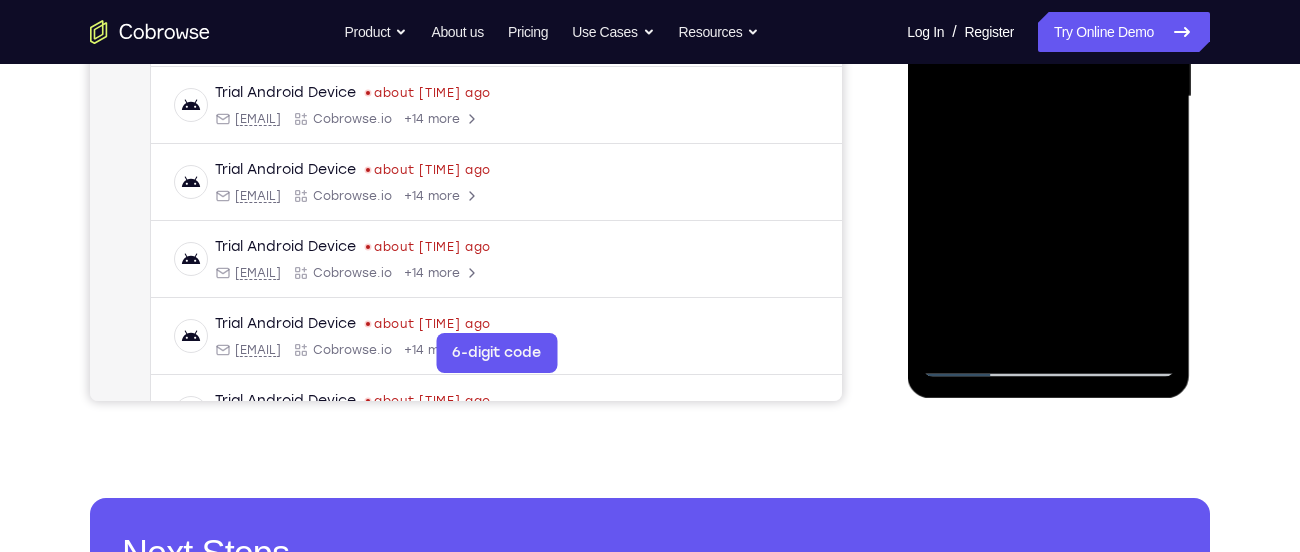 drag, startPoint x: 1038, startPoint y: 331, endPoint x: 1031, endPoint y: 188, distance: 143.17122 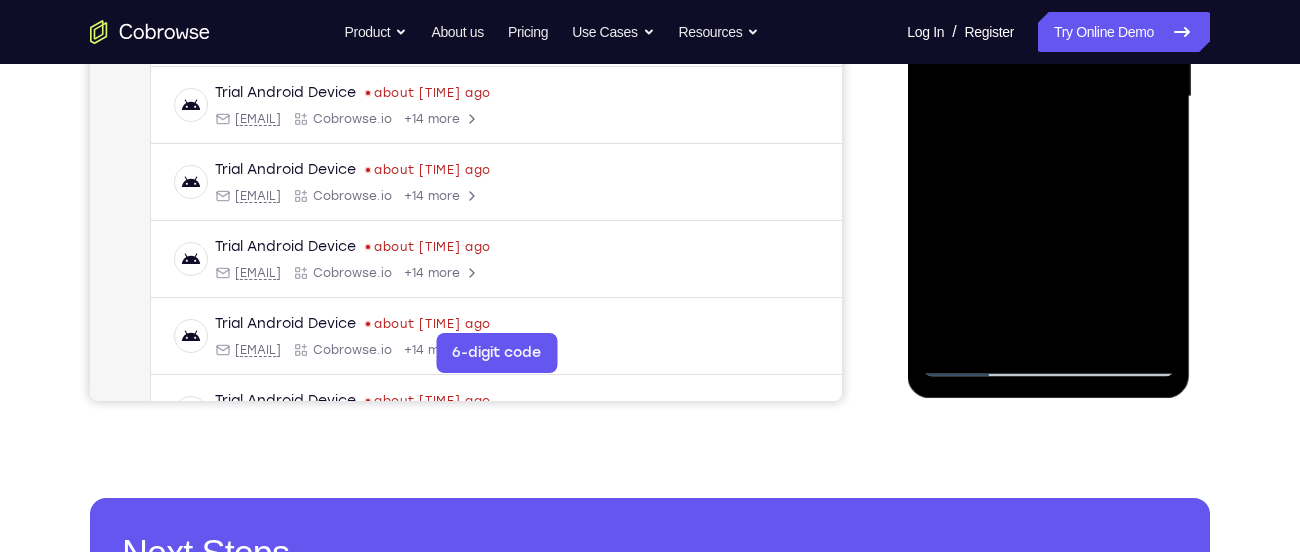 drag, startPoint x: 1053, startPoint y: 294, endPoint x: 1045, endPoint y: 112, distance: 182.17574 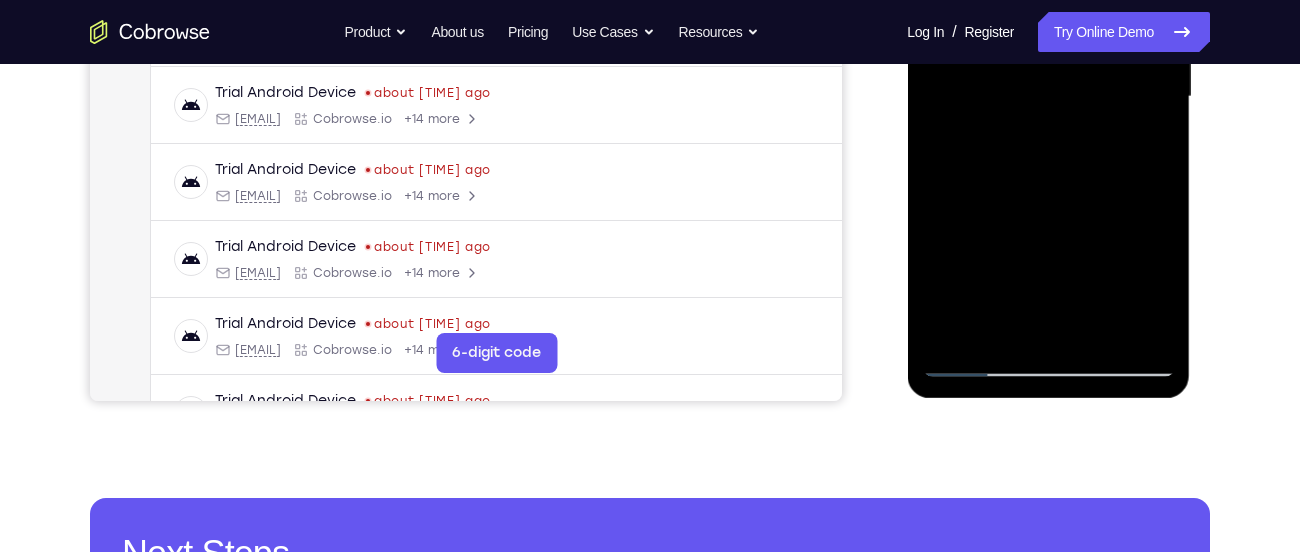 drag, startPoint x: 1064, startPoint y: 279, endPoint x: 1057, endPoint y: 131, distance: 148.16545 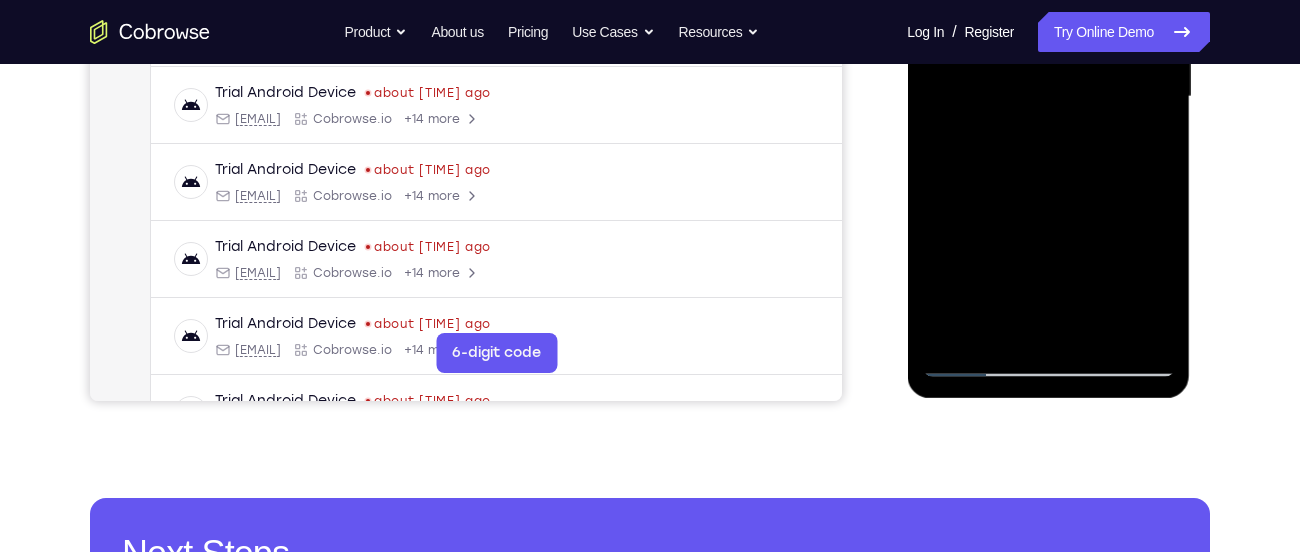 drag, startPoint x: 1079, startPoint y: 301, endPoint x: 1057, endPoint y: 119, distance: 183.32484 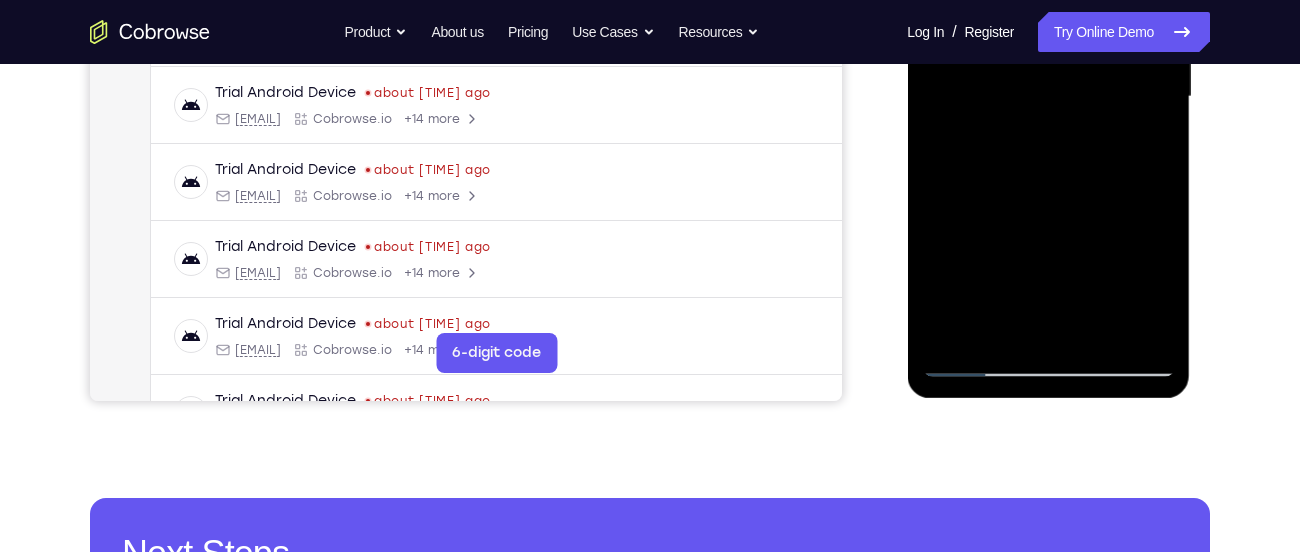 drag, startPoint x: 1062, startPoint y: 312, endPoint x: 1056, endPoint y: 159, distance: 153.1176 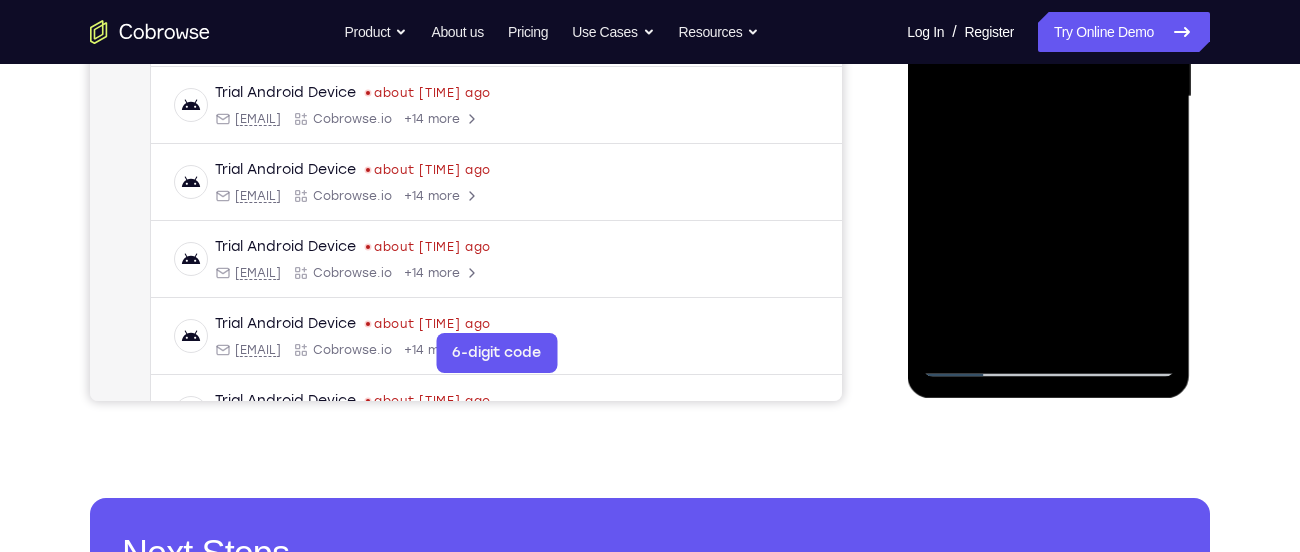 drag, startPoint x: 1071, startPoint y: 307, endPoint x: 1061, endPoint y: 149, distance: 158.31615 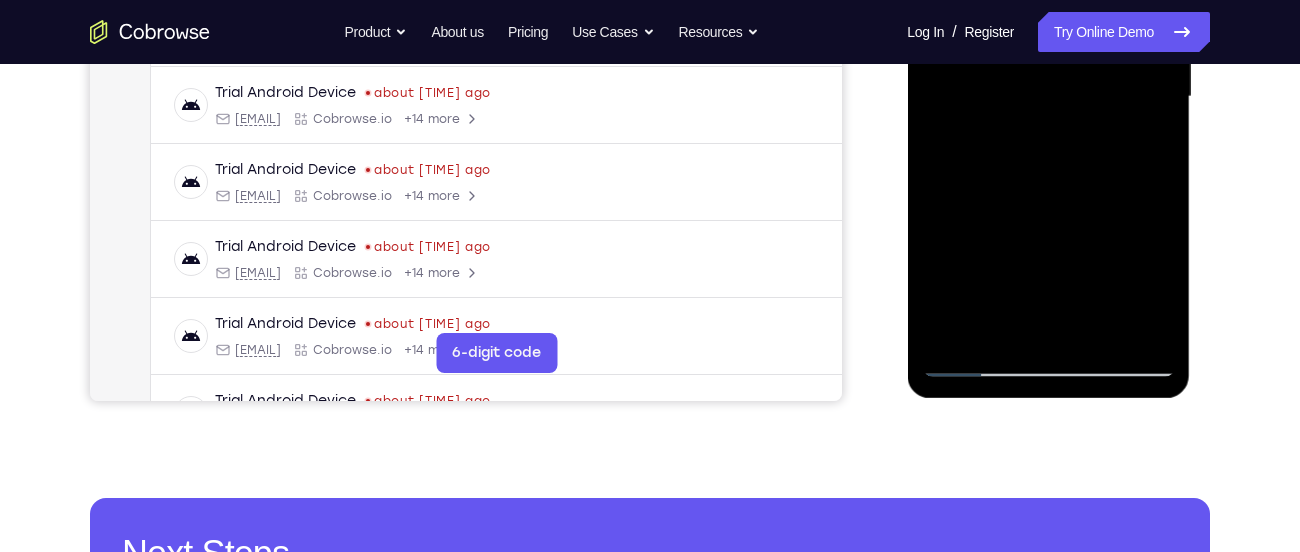 drag, startPoint x: 1050, startPoint y: 328, endPoint x: 1039, endPoint y: 177, distance: 151.40013 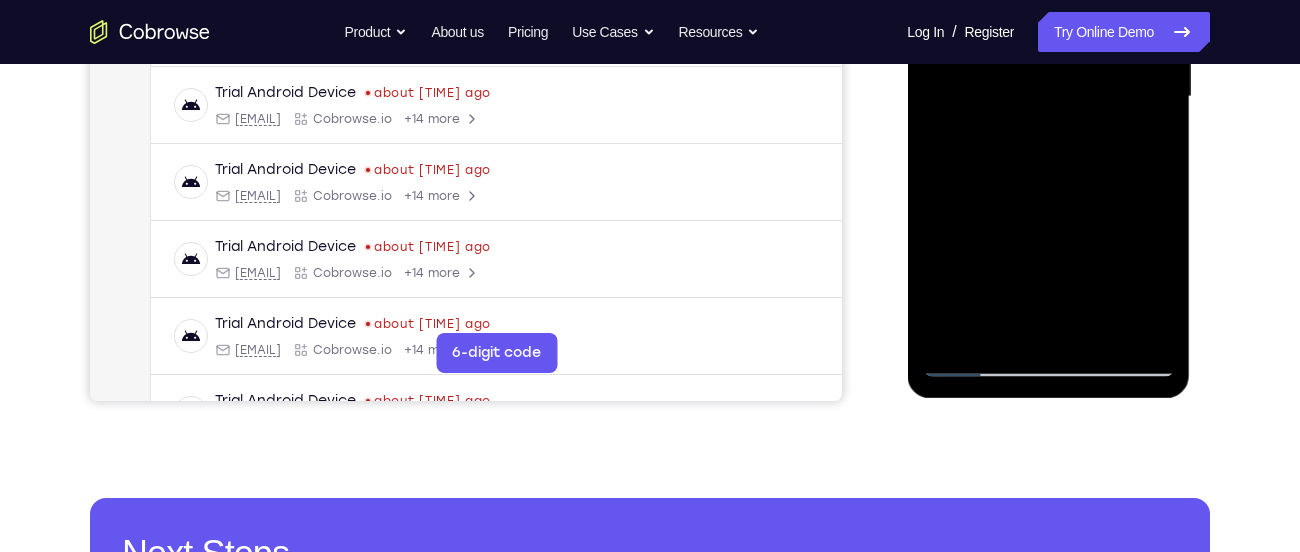 drag, startPoint x: 1052, startPoint y: 297, endPoint x: 1041, endPoint y: 124, distance: 173.34937 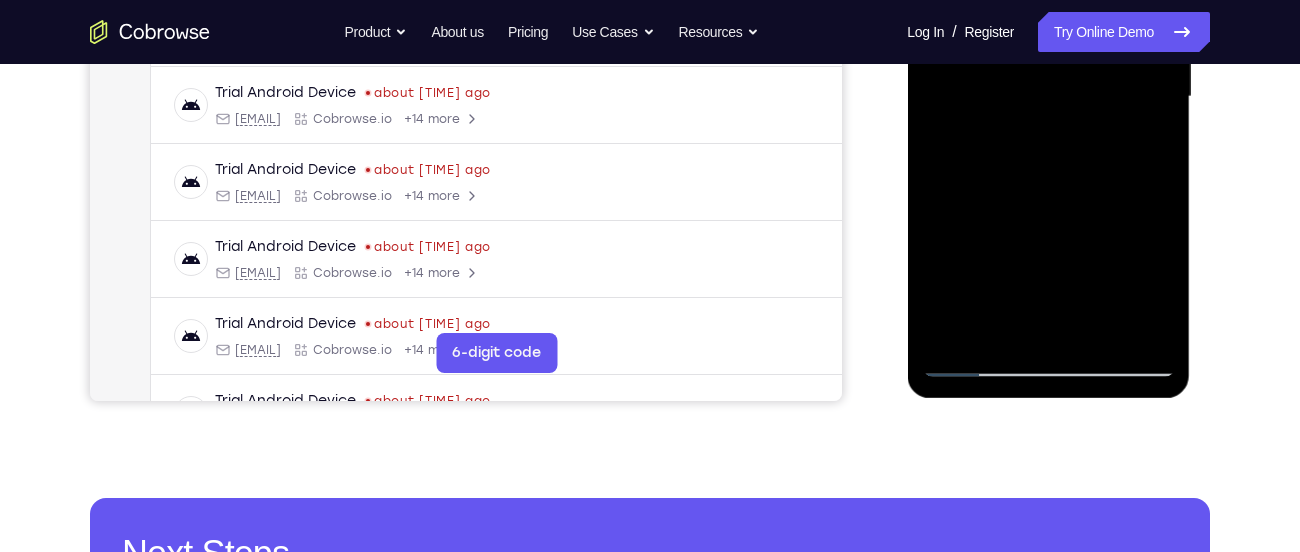 drag, startPoint x: 1062, startPoint y: 277, endPoint x: 1054, endPoint y: 106, distance: 171.18703 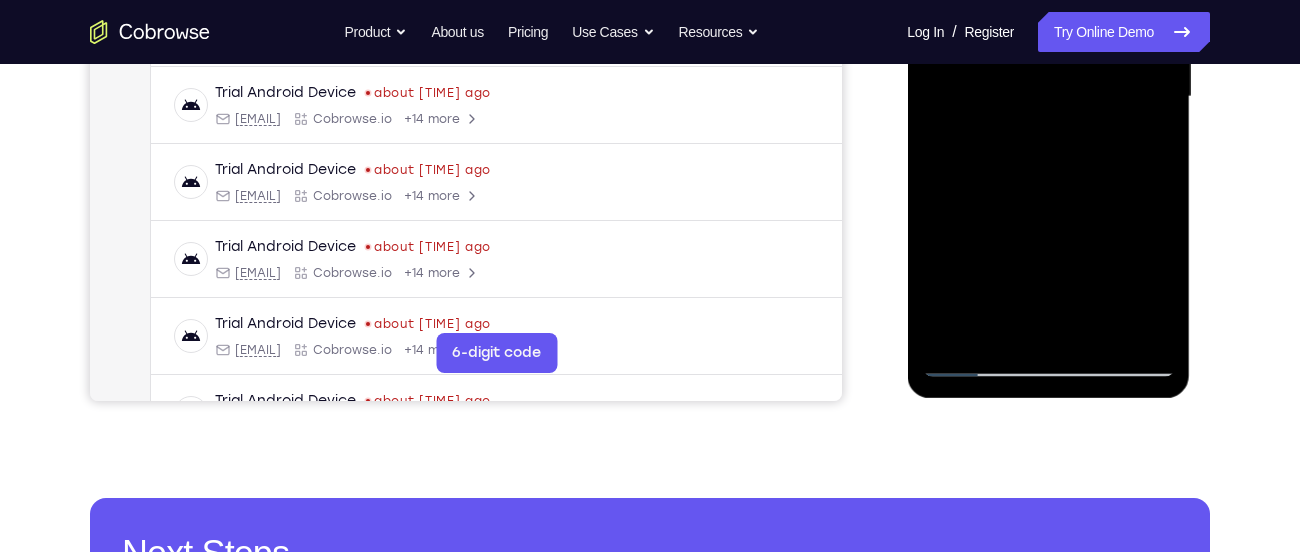 drag, startPoint x: 1053, startPoint y: 296, endPoint x: 1052, endPoint y: 94, distance: 202.00247 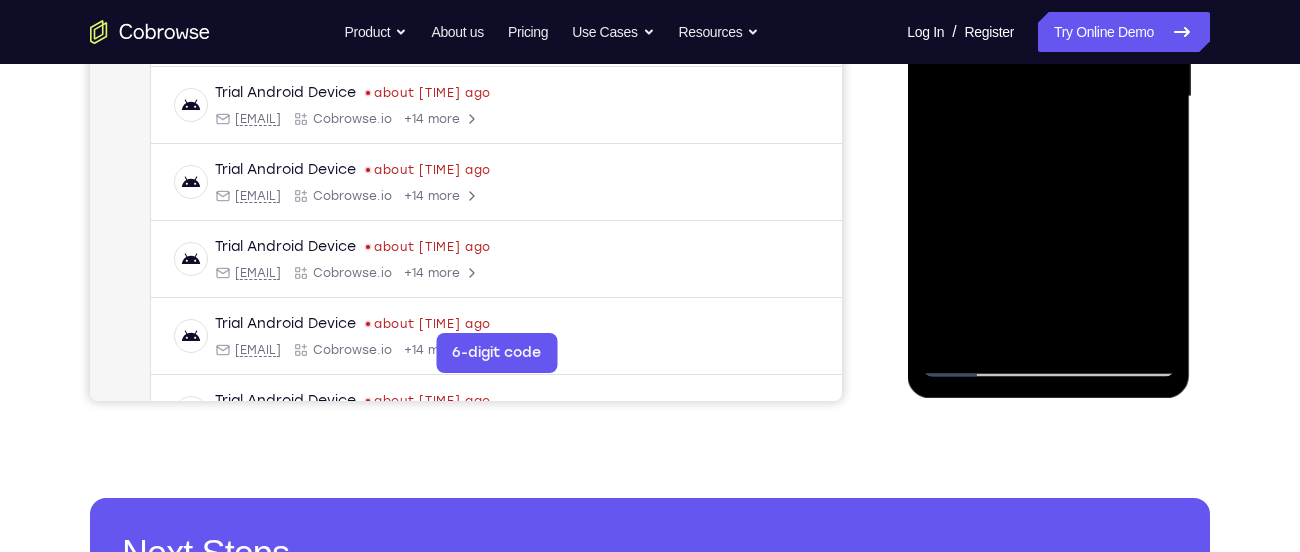 drag, startPoint x: 1063, startPoint y: 295, endPoint x: 1057, endPoint y: 203, distance: 92.19544 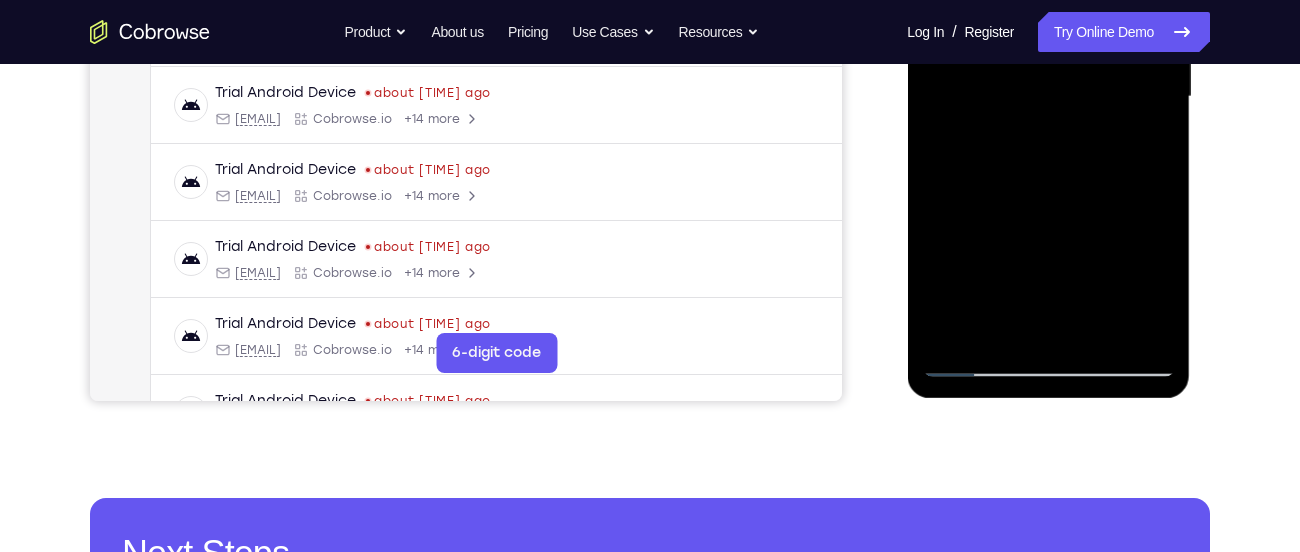 drag, startPoint x: 1038, startPoint y: 334, endPoint x: 1027, endPoint y: 152, distance: 182.3321 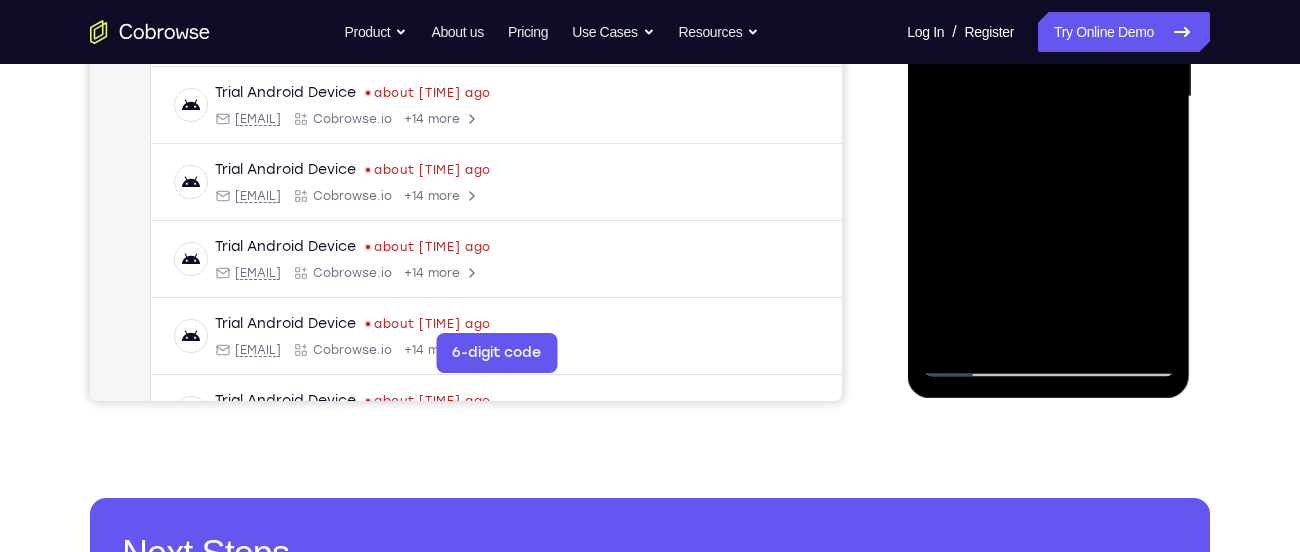 drag, startPoint x: 1050, startPoint y: 298, endPoint x: 1046, endPoint y: 162, distance: 136.0588 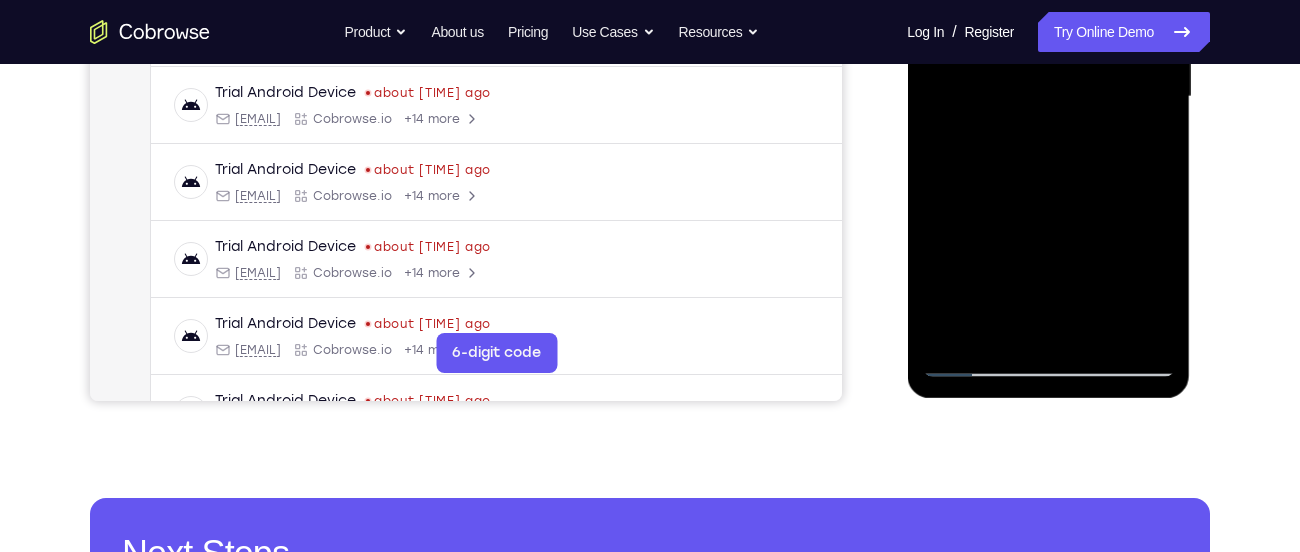 drag, startPoint x: 1064, startPoint y: 288, endPoint x: 1063, endPoint y: 232, distance: 56.008926 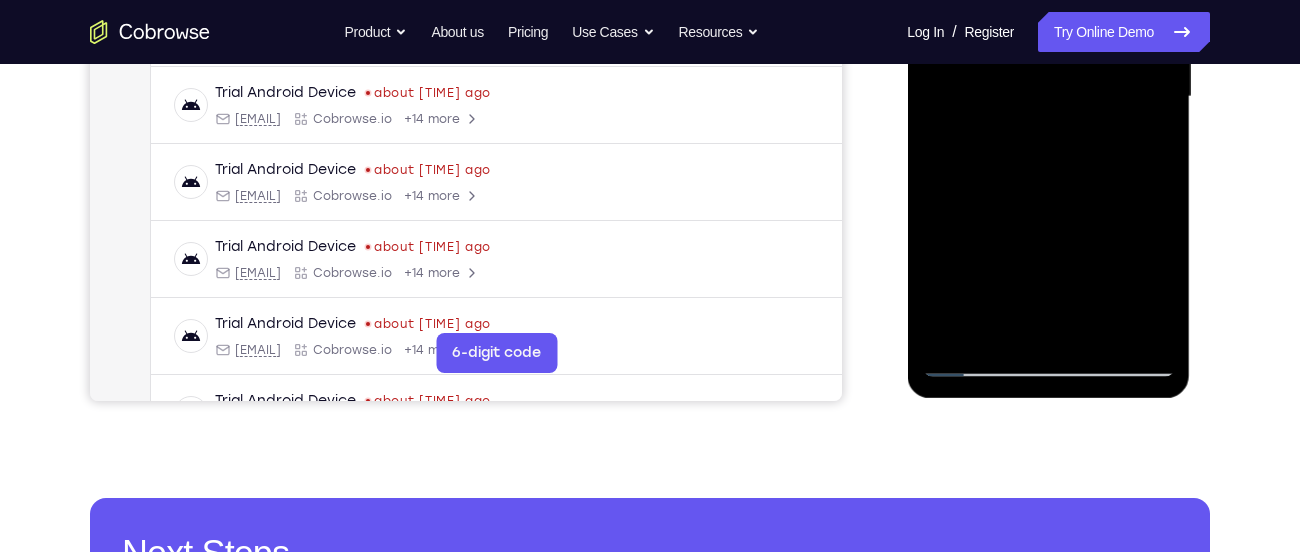 drag, startPoint x: 1058, startPoint y: 262, endPoint x: 1048, endPoint y: 128, distance: 134.37262 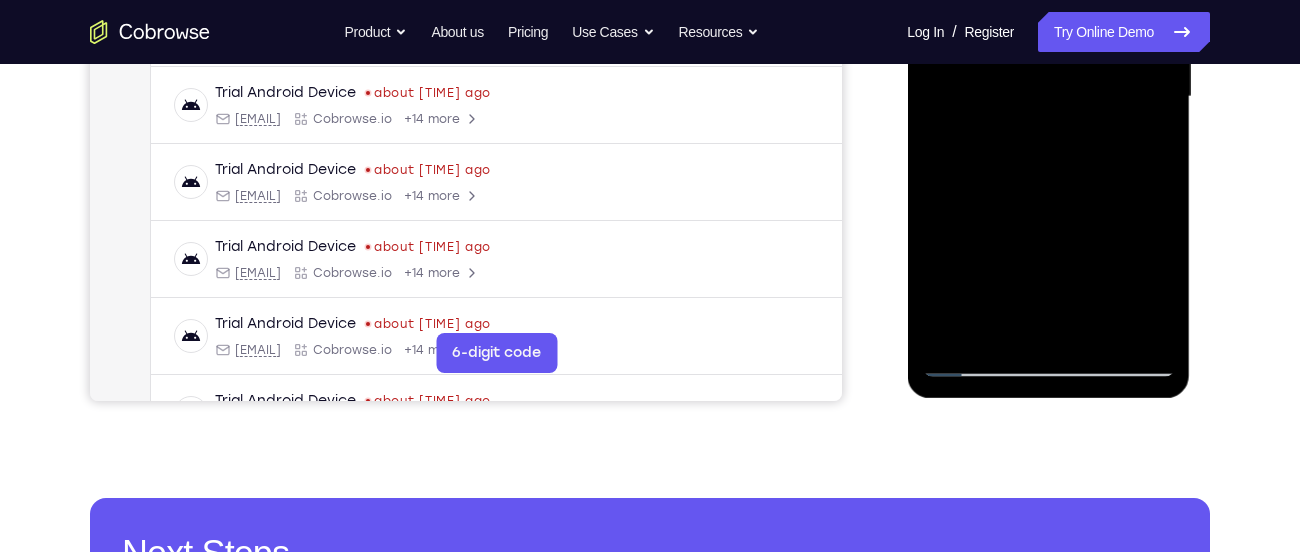 drag, startPoint x: 1062, startPoint y: 297, endPoint x: 1045, endPoint y: 108, distance: 189.76302 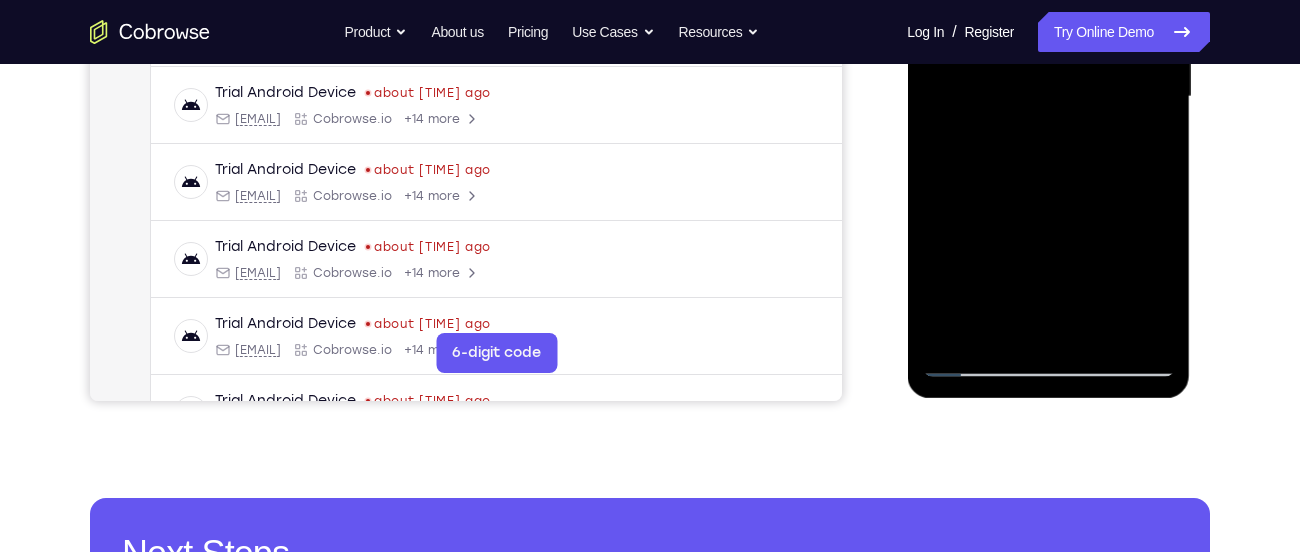 drag, startPoint x: 1074, startPoint y: 299, endPoint x: 1071, endPoint y: 254, distance: 45.099888 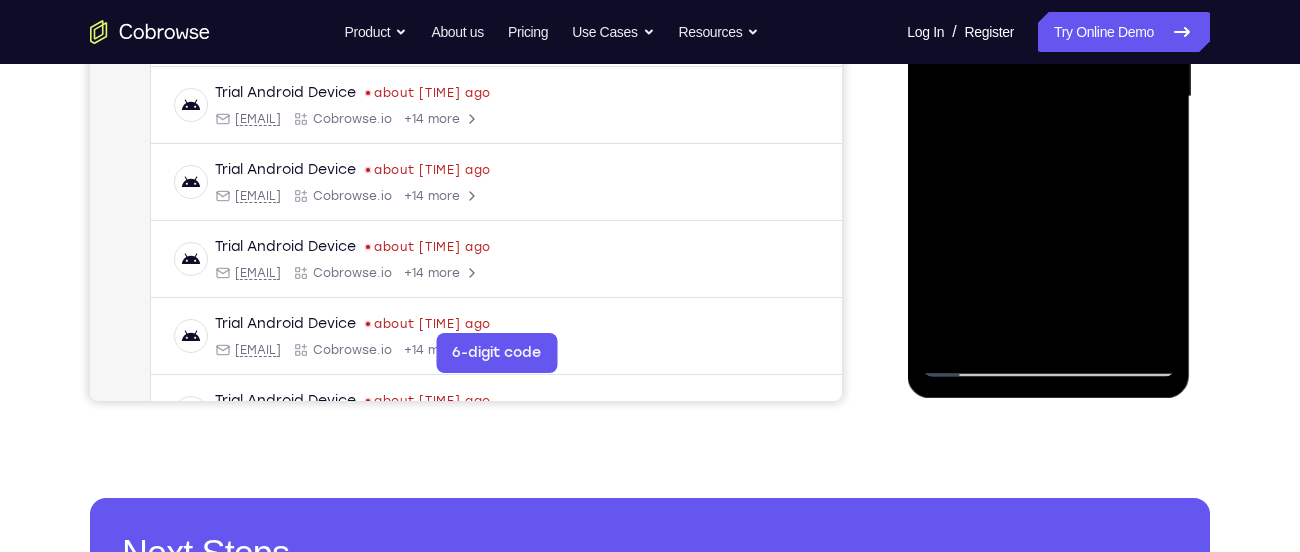 click at bounding box center [1048, 97] 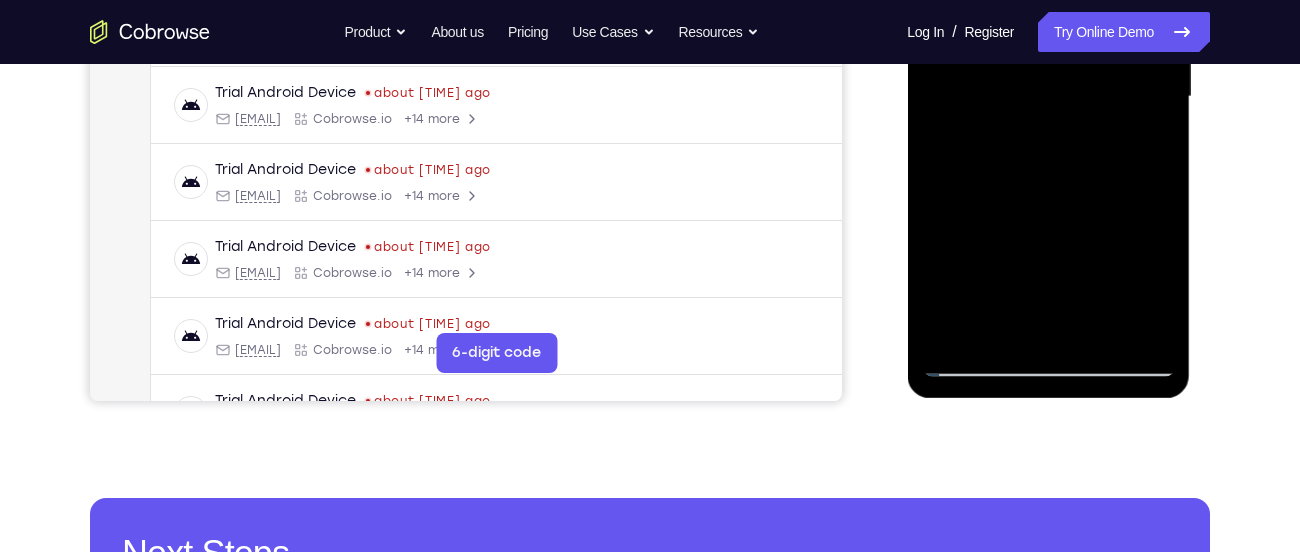 drag, startPoint x: 1059, startPoint y: 289, endPoint x: 1044, endPoint y: 155, distance: 134.83694 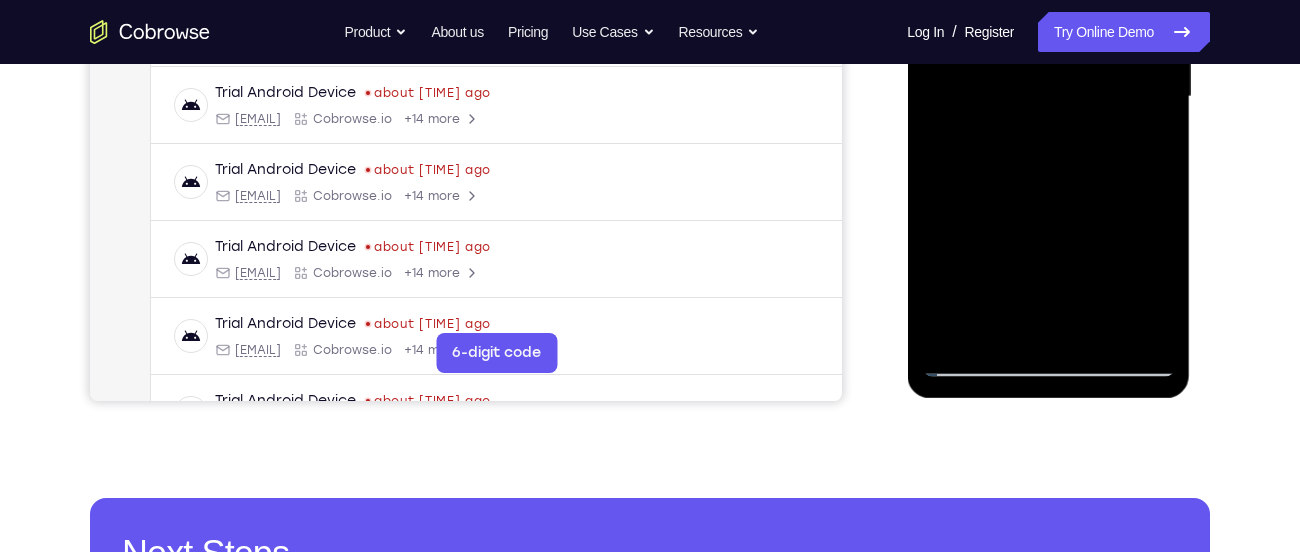 drag, startPoint x: 1080, startPoint y: 308, endPoint x: 1061, endPoint y: 146, distance: 163.1104 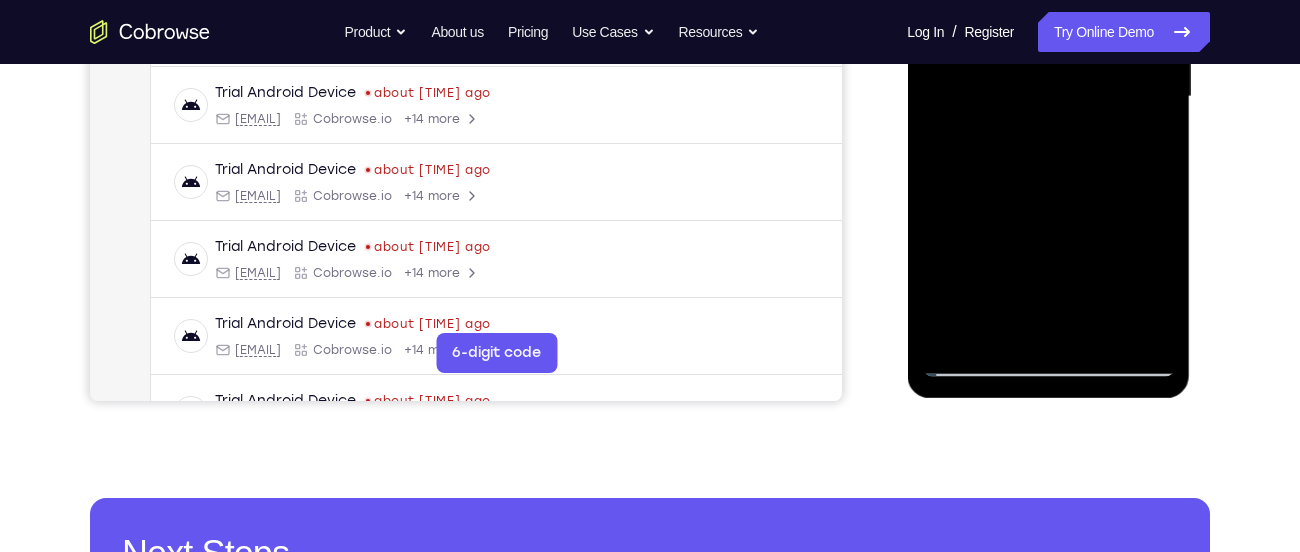 drag, startPoint x: 1068, startPoint y: 300, endPoint x: 1060, endPoint y: 133, distance: 167.19151 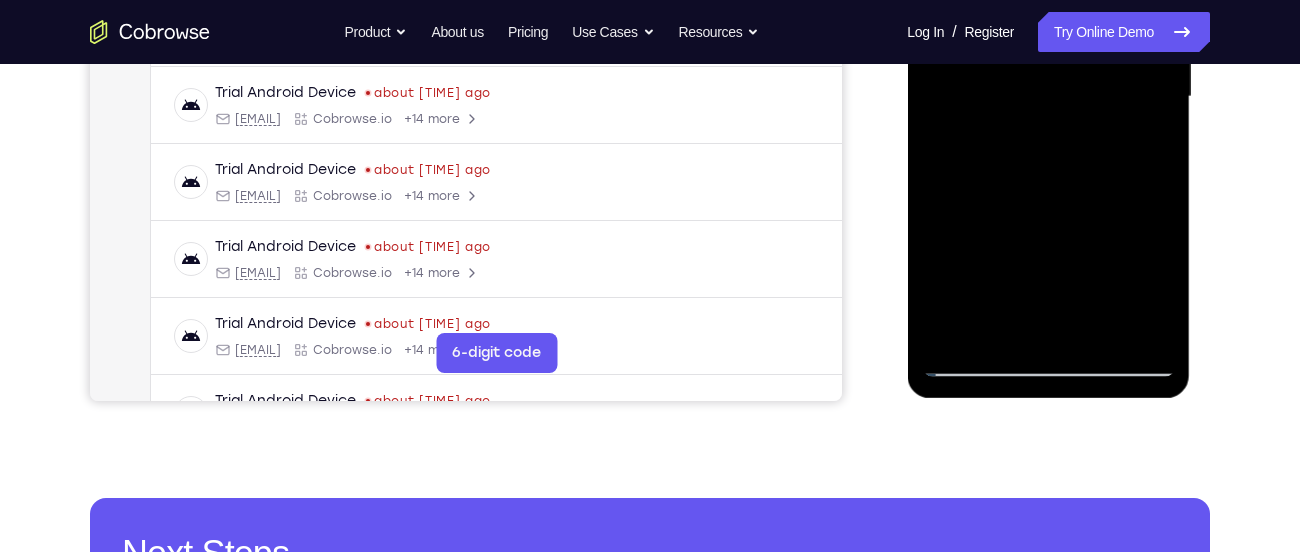 drag, startPoint x: 1081, startPoint y: 280, endPoint x: 1078, endPoint y: 225, distance: 55.081757 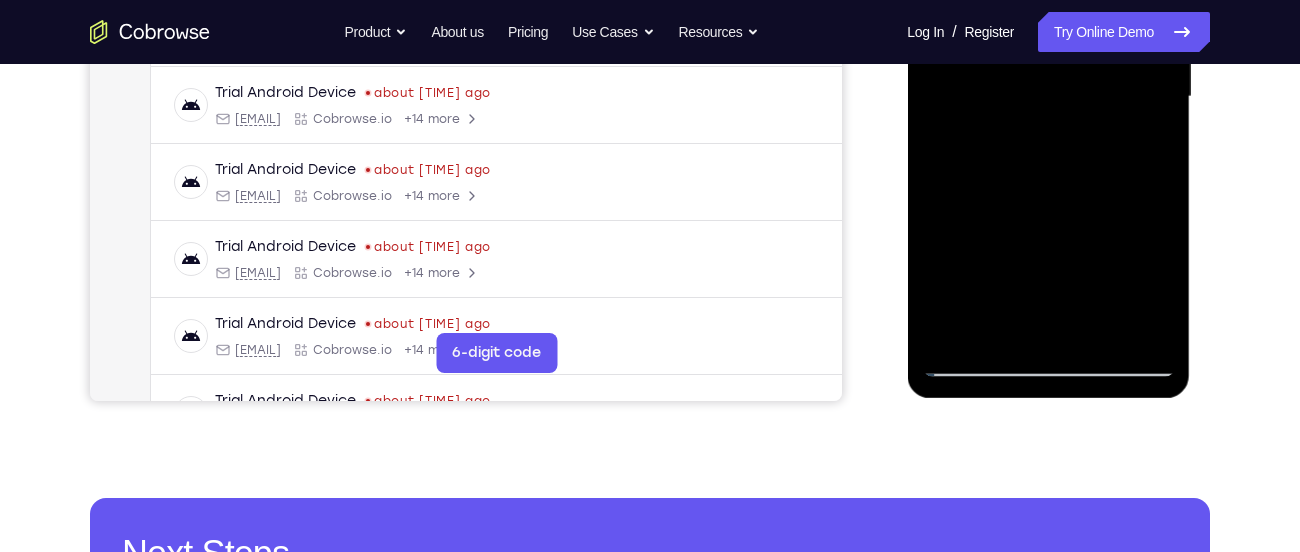drag, startPoint x: 1055, startPoint y: 337, endPoint x: 1044, endPoint y: 148, distance: 189.31984 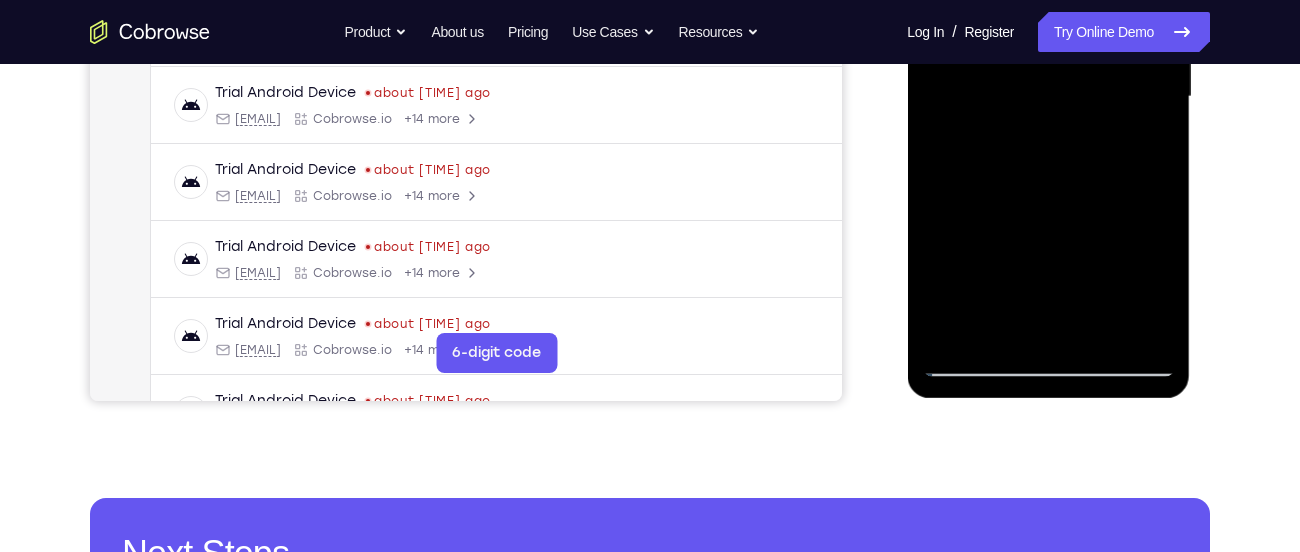 drag, startPoint x: 1051, startPoint y: 290, endPoint x: 1048, endPoint y: 193, distance: 97.04638 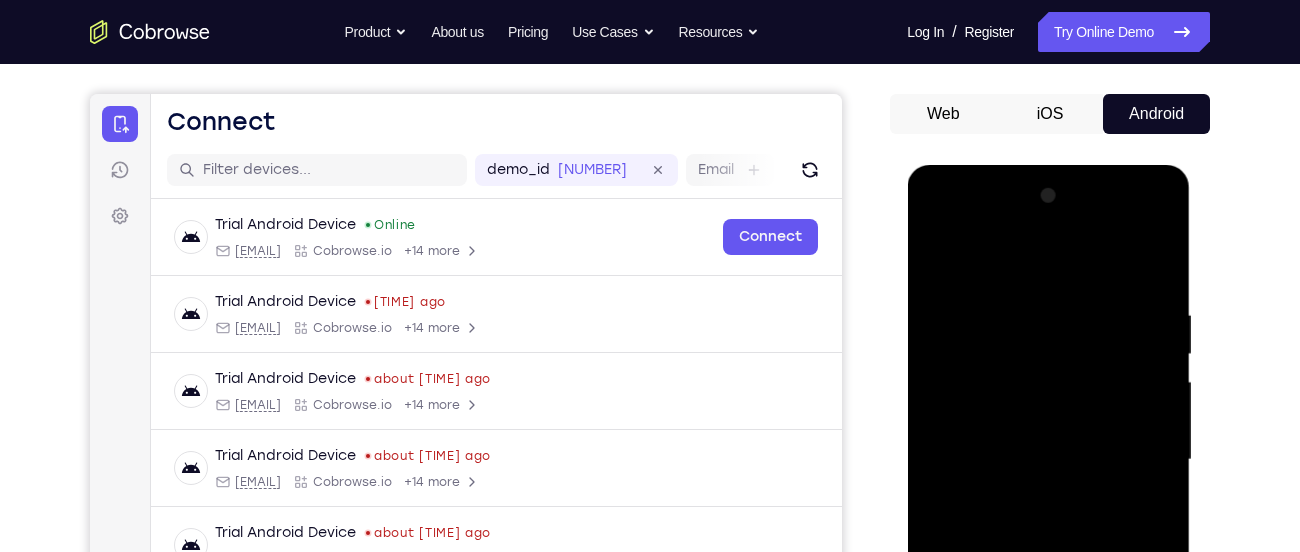 scroll, scrollTop: 164, scrollLeft: 0, axis: vertical 